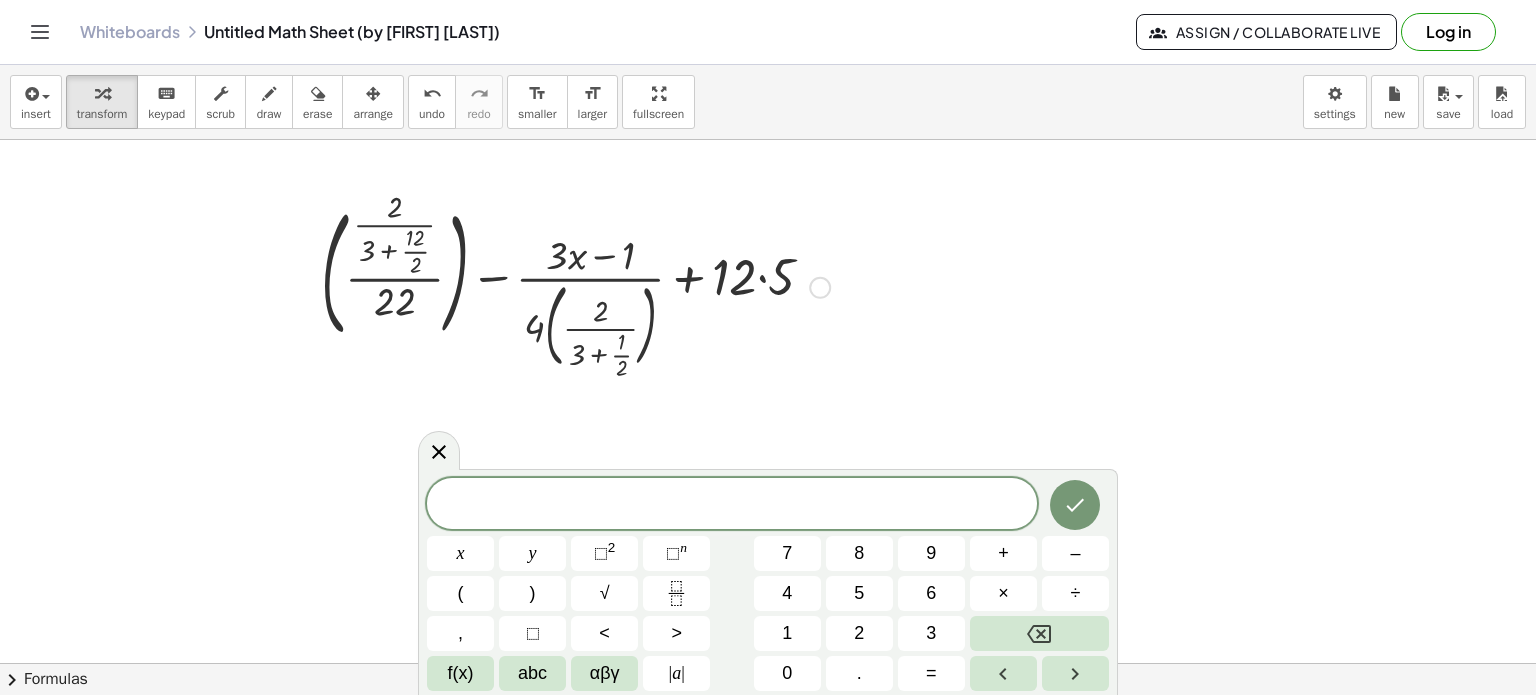 scroll, scrollTop: 0, scrollLeft: 0, axis: both 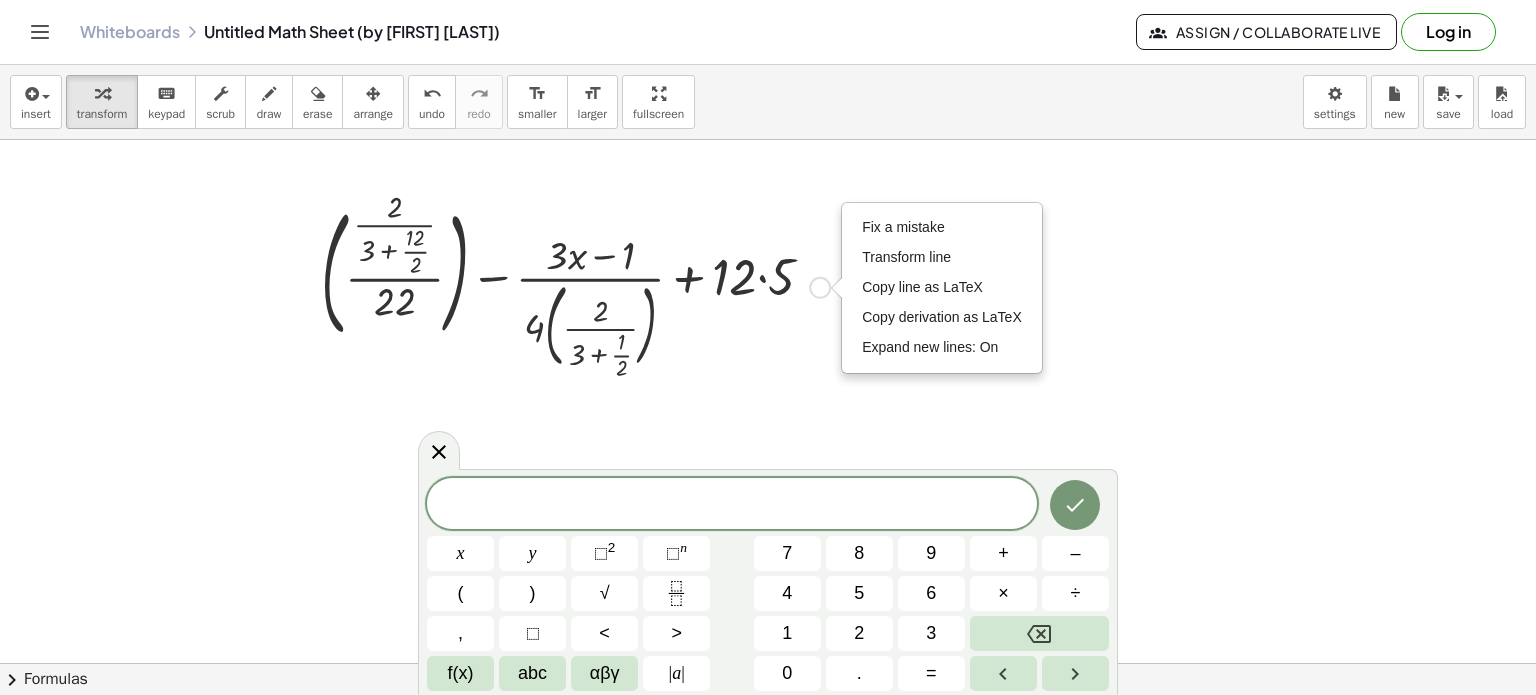 click on "Copy line as LaTeX" at bounding box center (922, 287) 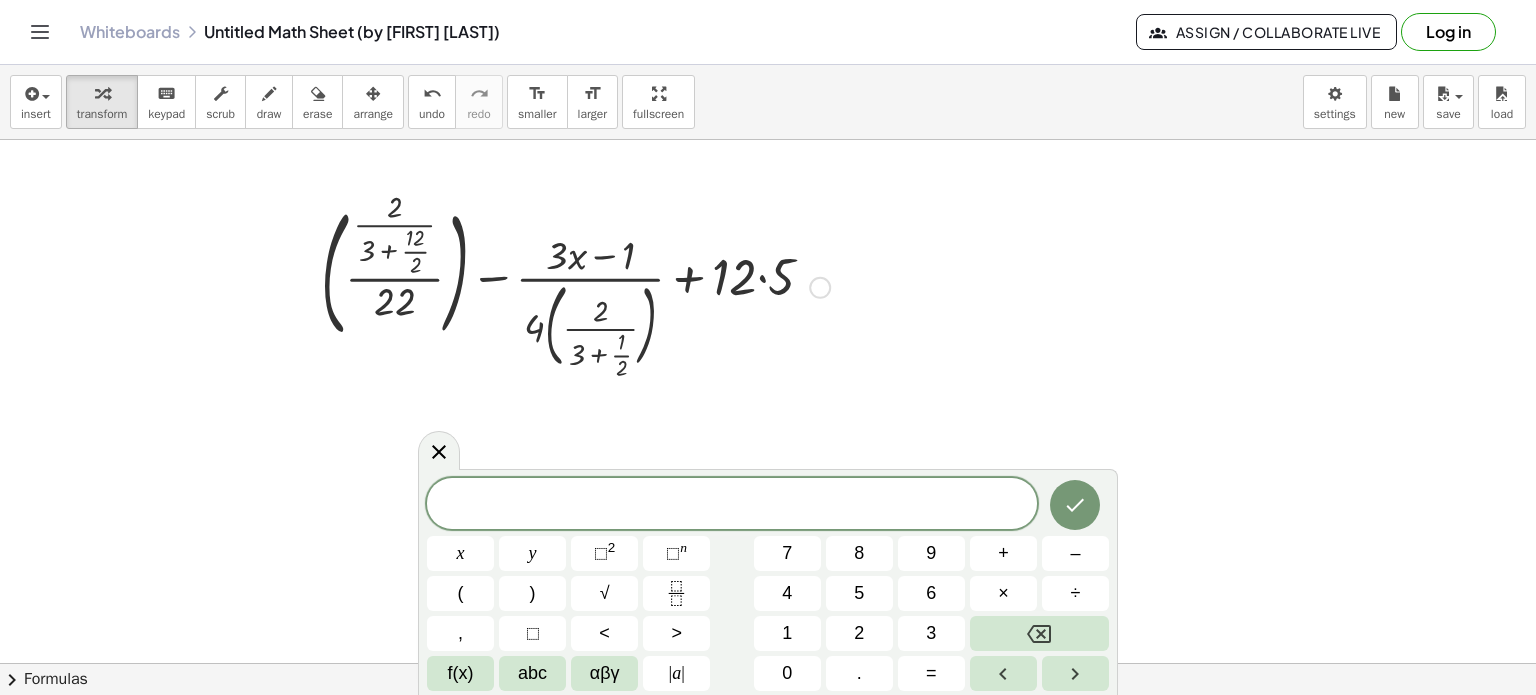 click at bounding box center (575, 286) 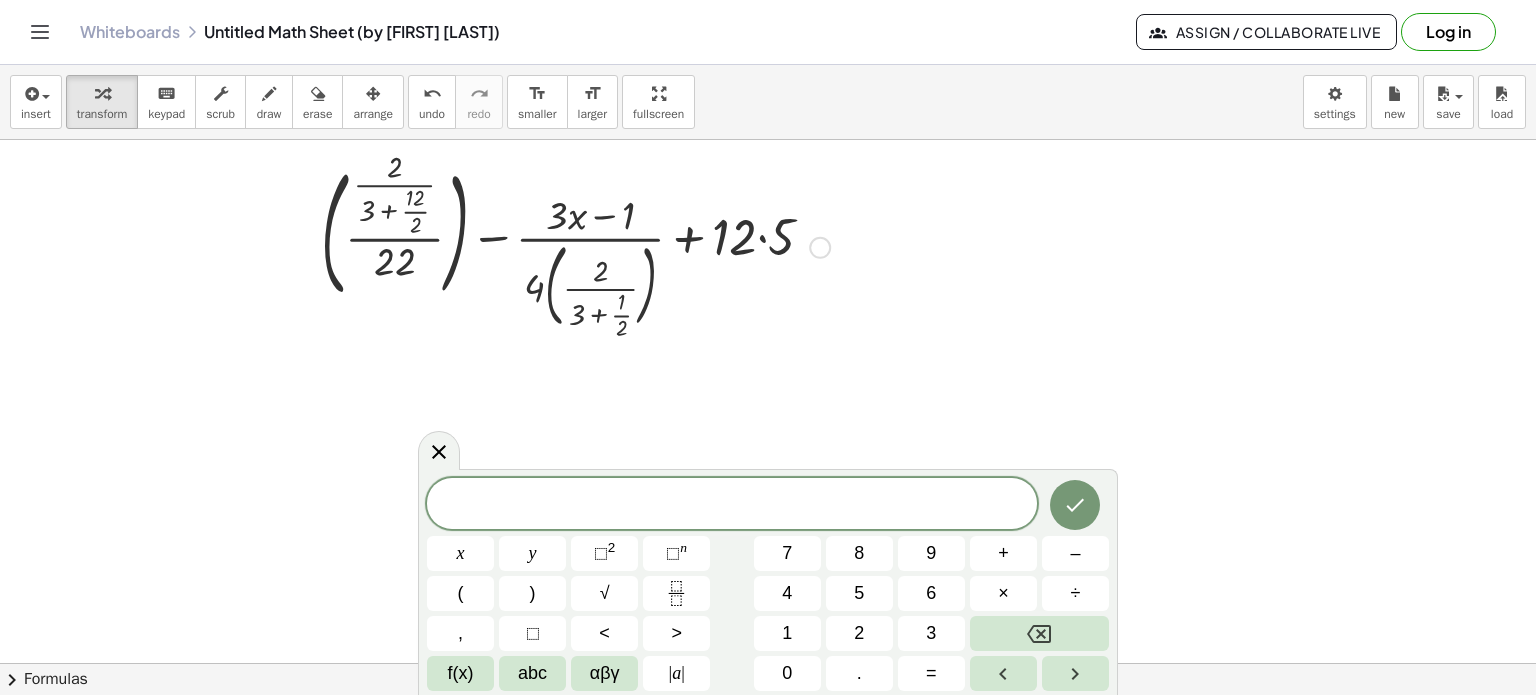 scroll, scrollTop: 0, scrollLeft: 0, axis: both 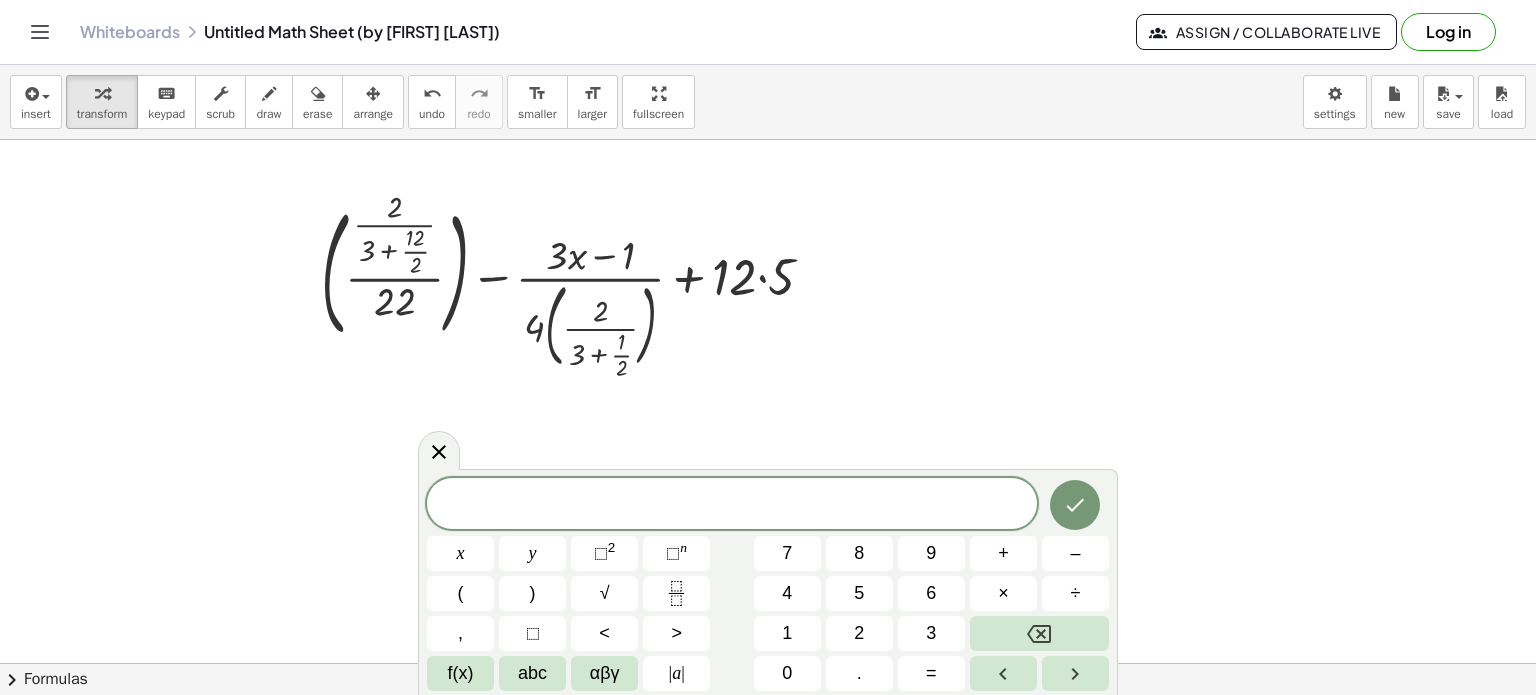 click 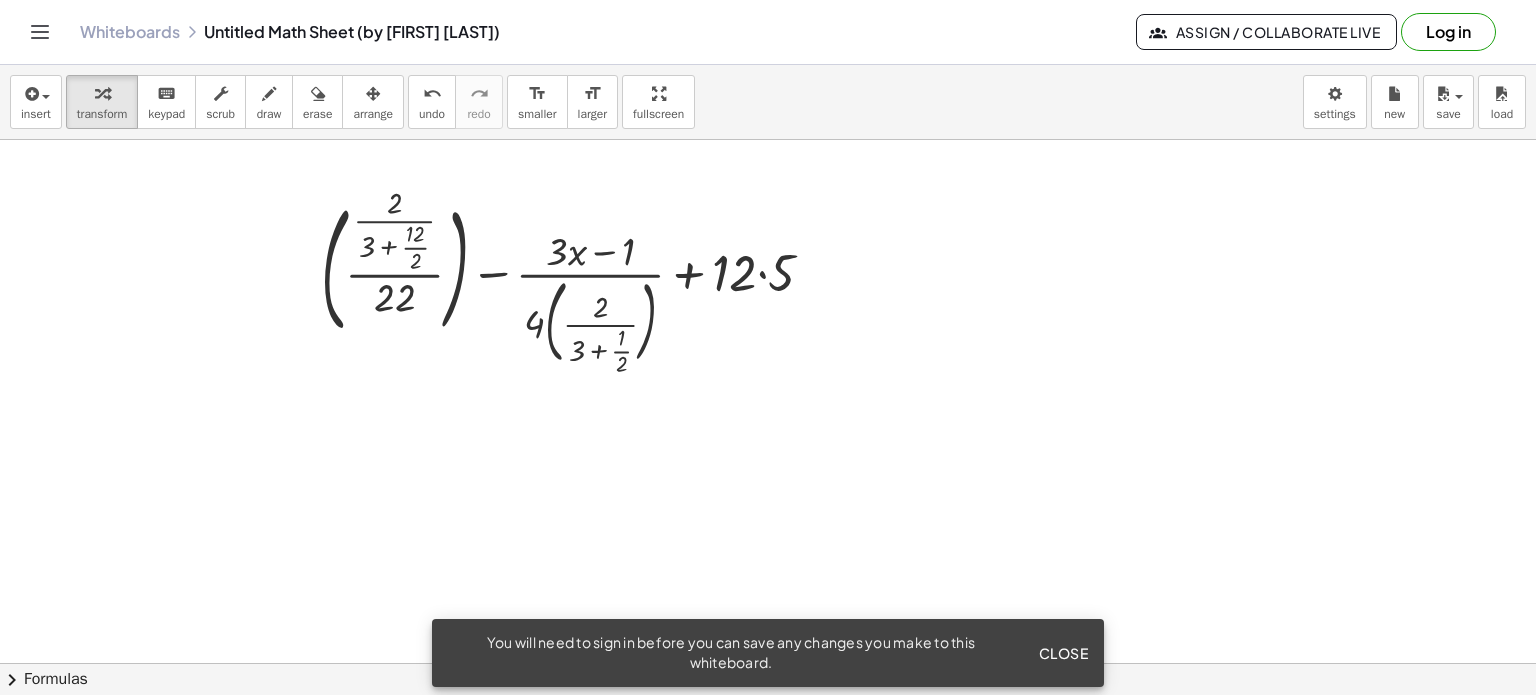 scroll, scrollTop: 0, scrollLeft: 0, axis: both 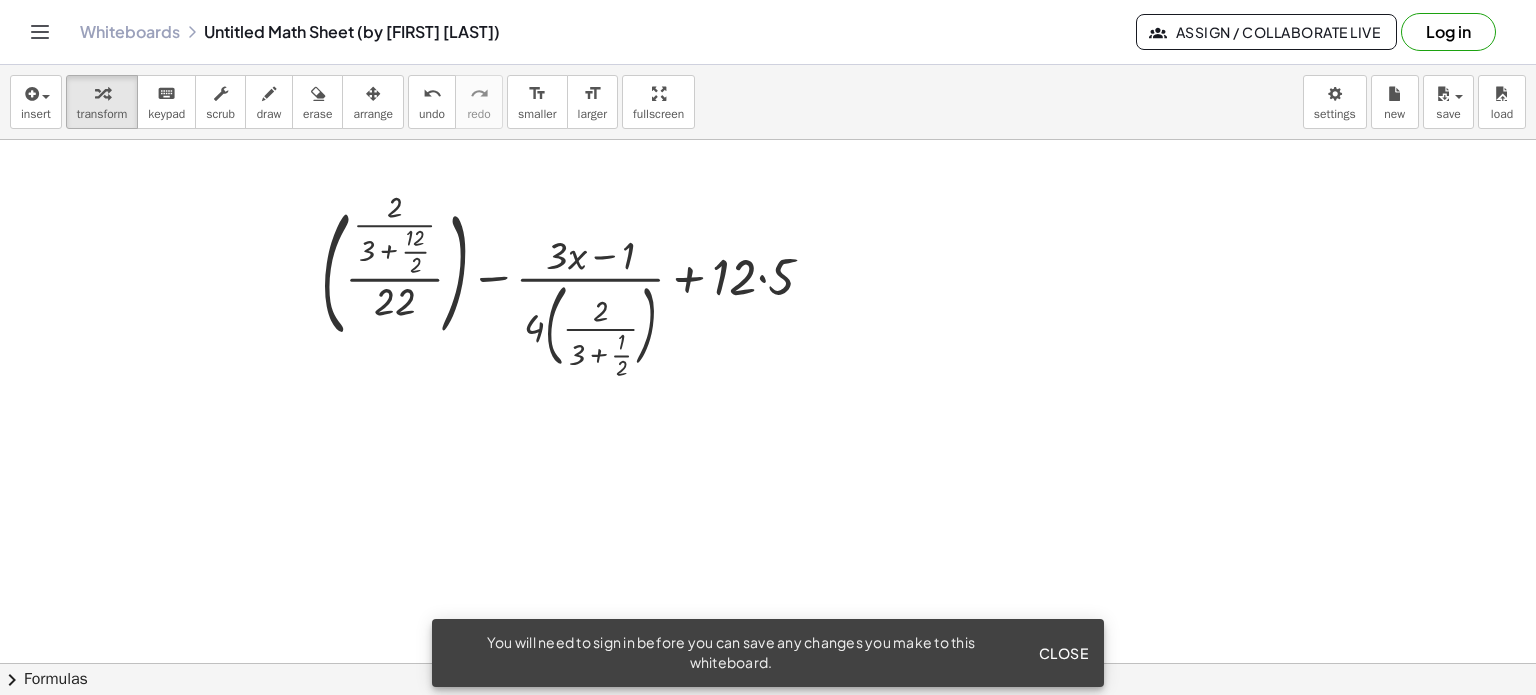 click on "Close" 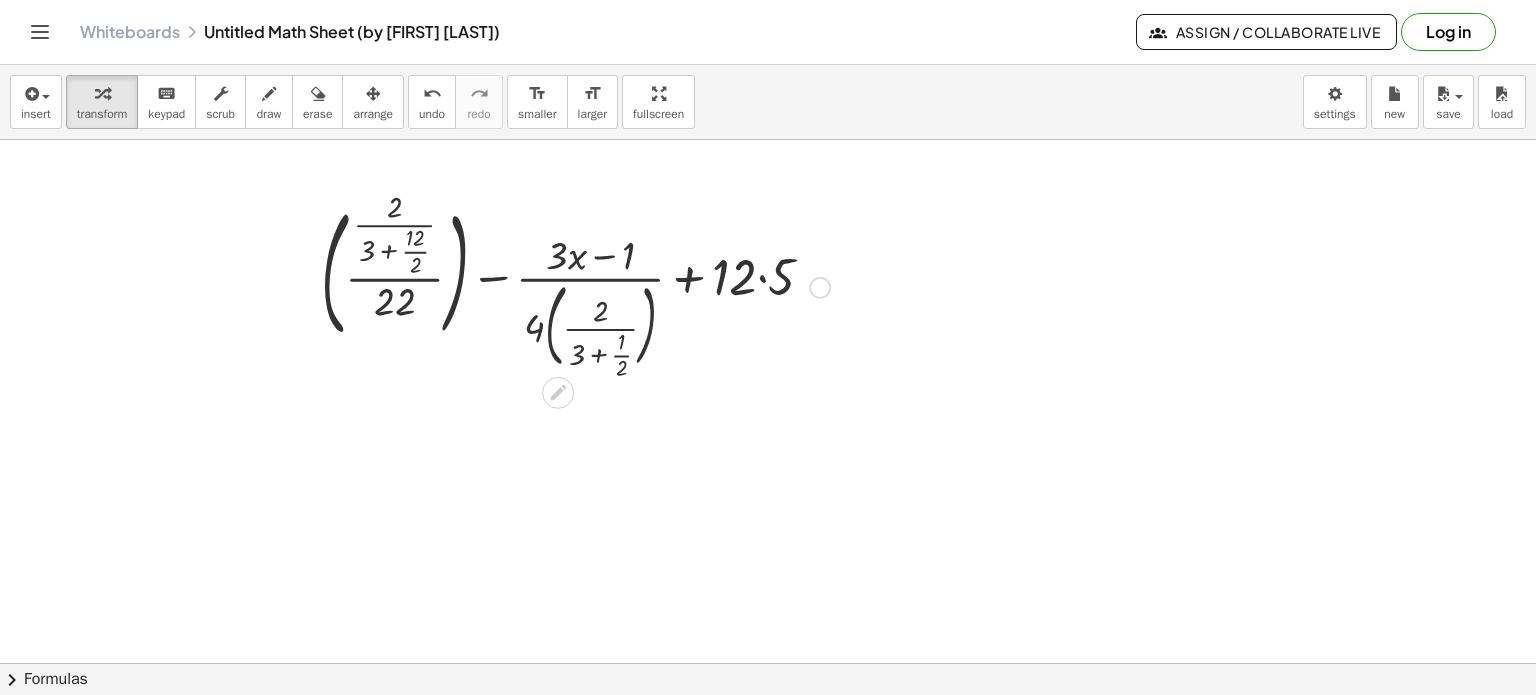 click on "Copied done" at bounding box center [820, 288] 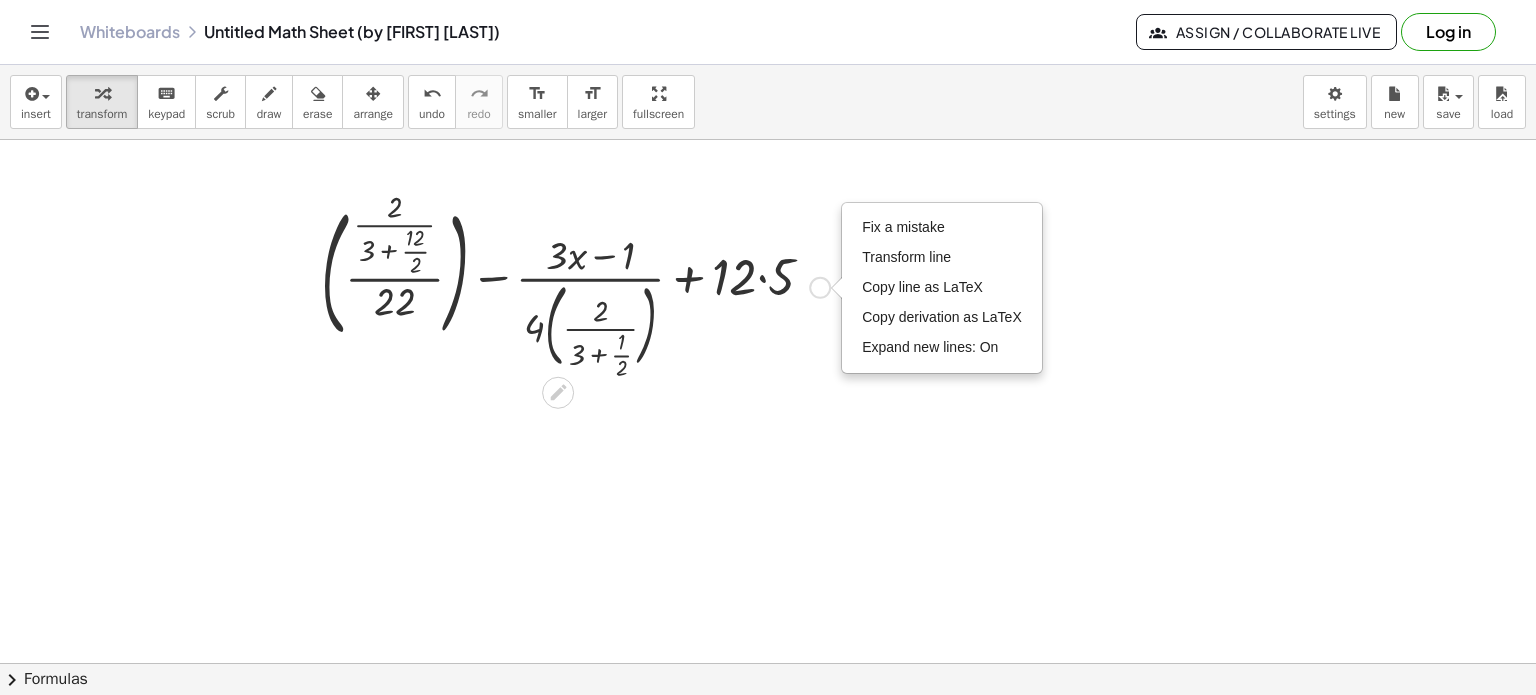 click on "Fix a mistake" at bounding box center [903, 227] 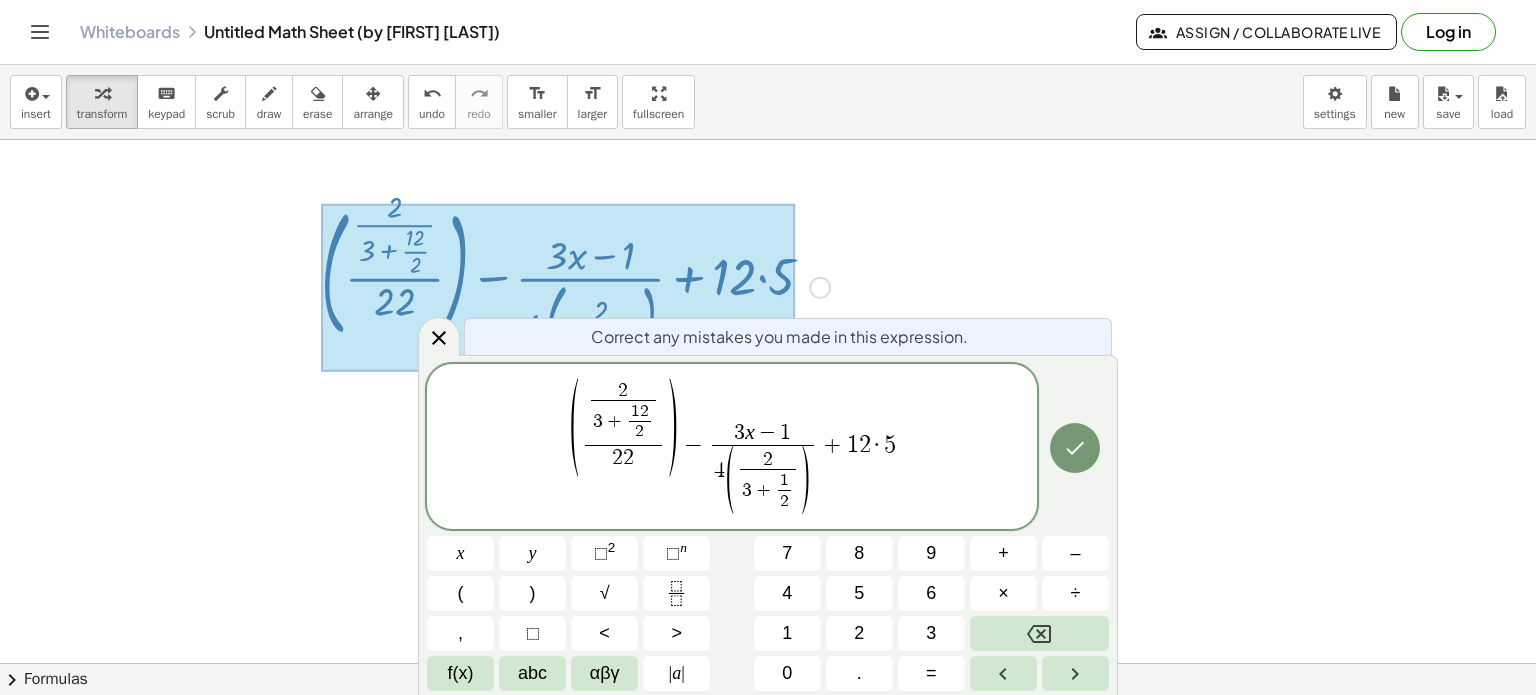 click 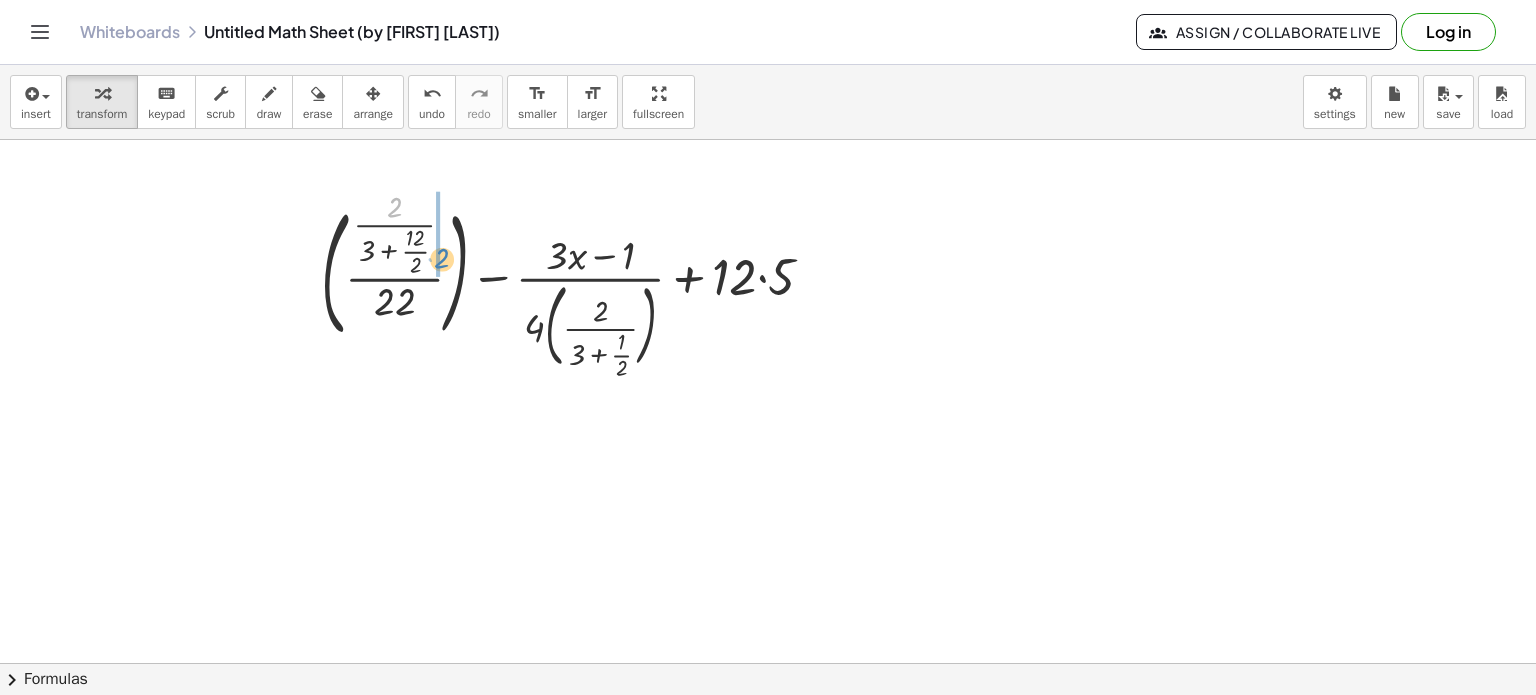 drag, startPoint x: 393, startPoint y: 204, endPoint x: 440, endPoint y: 255, distance: 69.354164 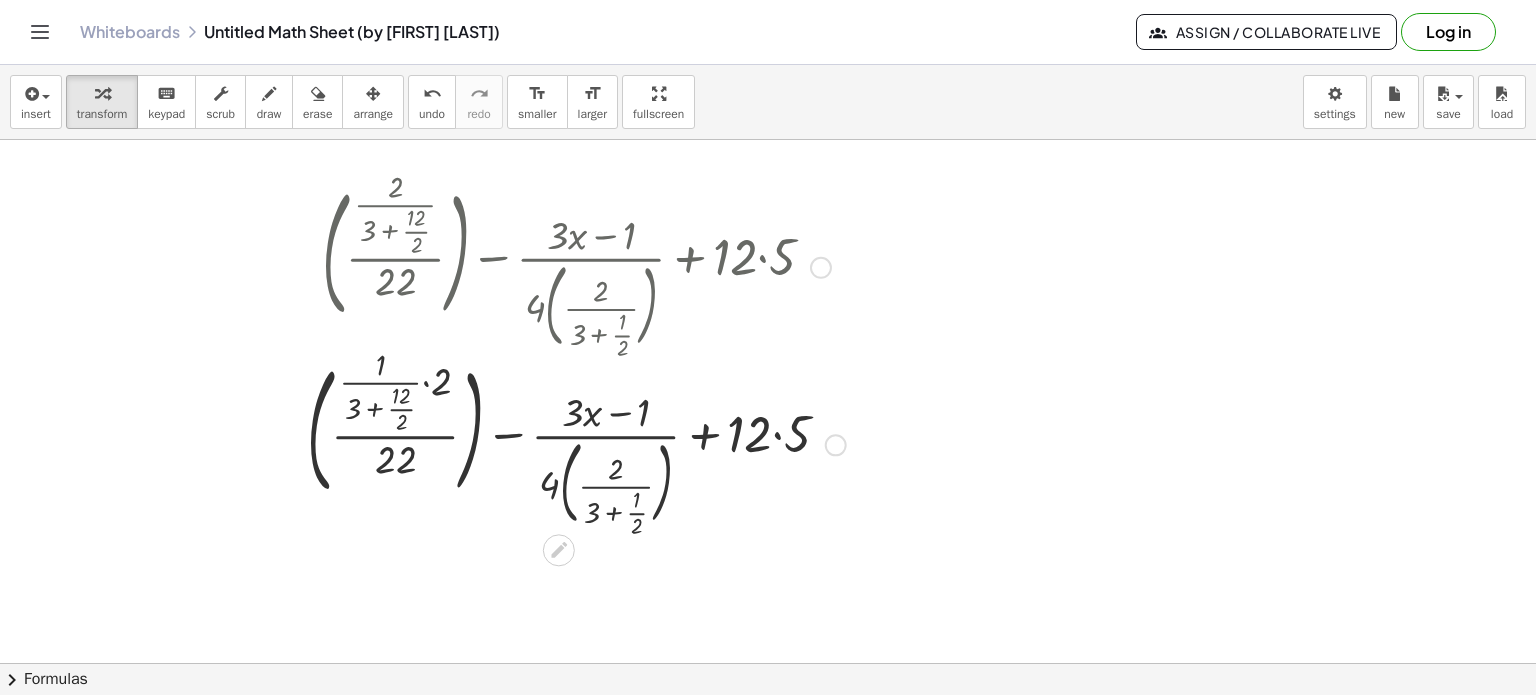 scroll, scrollTop: 28, scrollLeft: 0, axis: vertical 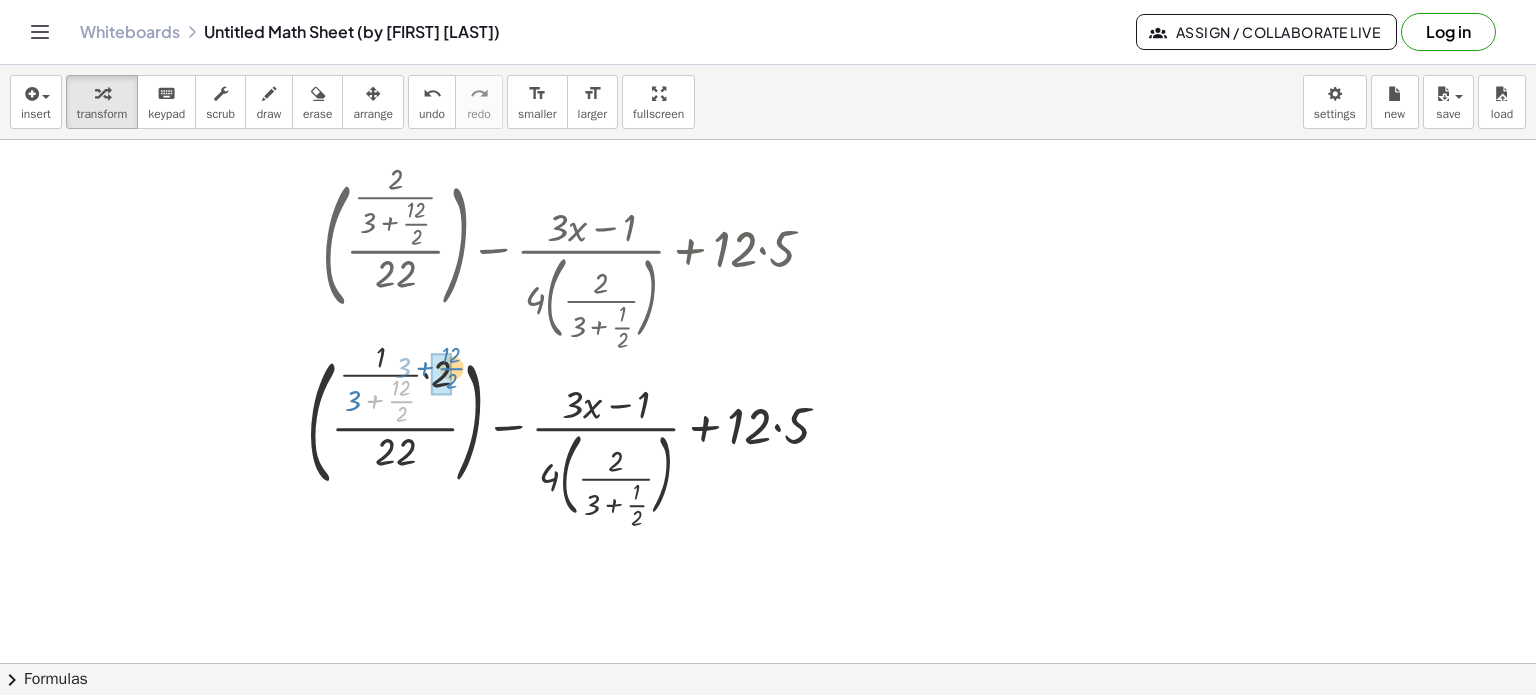 drag, startPoint x: 401, startPoint y: 401, endPoint x: 451, endPoint y: 368, distance: 59.908264 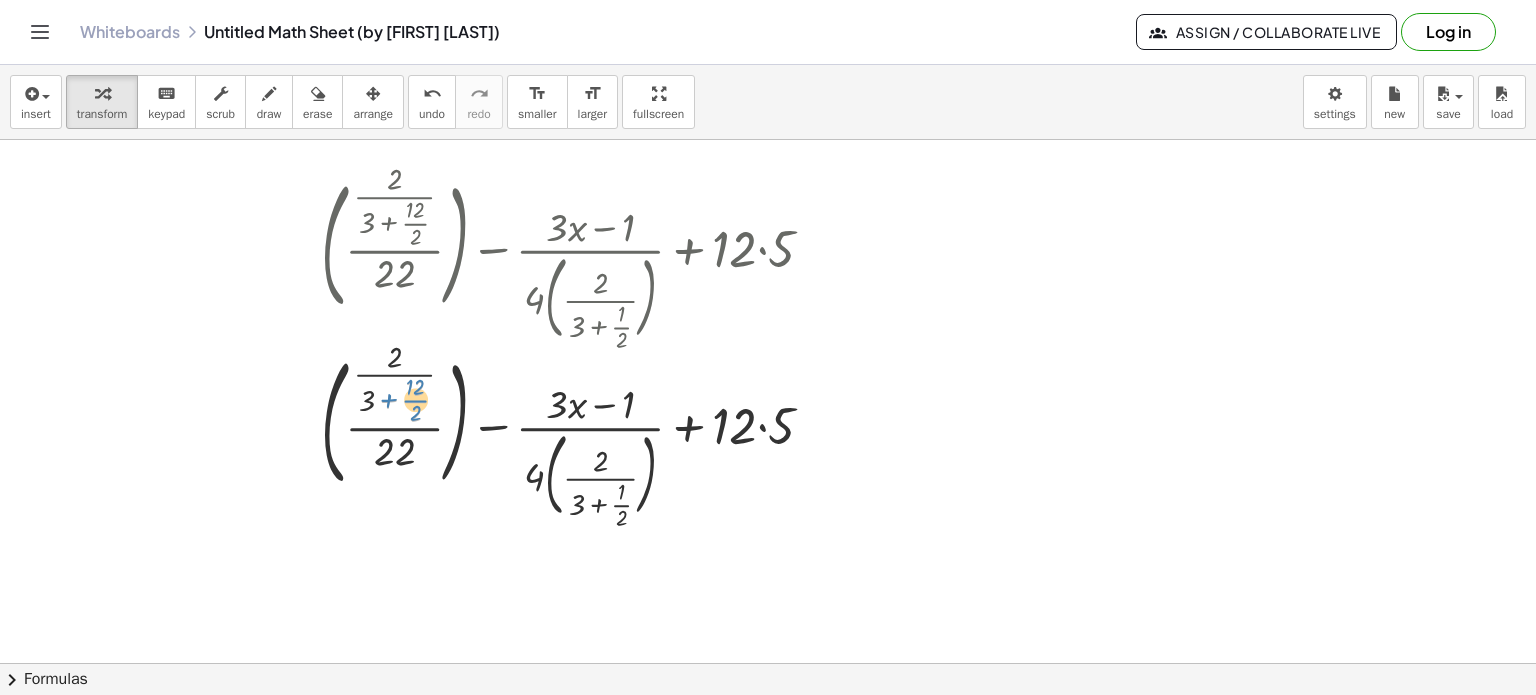click at bounding box center (575, 435) 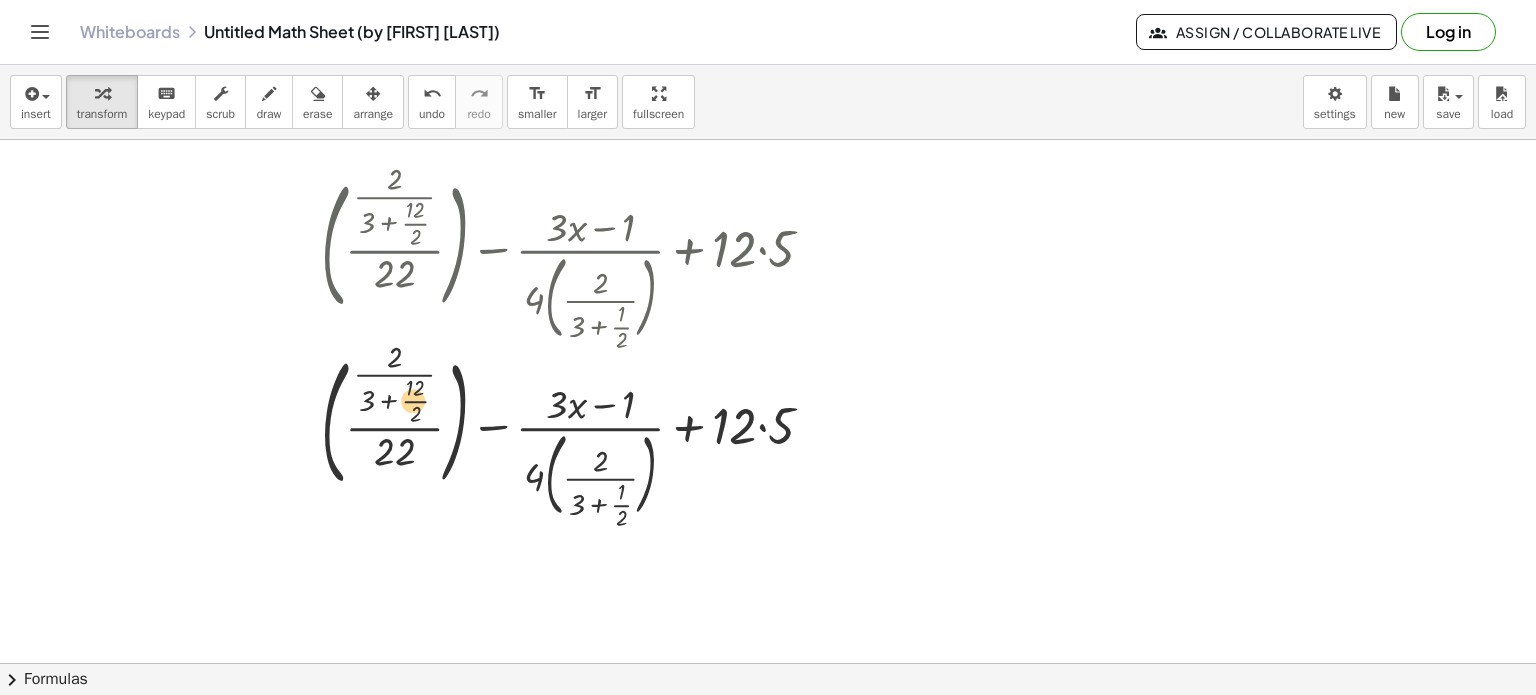 drag, startPoint x: 396, startPoint y: 428, endPoint x: 414, endPoint y: 423, distance: 18.681541 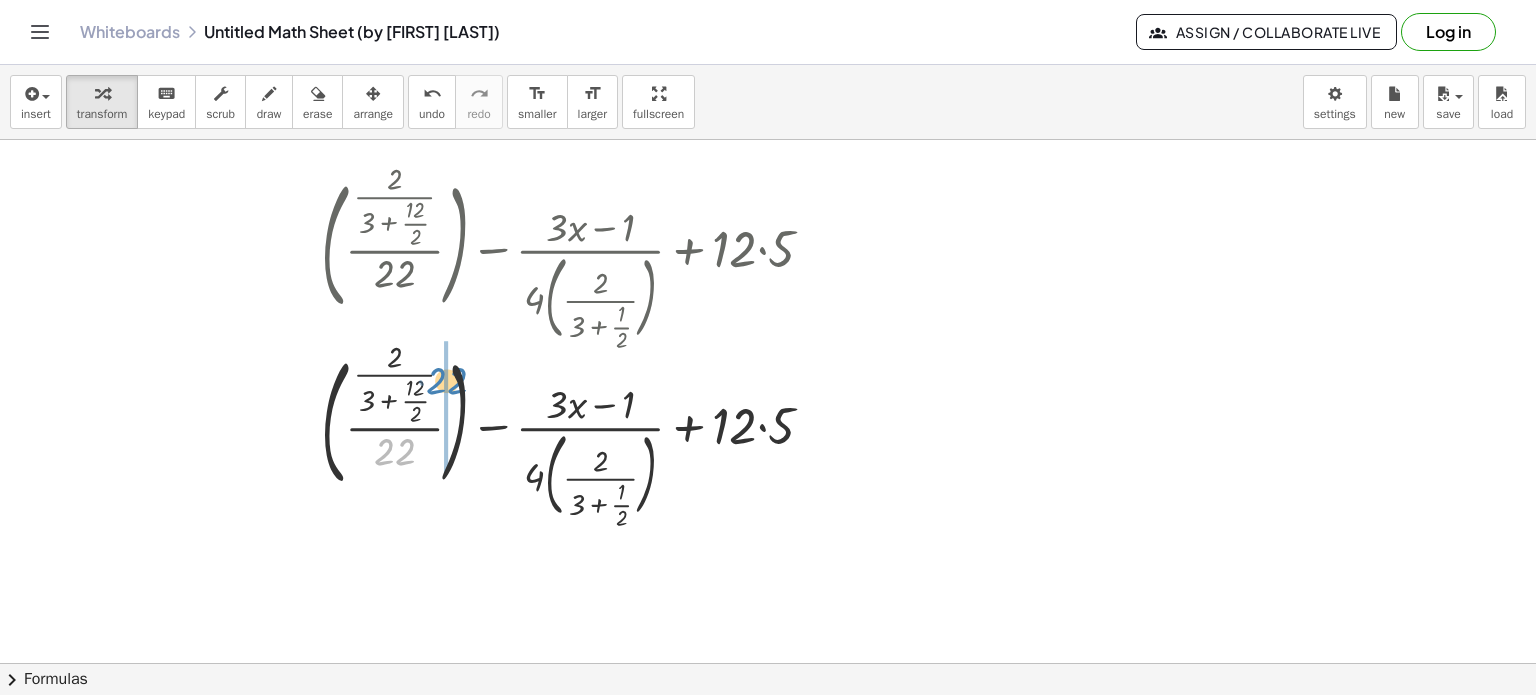 drag, startPoint x: 395, startPoint y: 447, endPoint x: 447, endPoint y: 376, distance: 88.005684 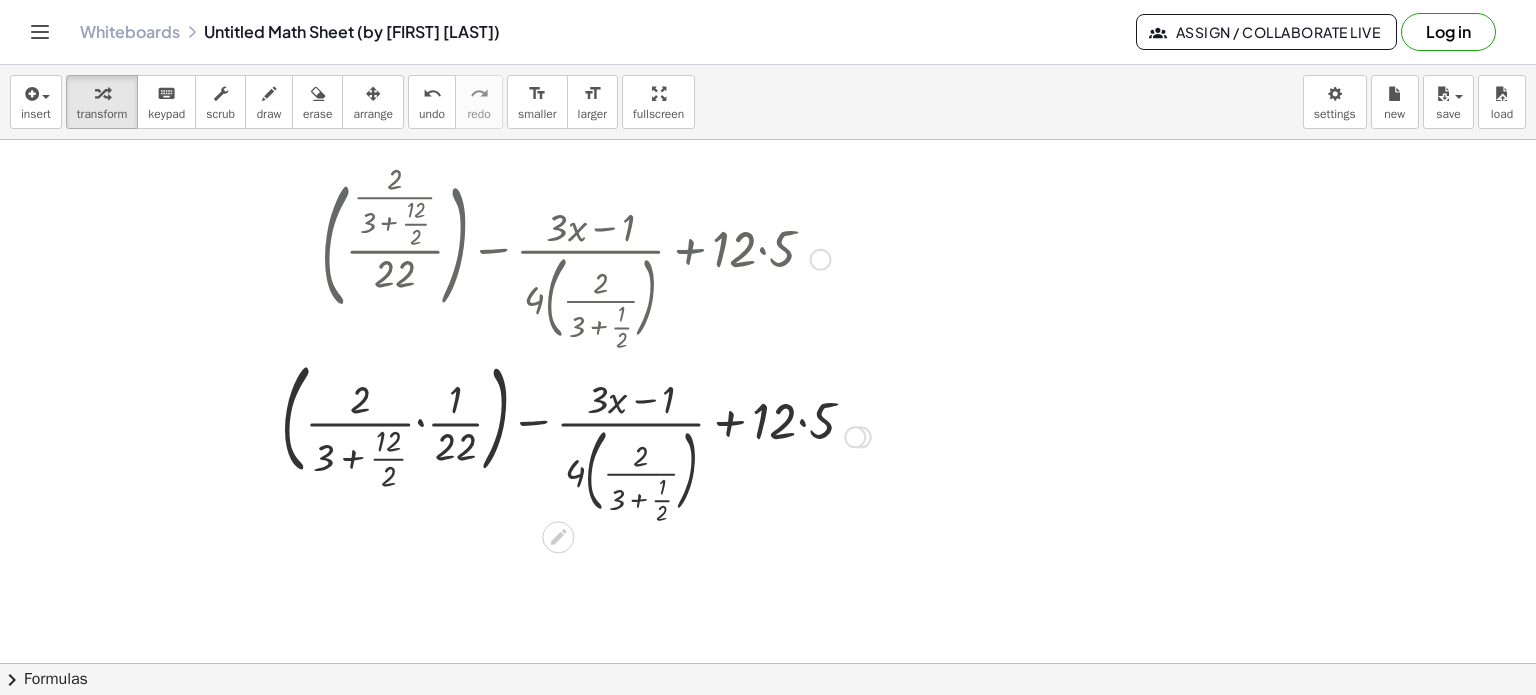 click at bounding box center (576, 435) 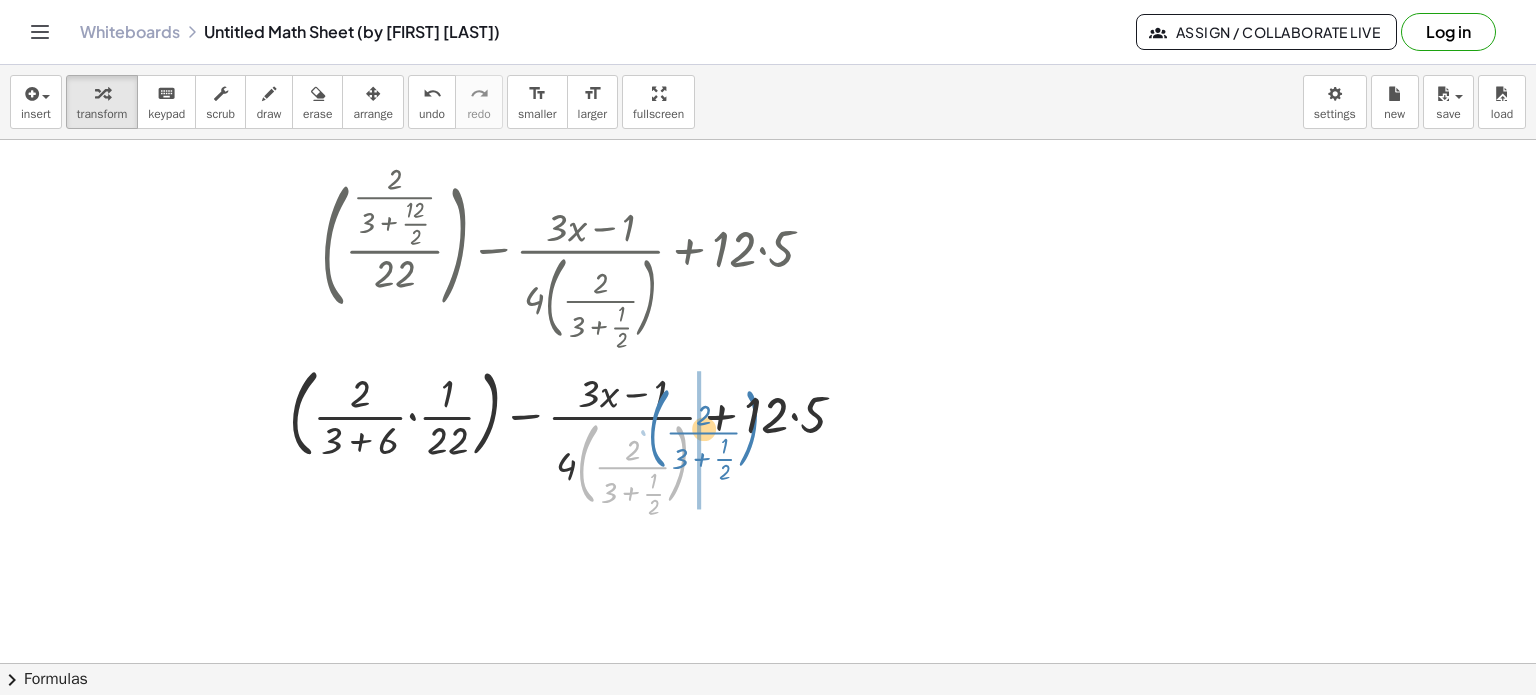 drag, startPoint x: 581, startPoint y: 459, endPoint x: 652, endPoint y: 424, distance: 79.15807 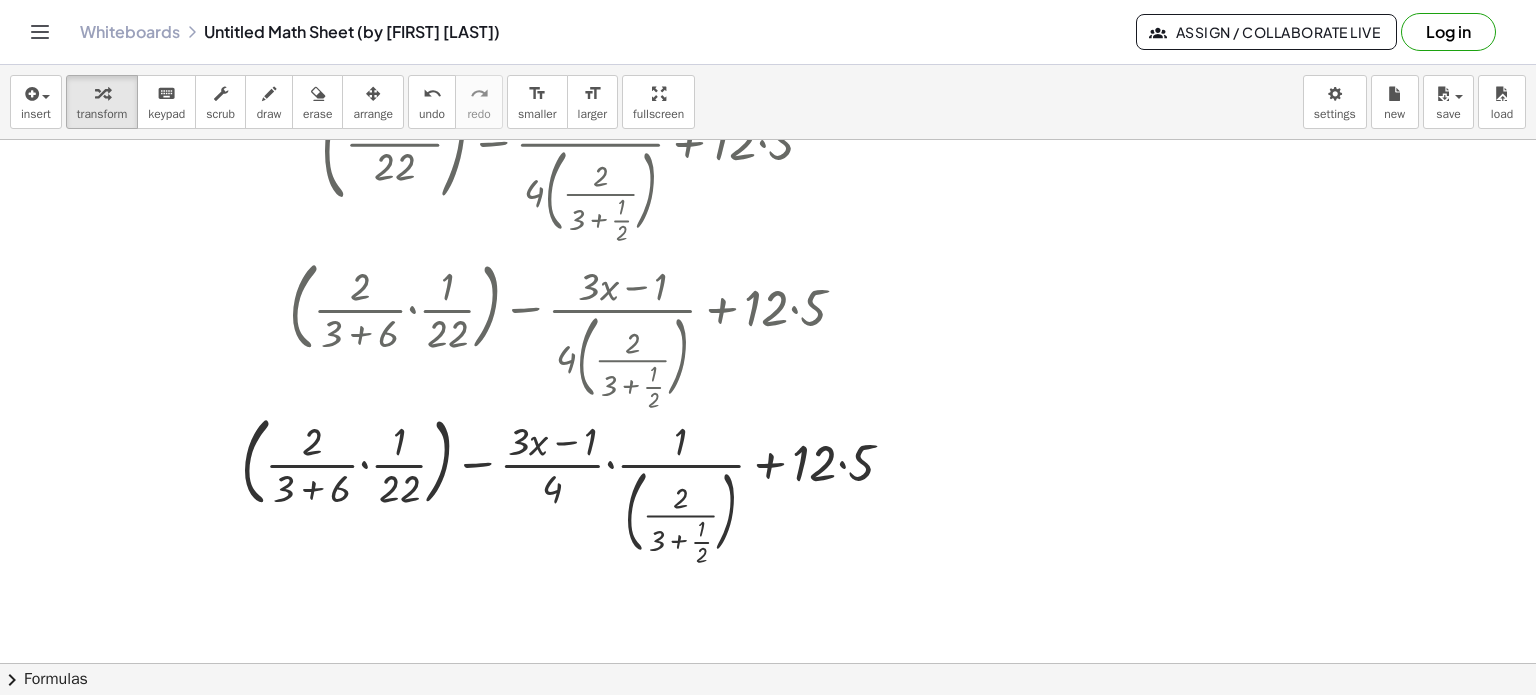 scroll, scrollTop: 136, scrollLeft: 0, axis: vertical 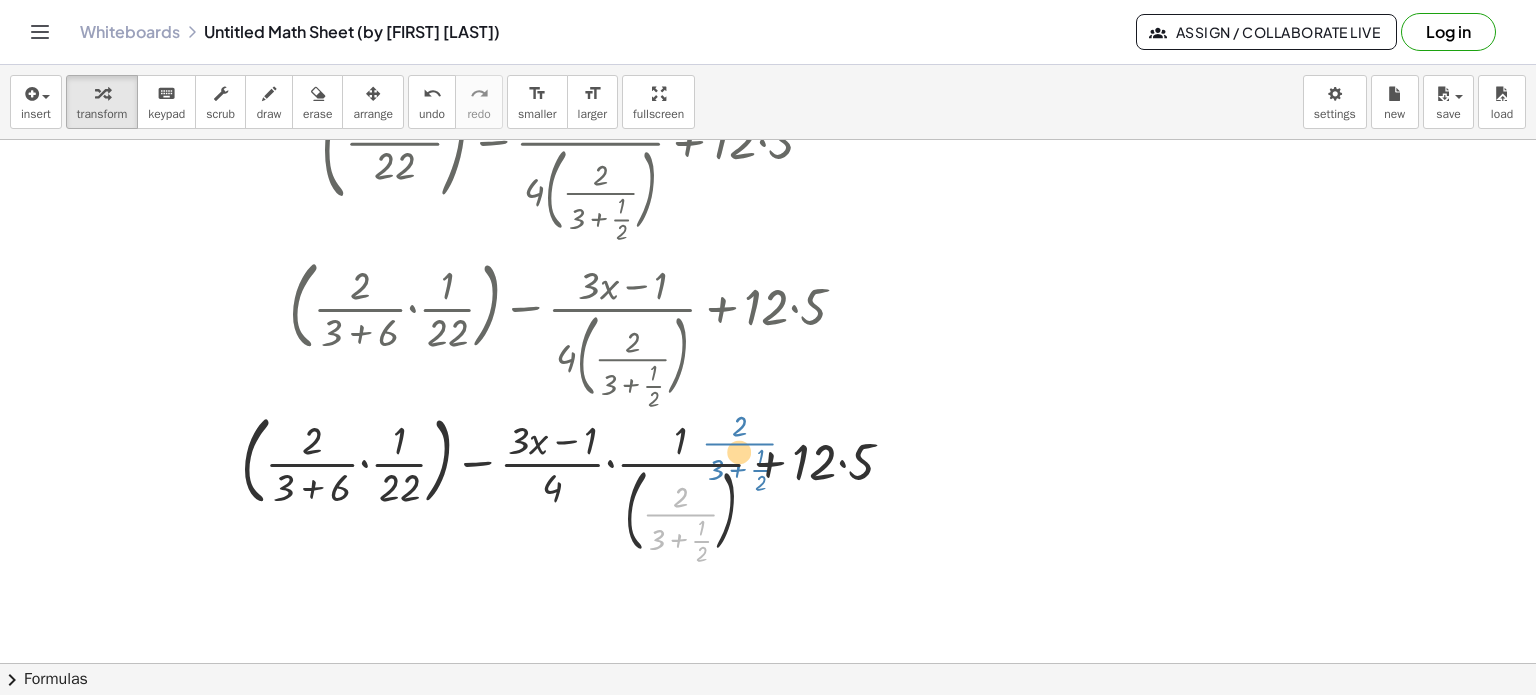 drag, startPoint x: 680, startPoint y: 516, endPoint x: 739, endPoint y: 445, distance: 92.31468 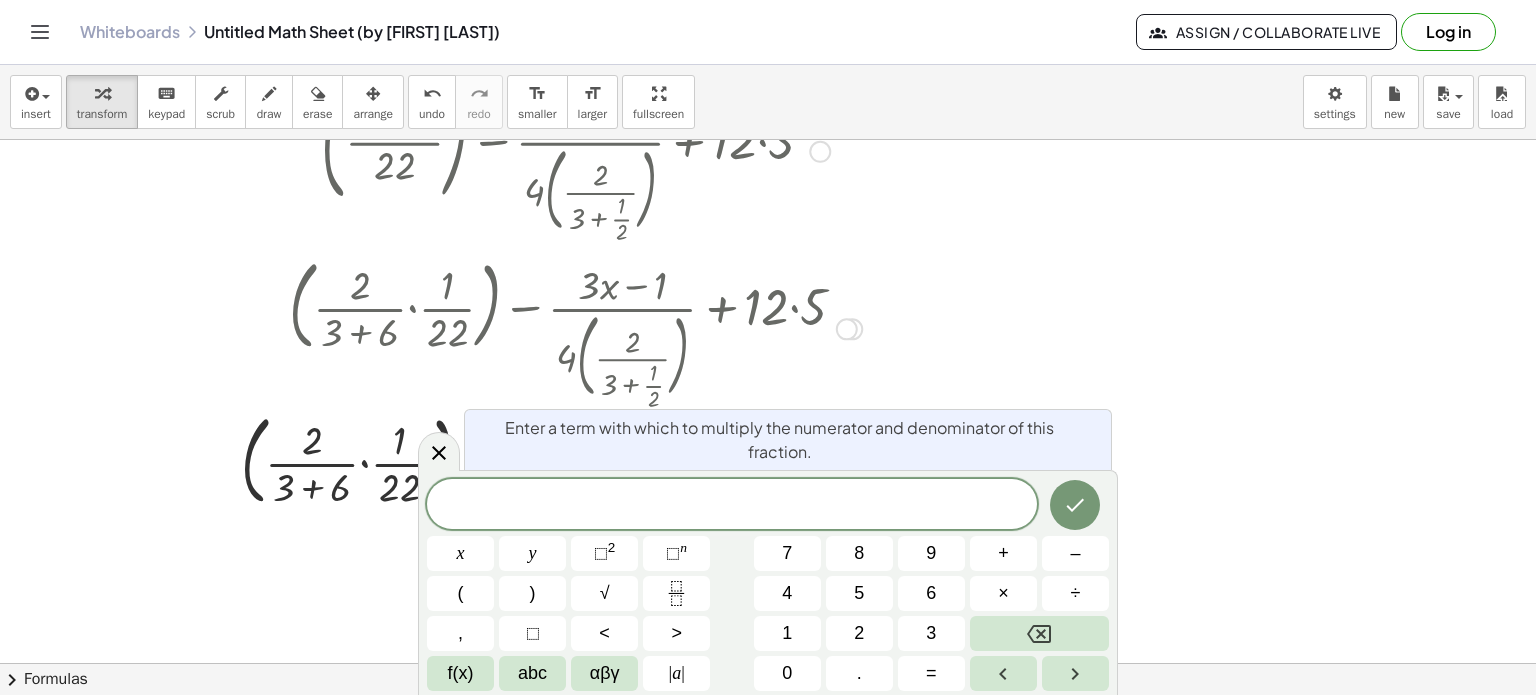drag, startPoint x: 680, startPoint y: 515, endPoint x: 882, endPoint y: 521, distance: 202.0891 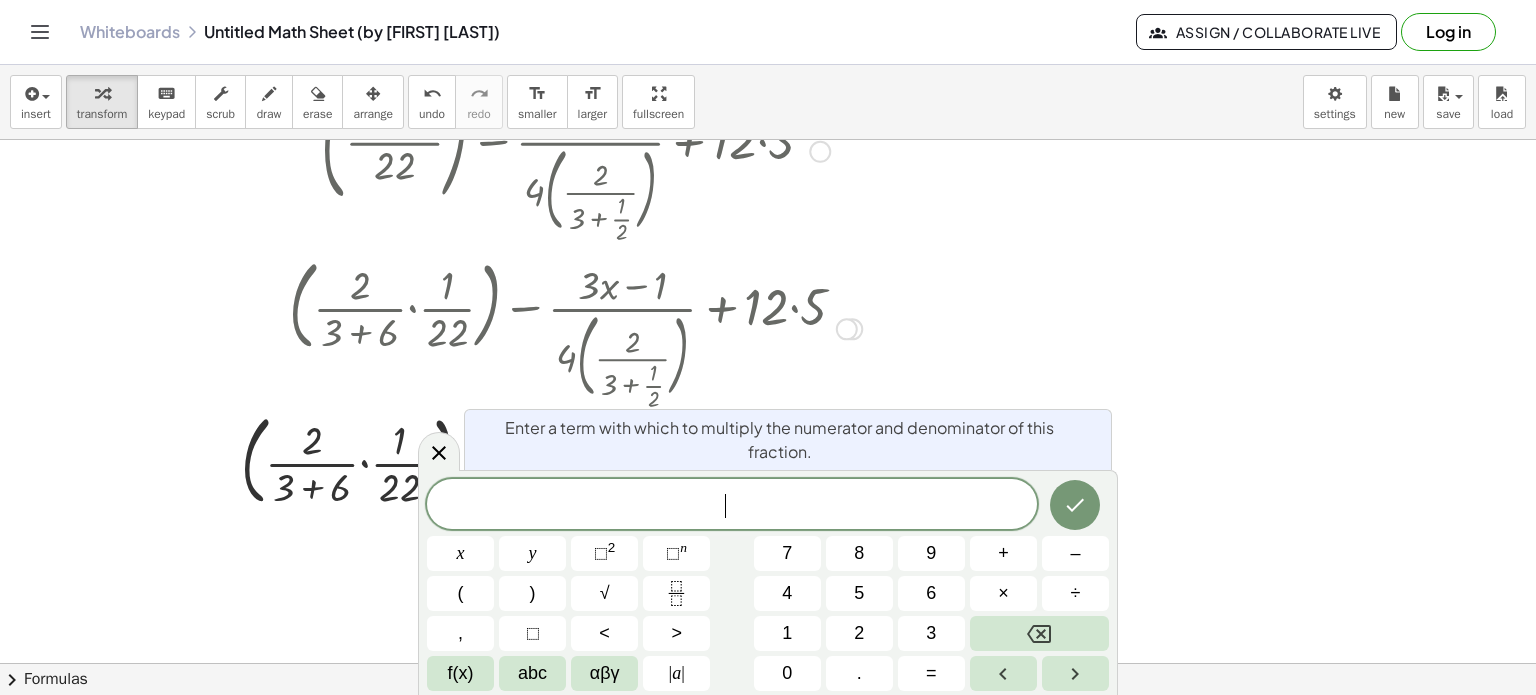 click 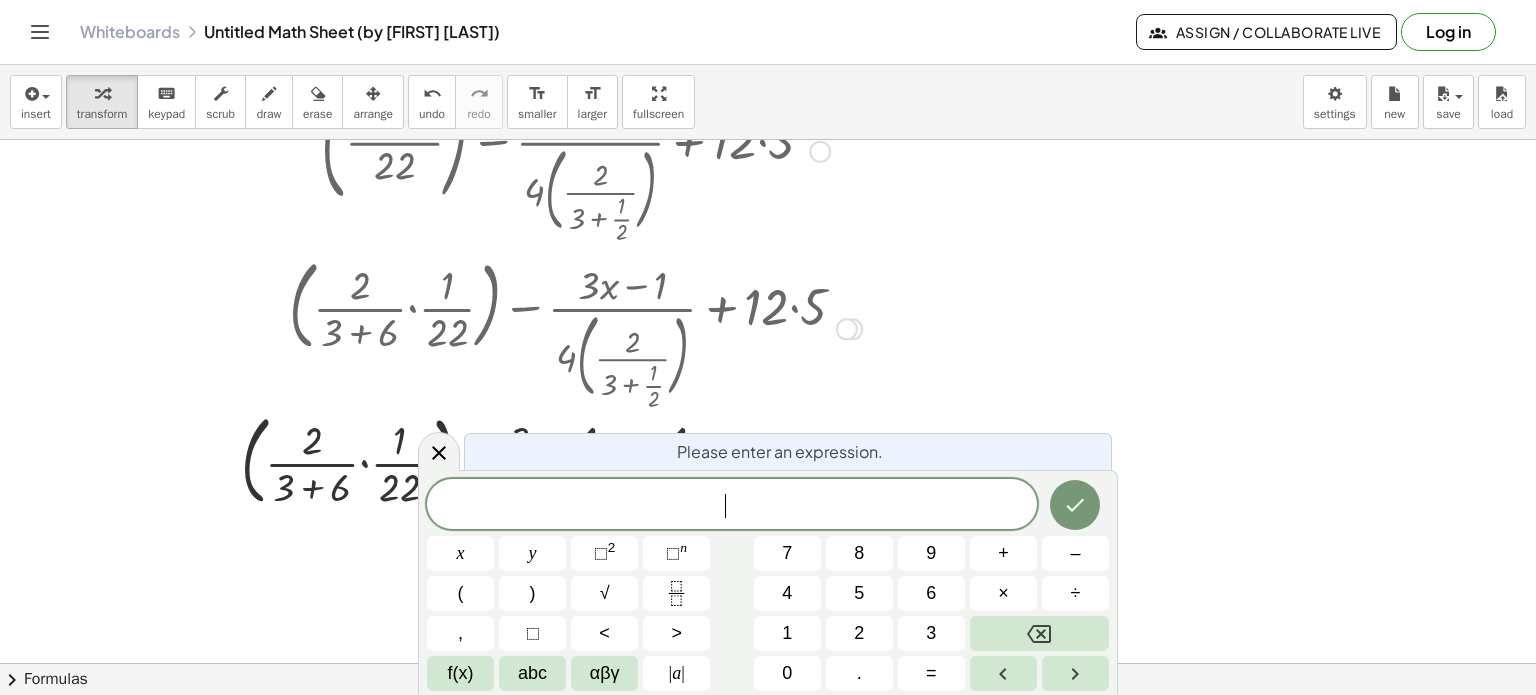 click 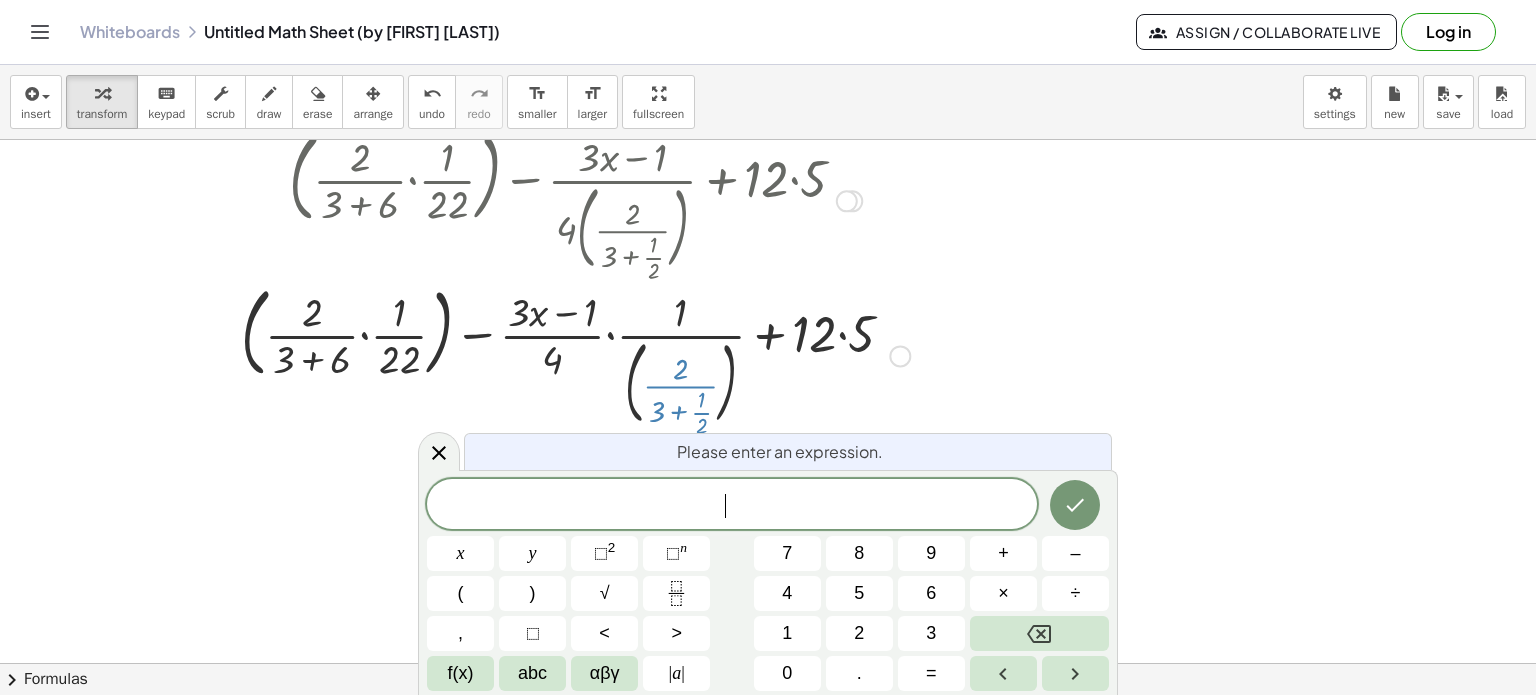 scroll, scrollTop: 284, scrollLeft: 0, axis: vertical 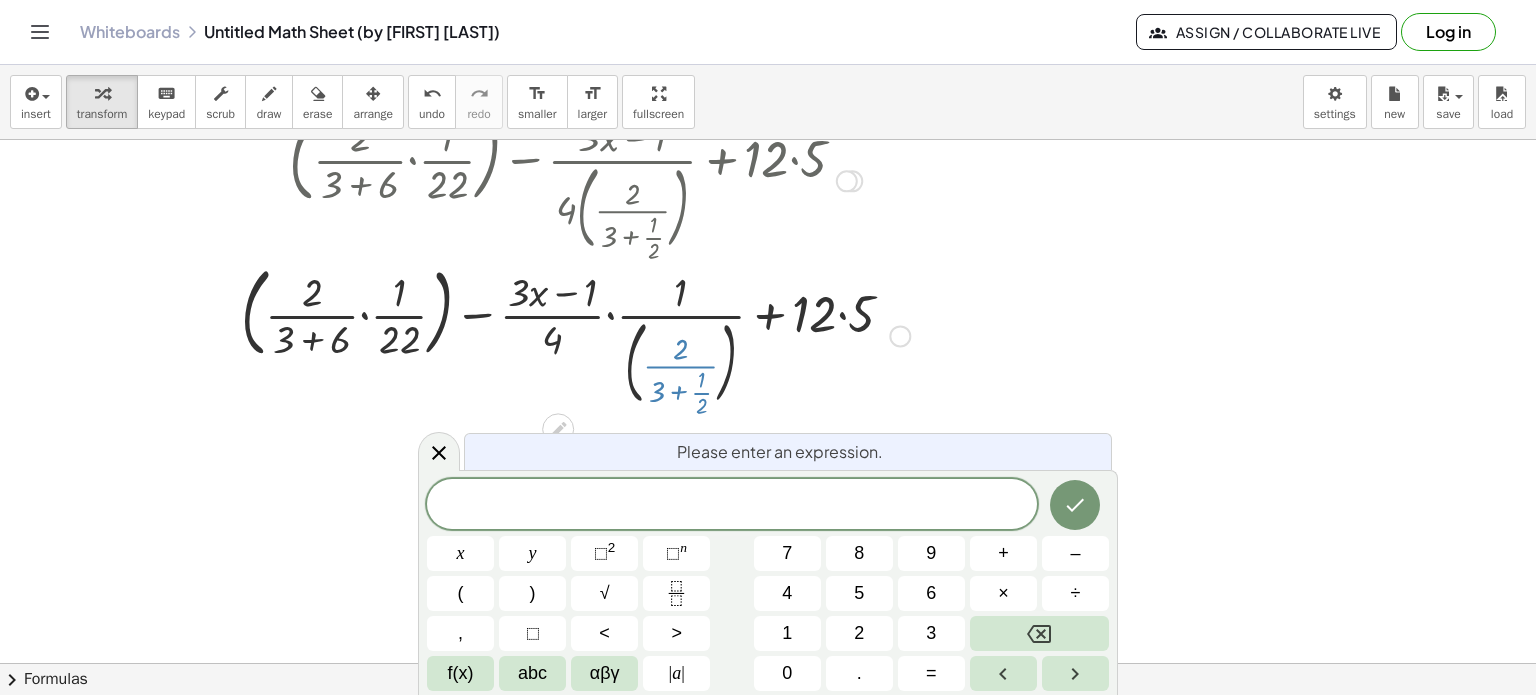 click 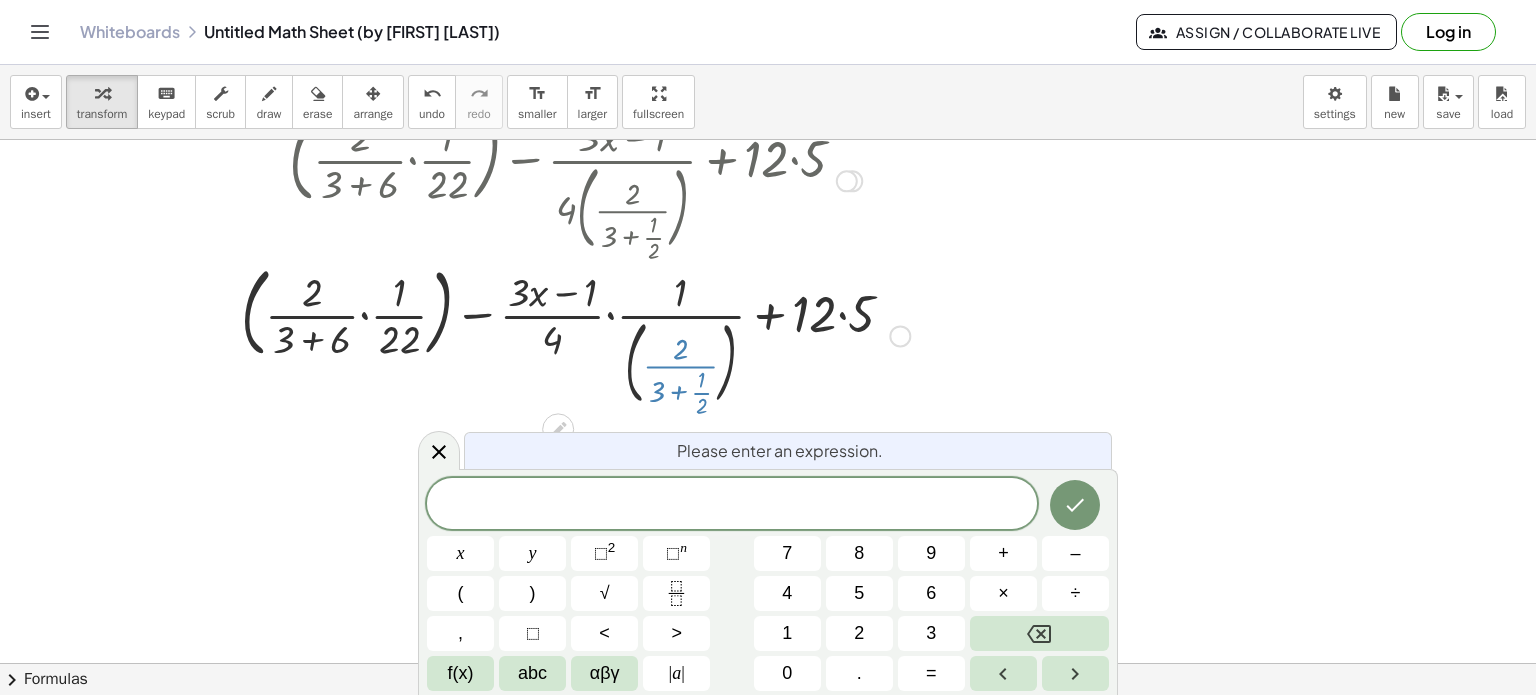 click 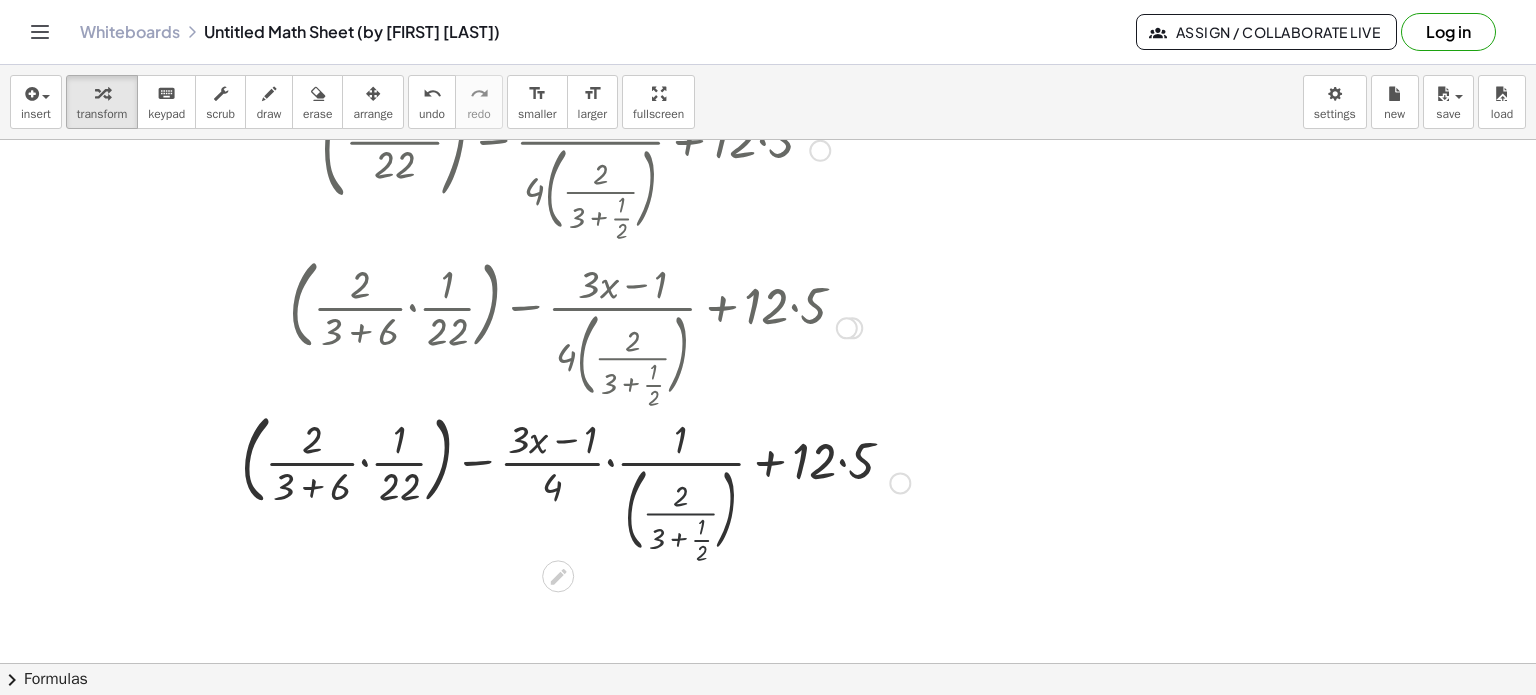 scroll, scrollTop: 136, scrollLeft: 0, axis: vertical 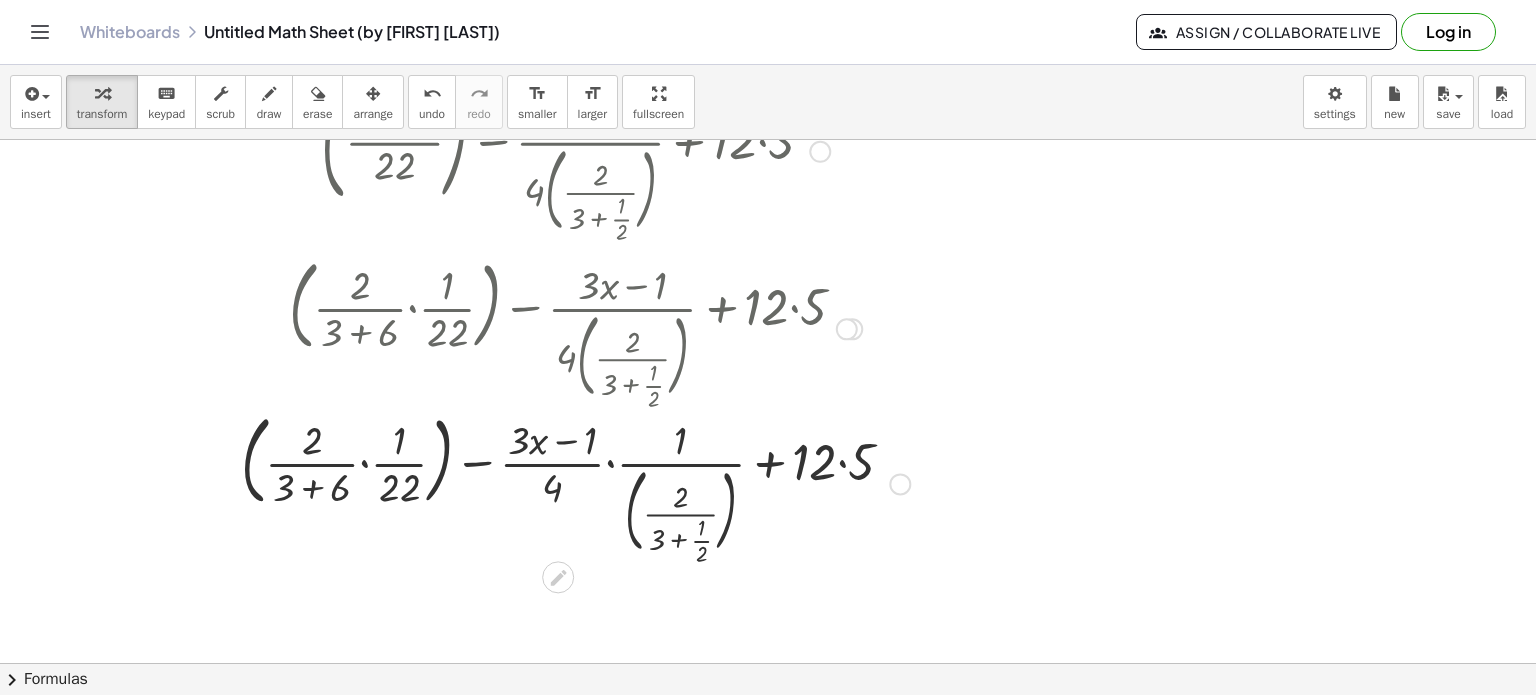 click at bounding box center [575, 482] 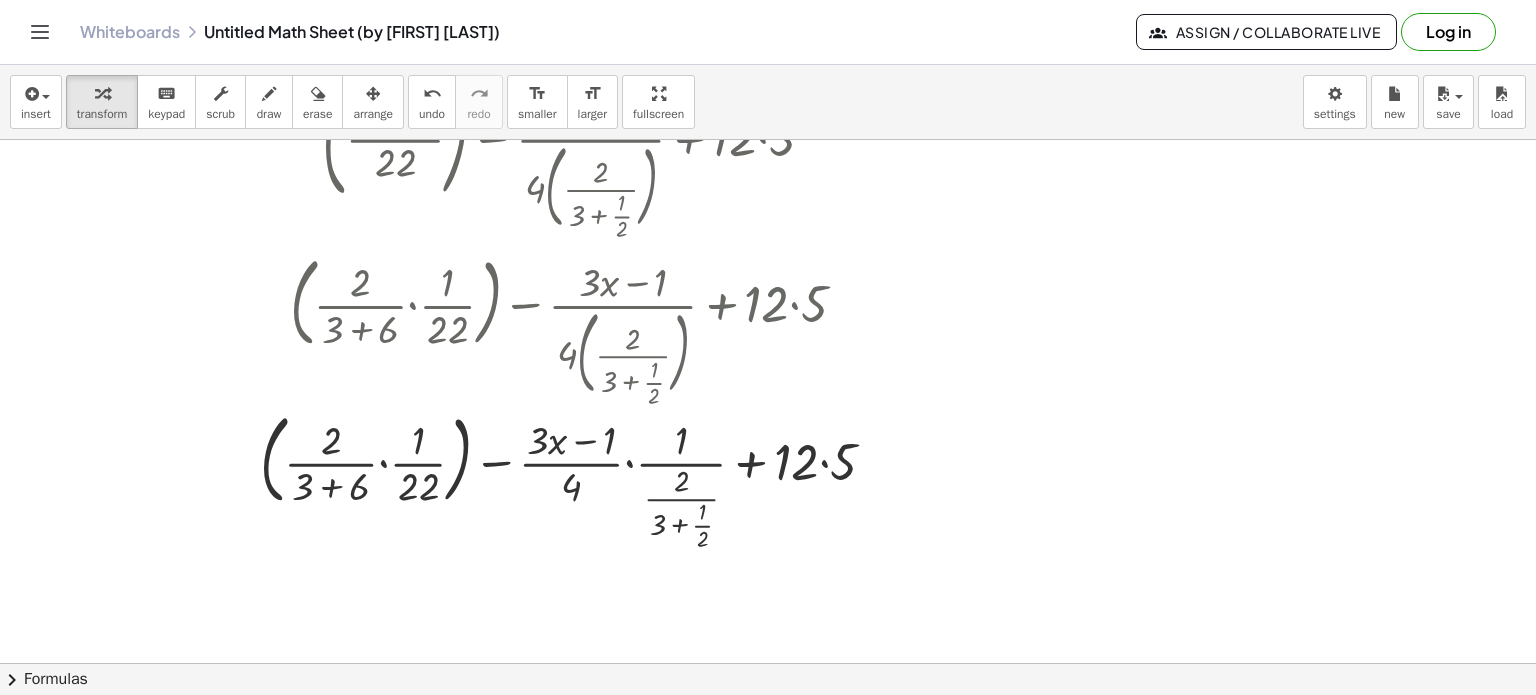 scroll, scrollTop: 140, scrollLeft: 0, axis: vertical 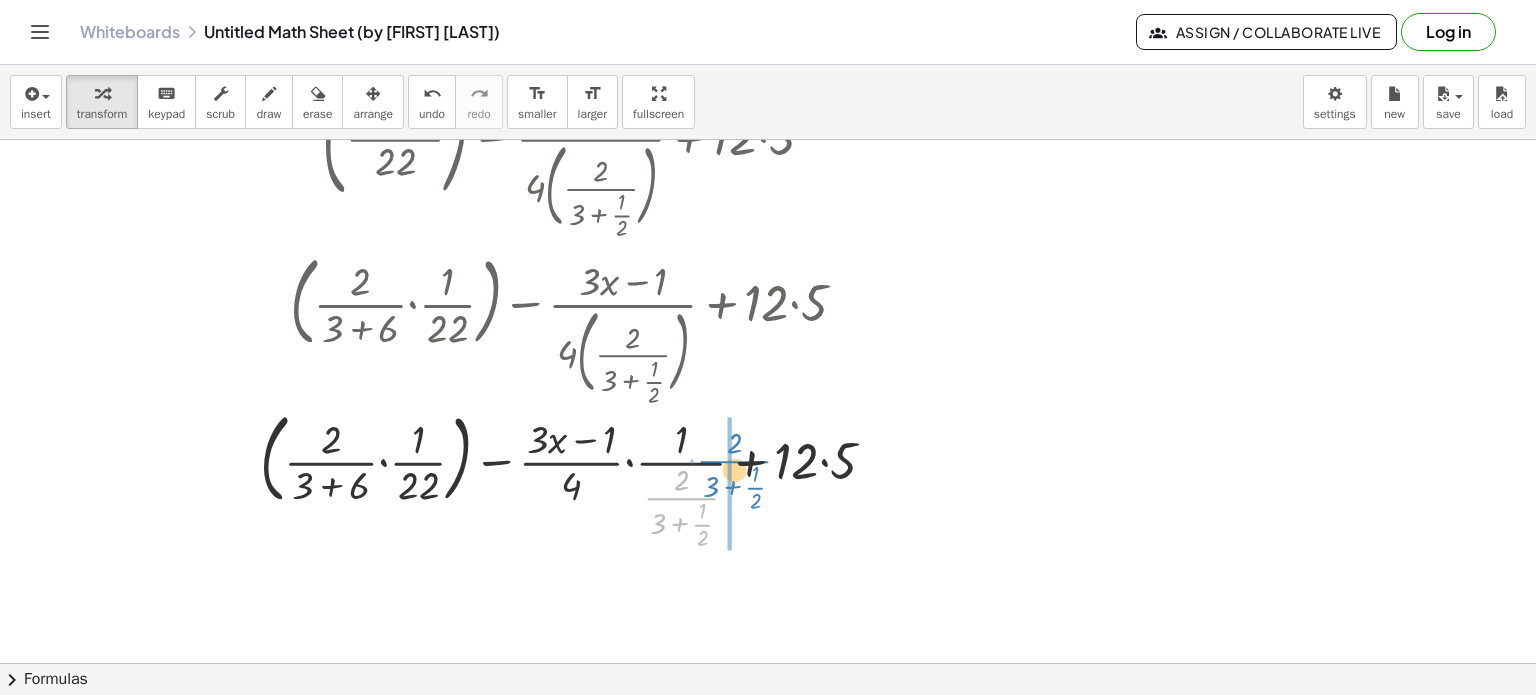drag, startPoint x: 681, startPoint y: 499, endPoint x: 733, endPoint y: 462, distance: 63.82006 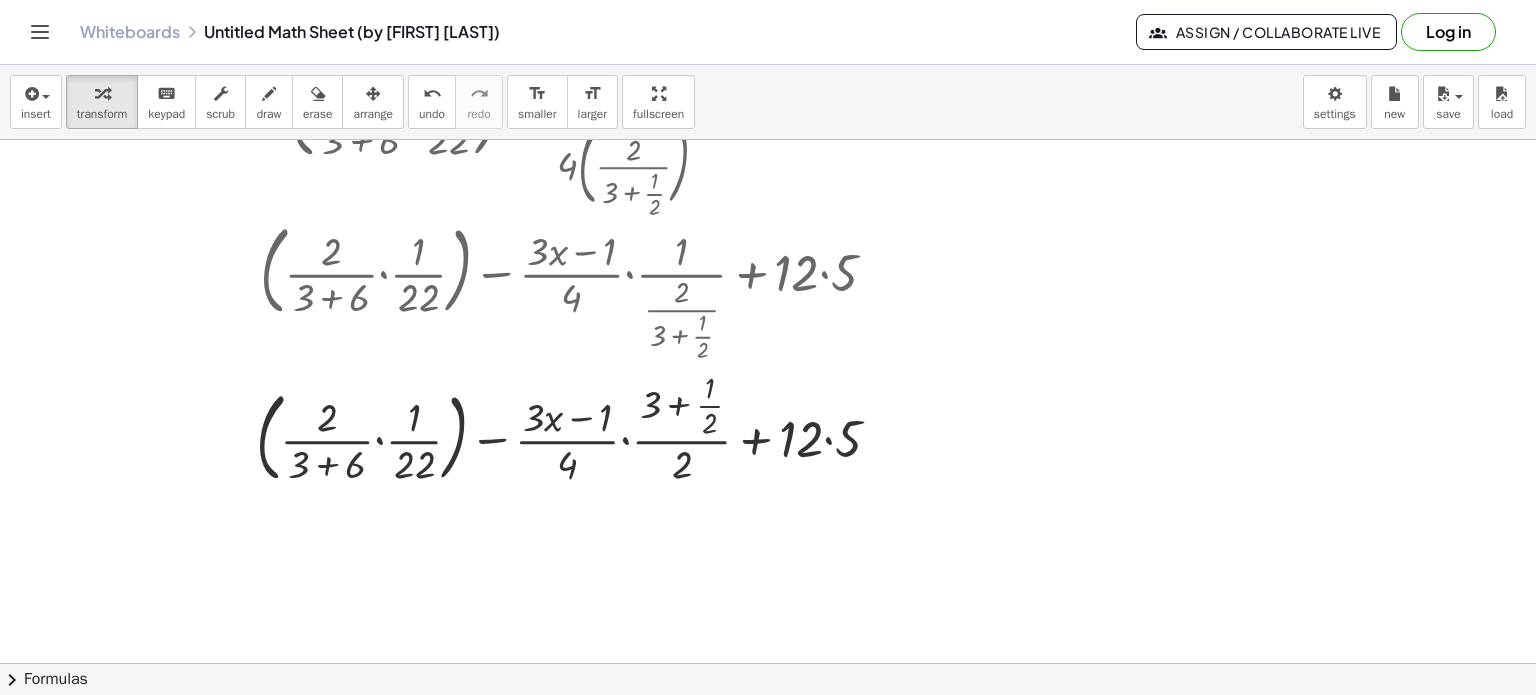 scroll, scrollTop: 330, scrollLeft: 0, axis: vertical 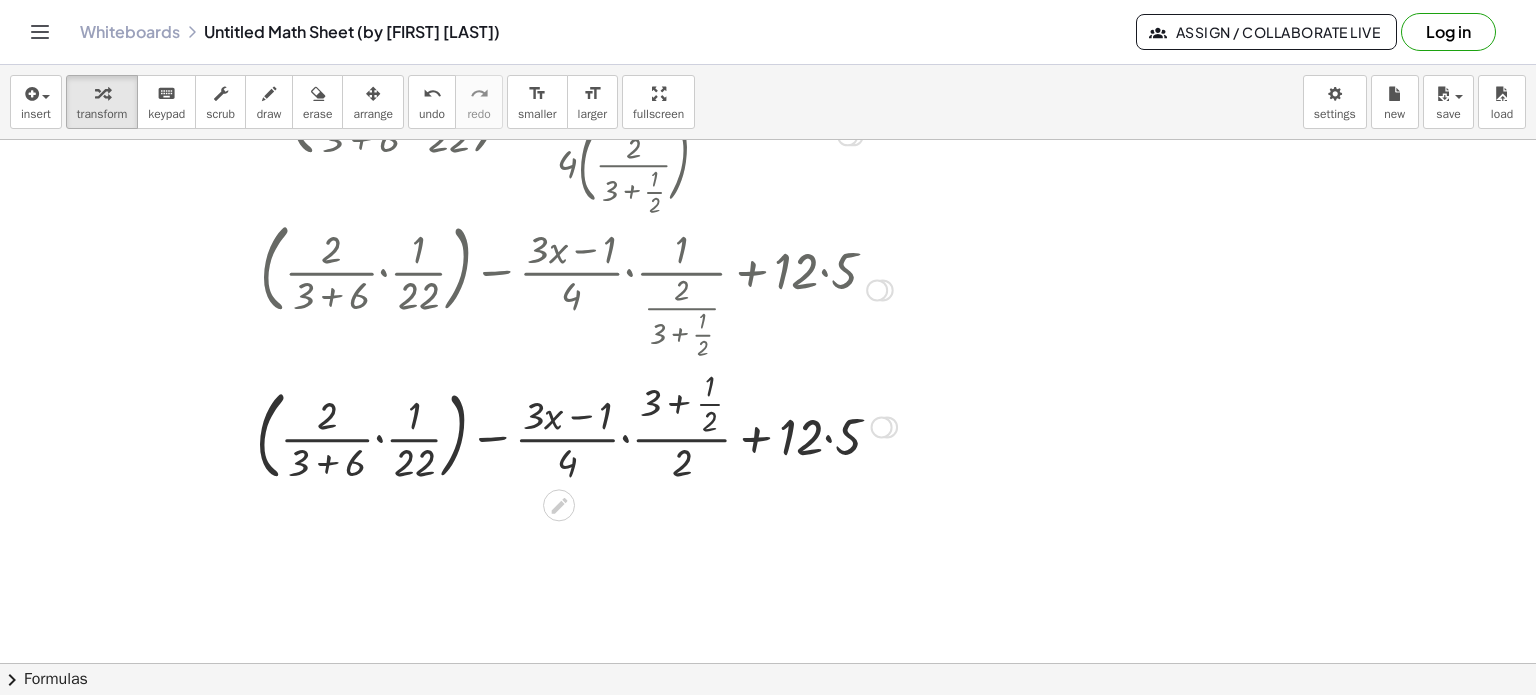 click at bounding box center [882, 427] 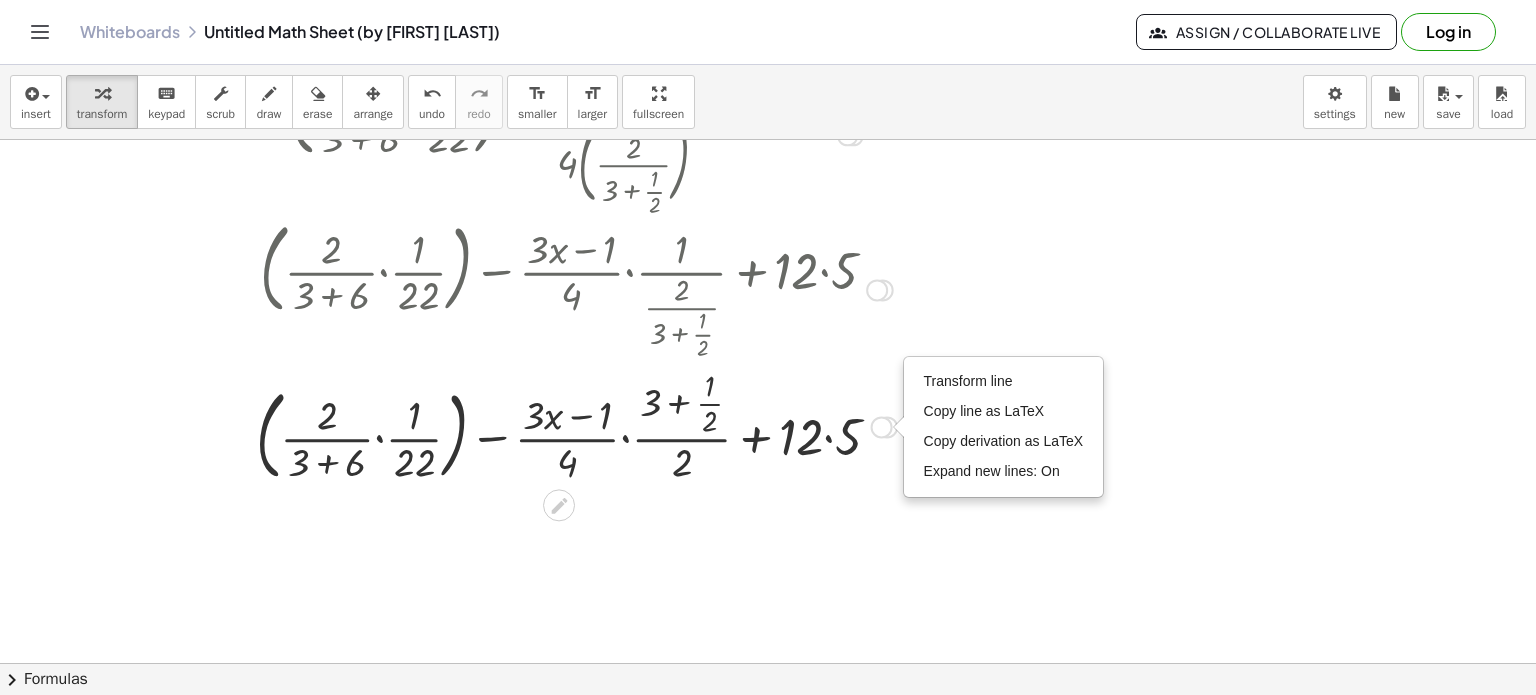 click on "Copy line as LaTeX" at bounding box center (984, 411) 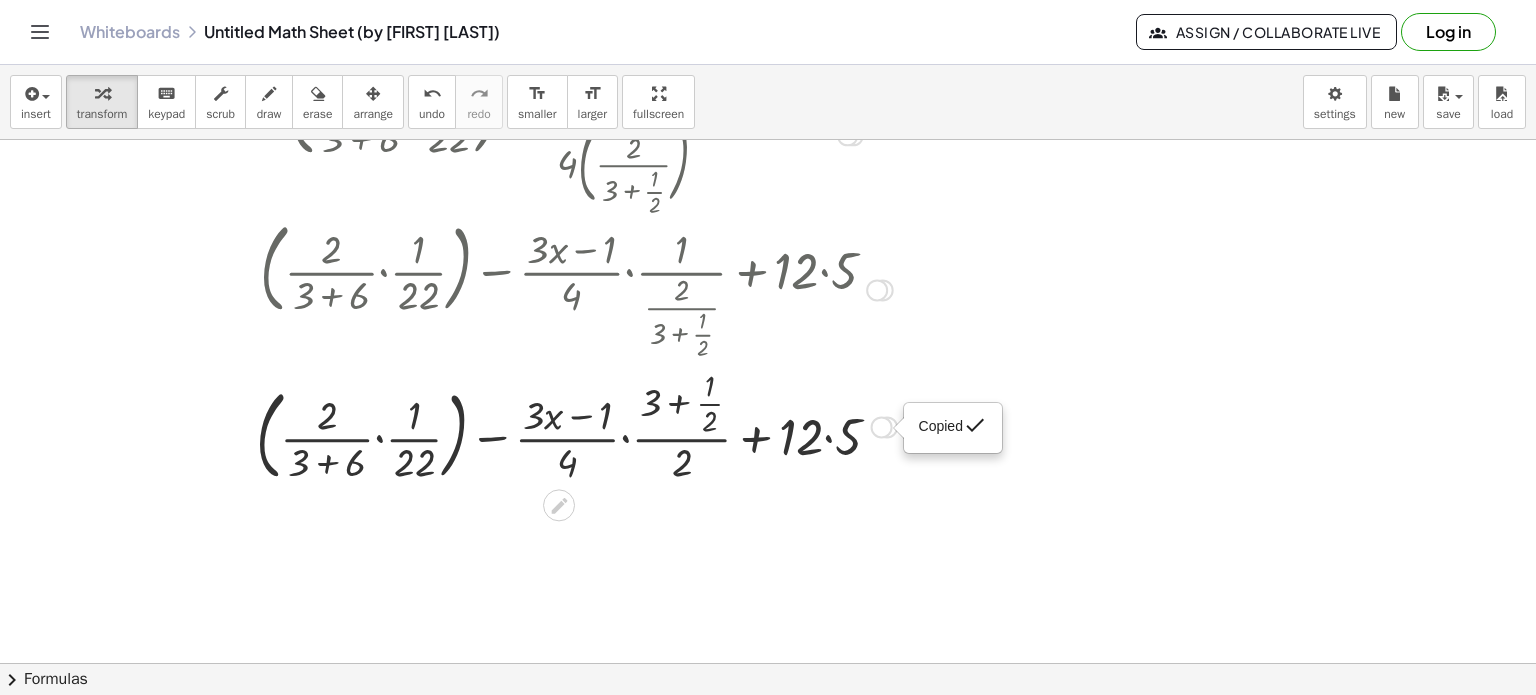click on "Copied done" at bounding box center (953, 428) 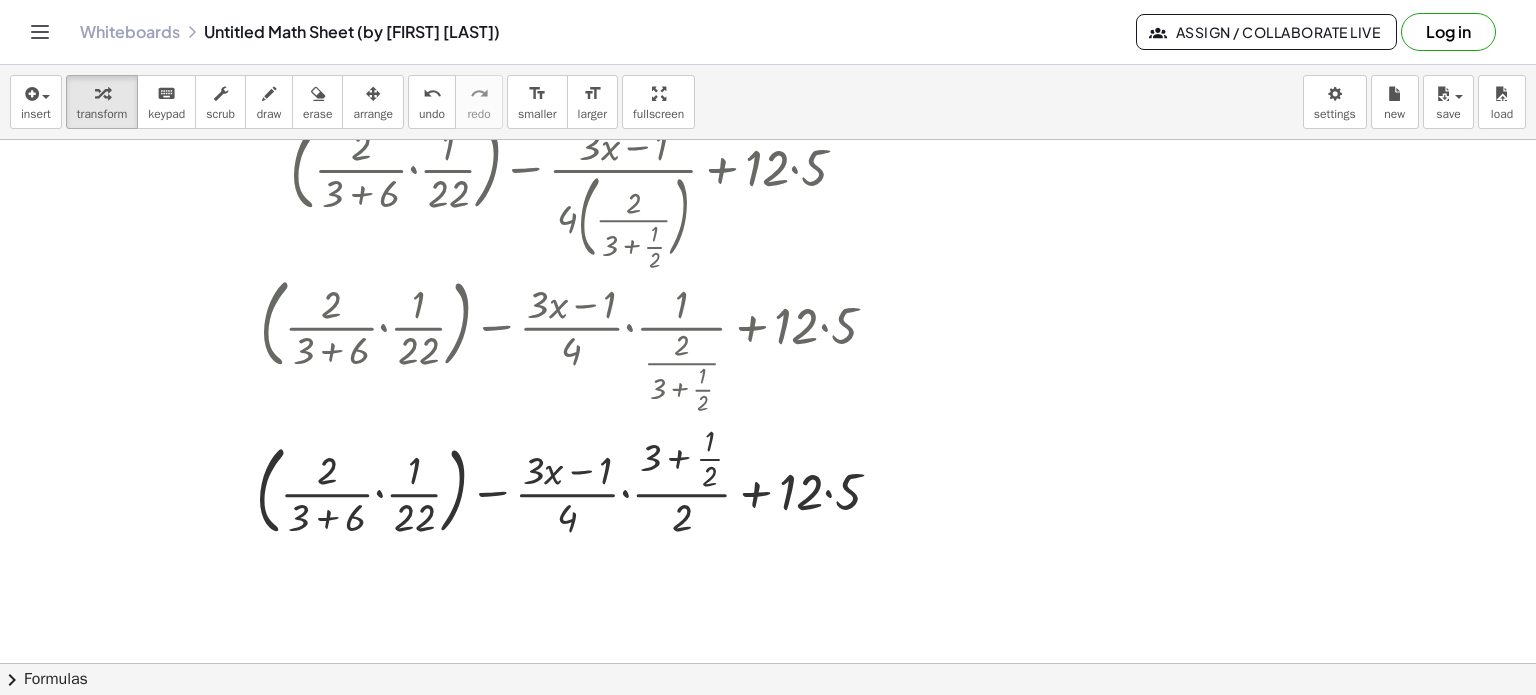 scroll, scrollTop: 268, scrollLeft: 0, axis: vertical 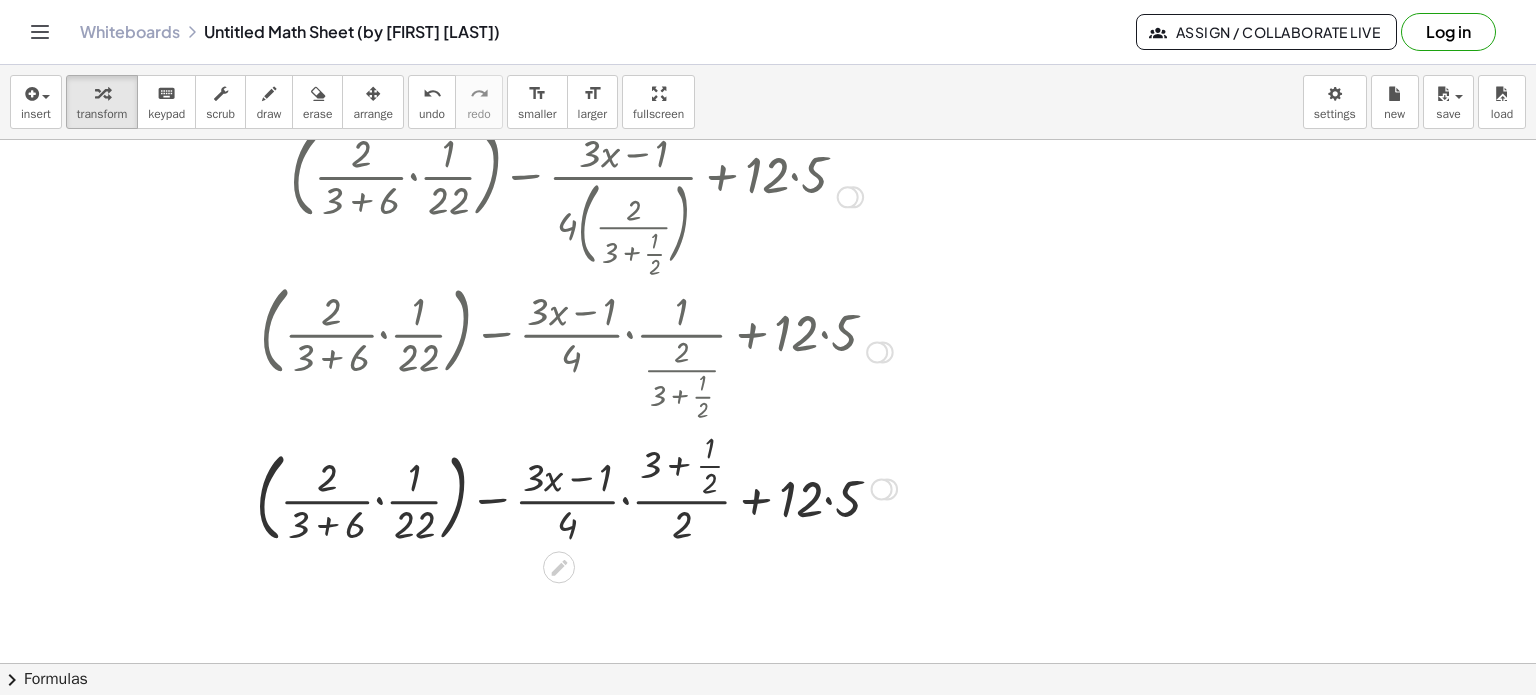 click on "Copied done" at bounding box center [882, 489] 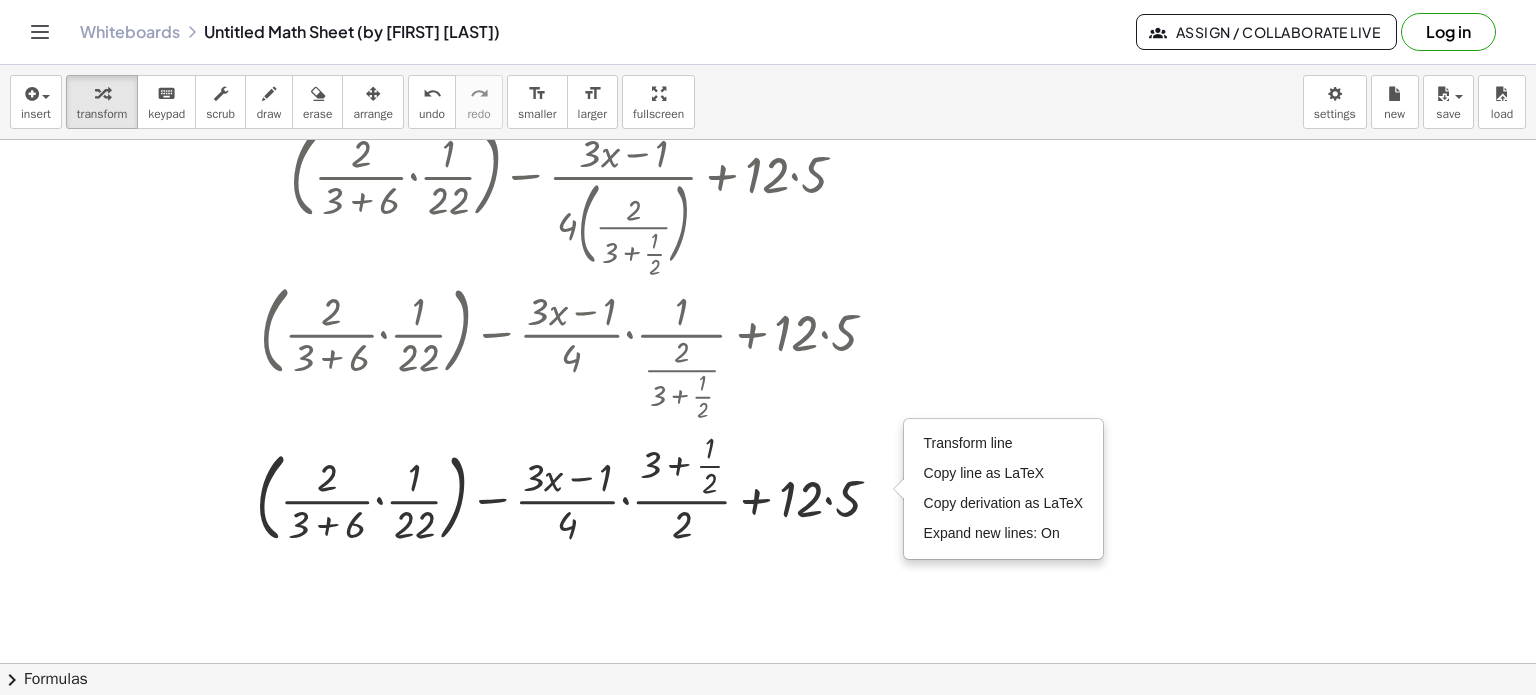 click at bounding box center (768, 461) 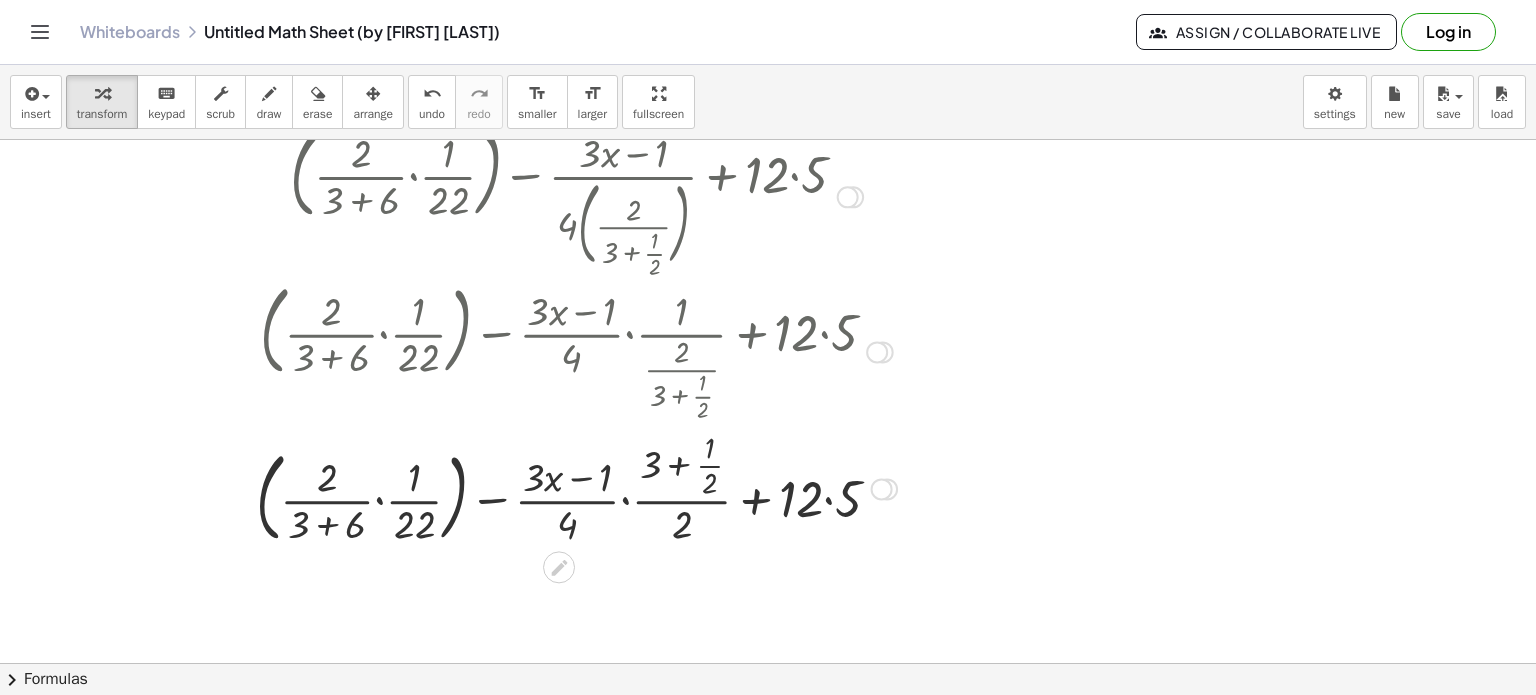 click on "Transform line Copy line as LaTeX Copy derivation as LaTeX Expand new lines: On" at bounding box center [882, 489] 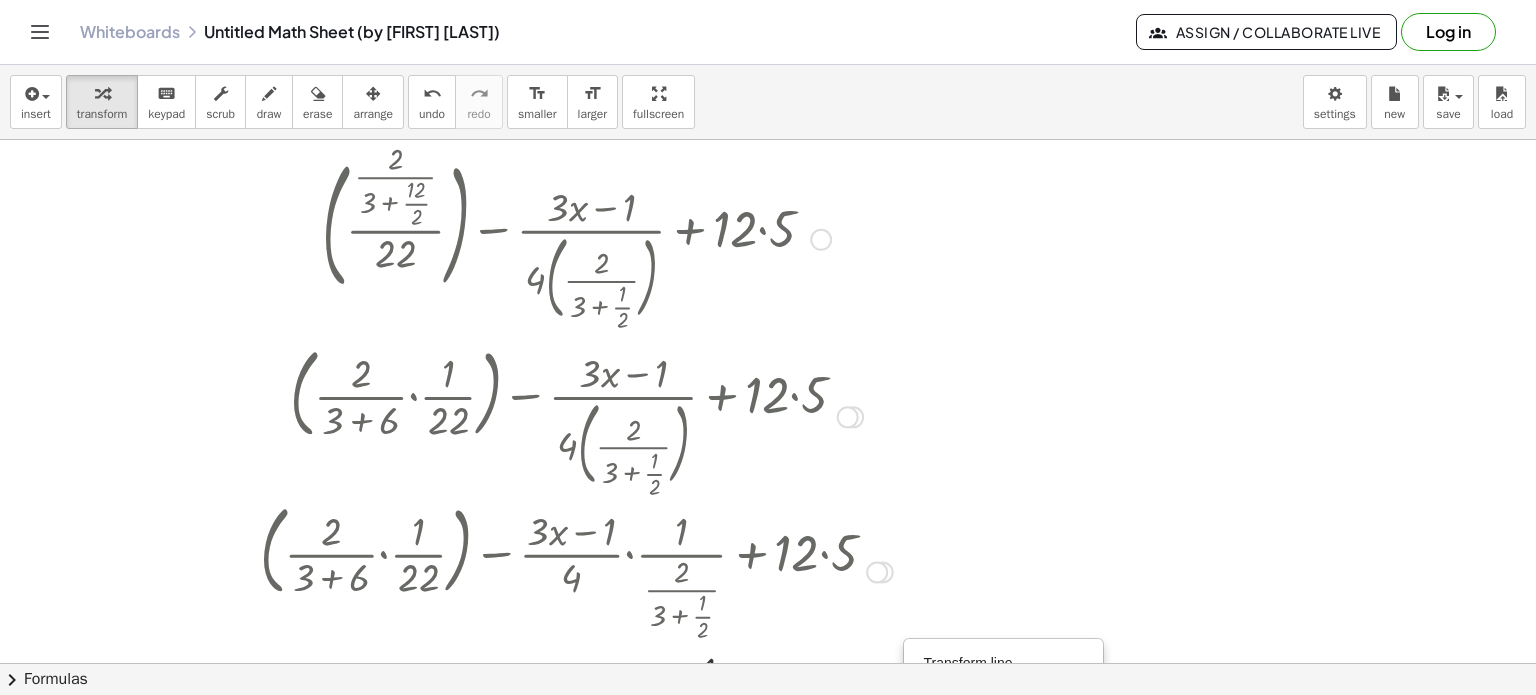 scroll, scrollTop: 0, scrollLeft: 0, axis: both 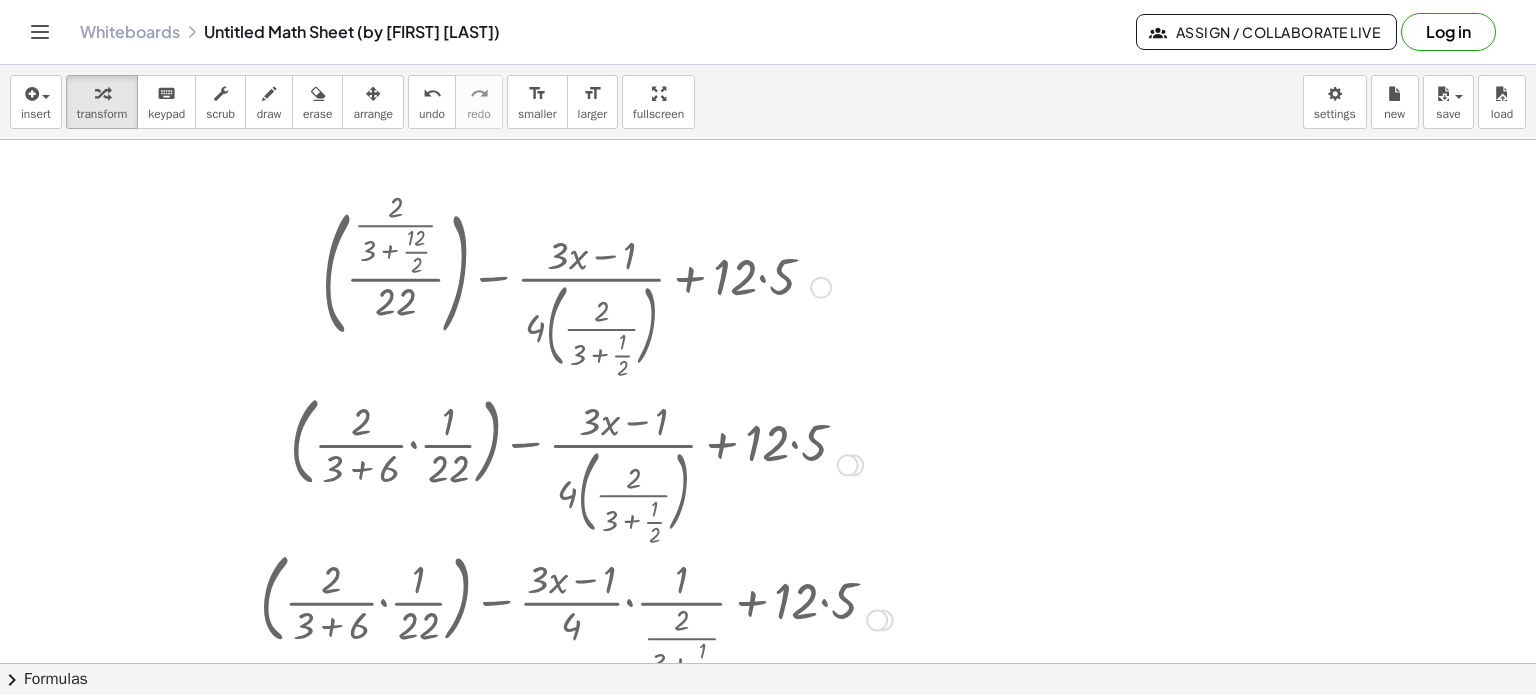 click at bounding box center [821, 288] 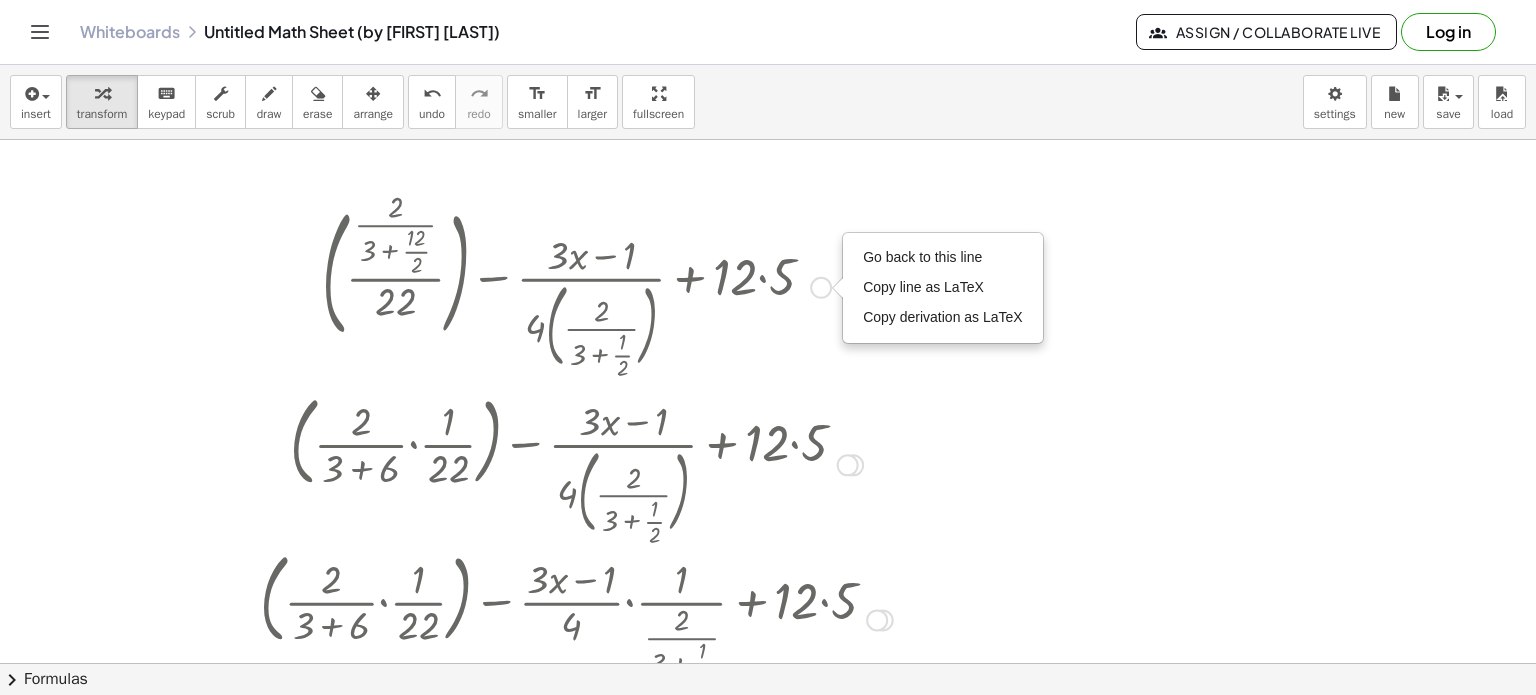 click on "Go back to this line" at bounding box center [922, 257] 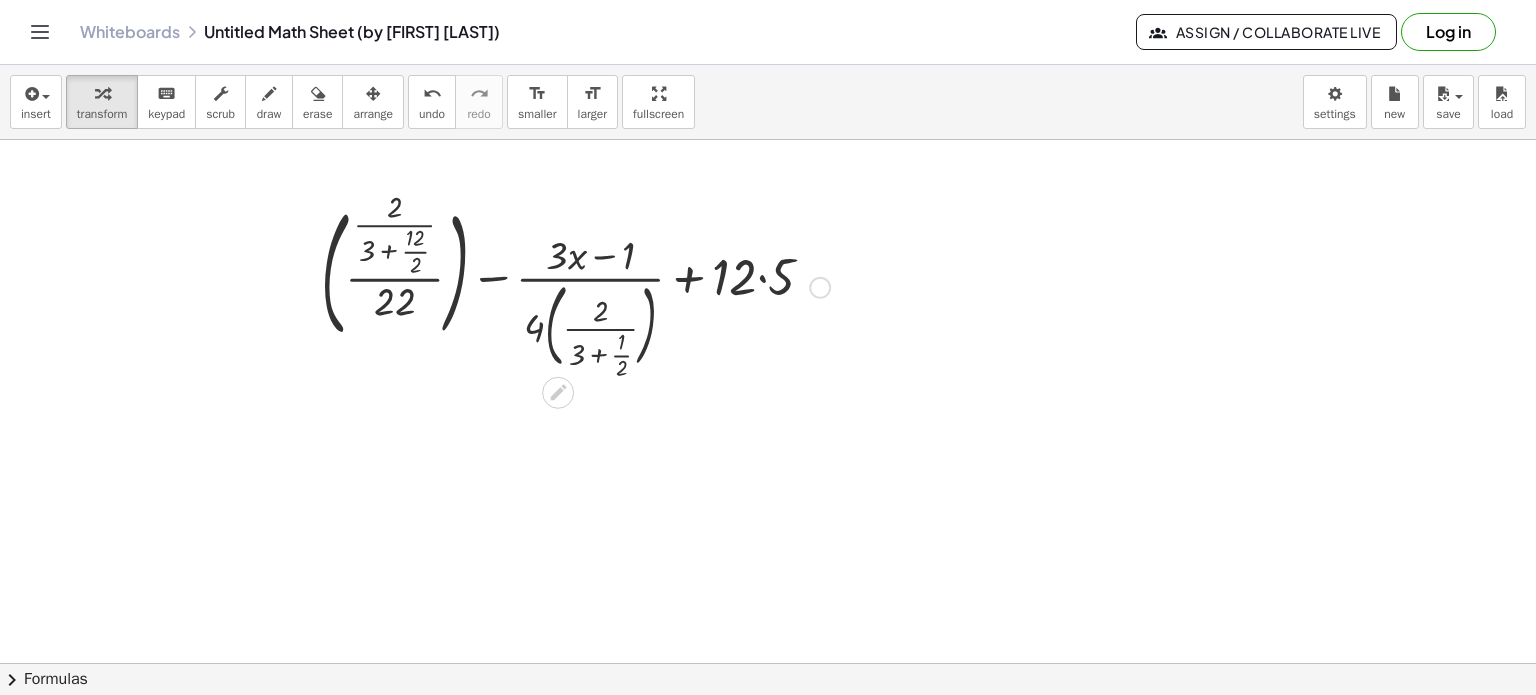 click on "Go back to this line Copy line as LaTeX Copy derivation as LaTeX" at bounding box center (820, 288) 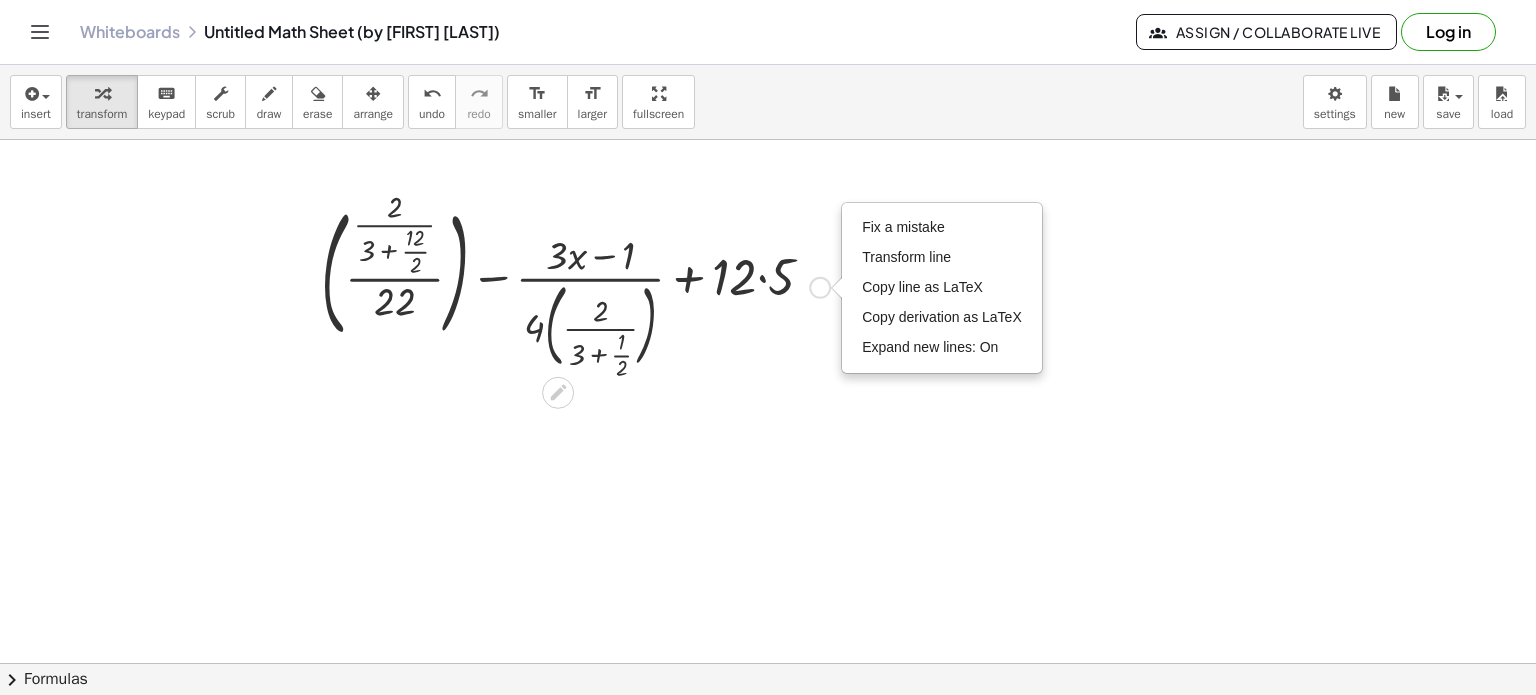 click on "Fix a mistake" at bounding box center [903, 227] 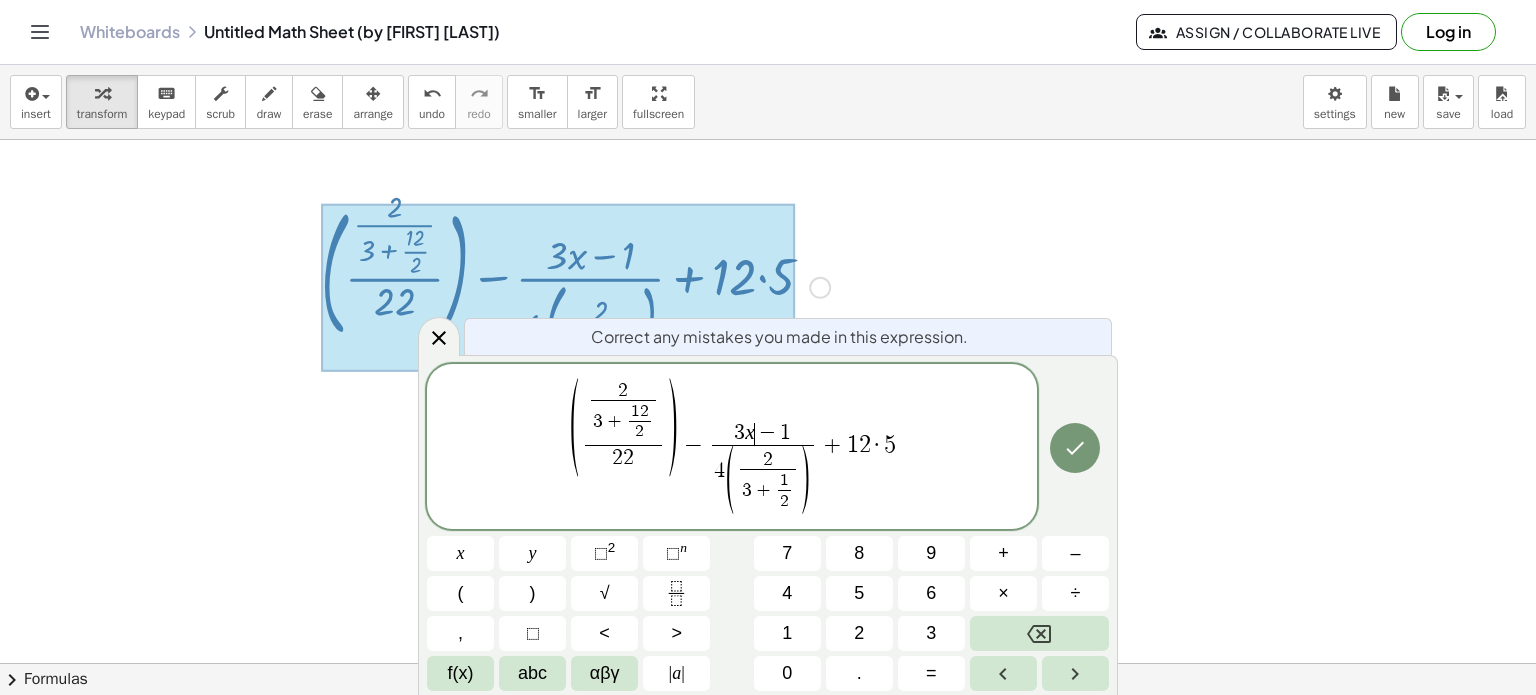 click on "x" at bounding box center [750, 432] 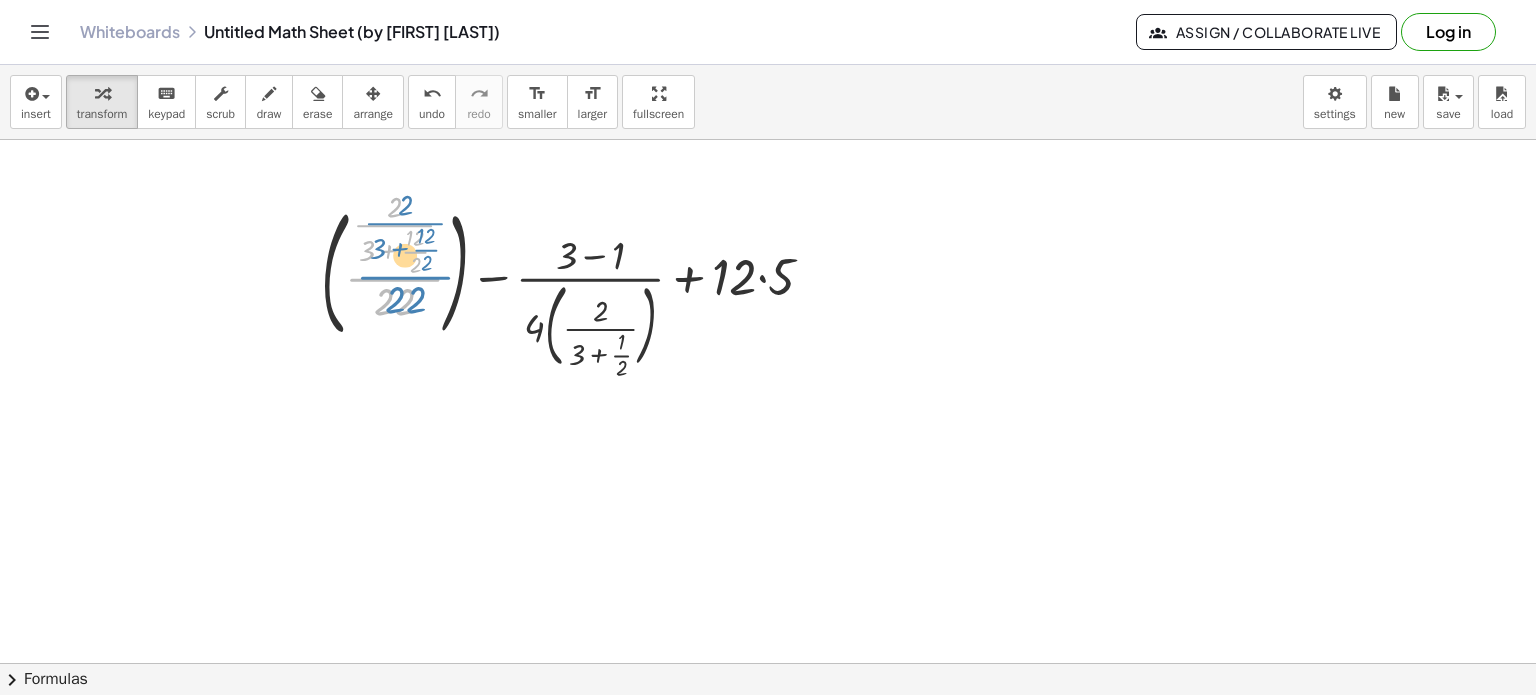 click at bounding box center [575, 286] 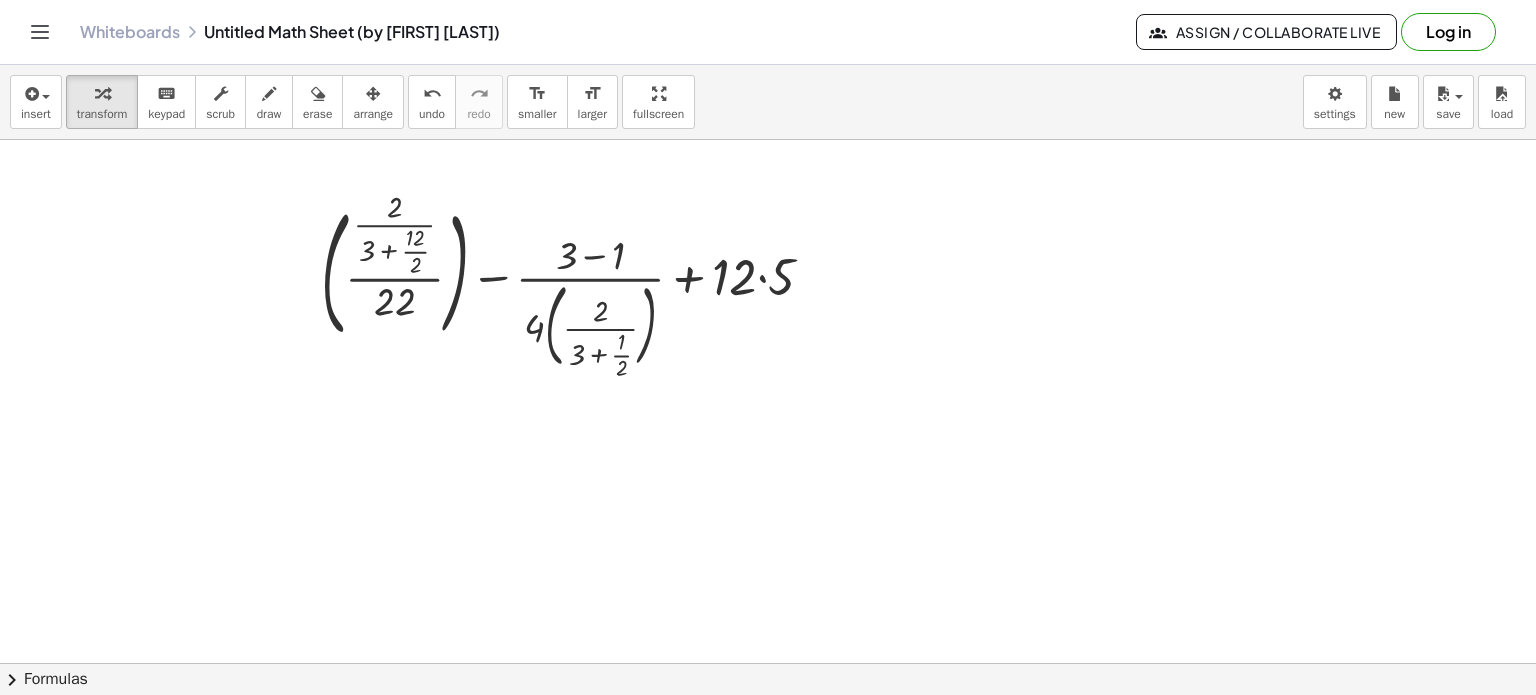 click at bounding box center [768, 663] 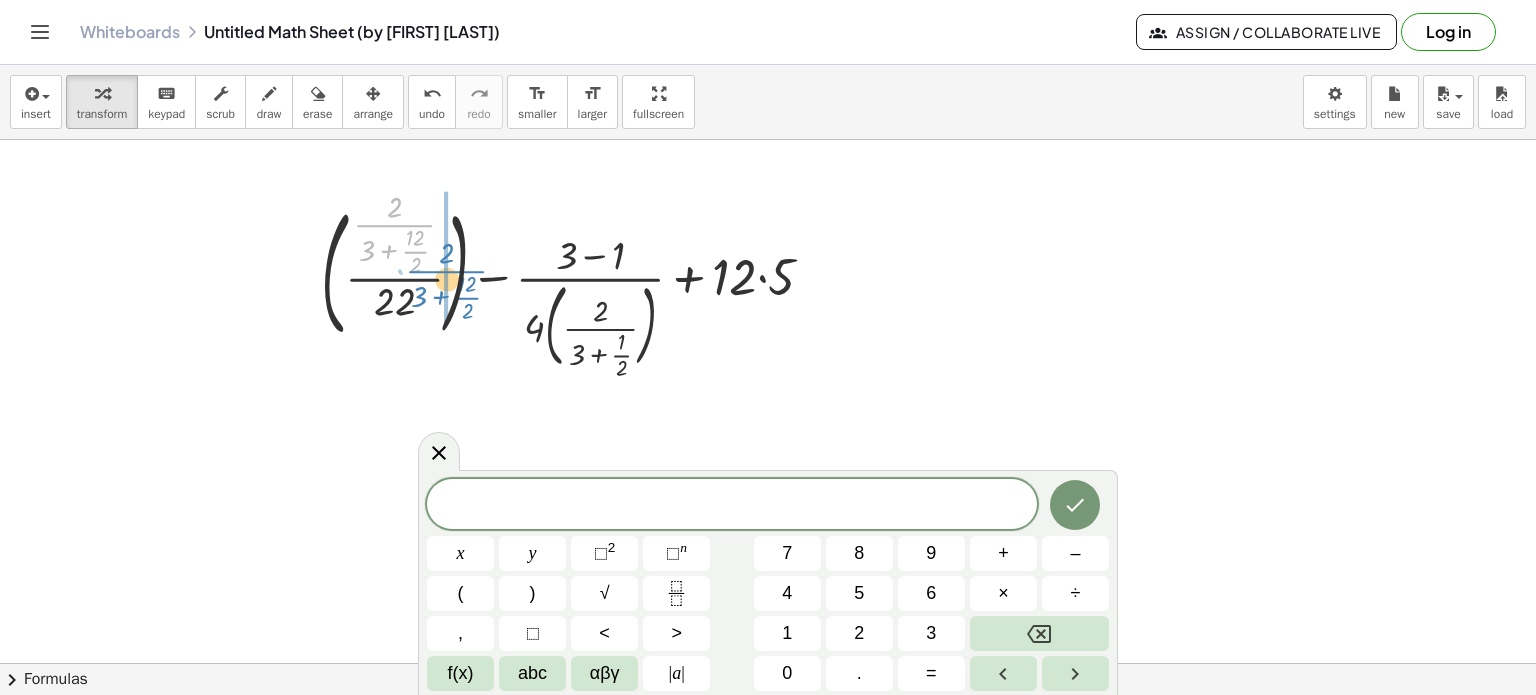 drag, startPoint x: 392, startPoint y: 227, endPoint x: 444, endPoint y: 273, distance: 69.426216 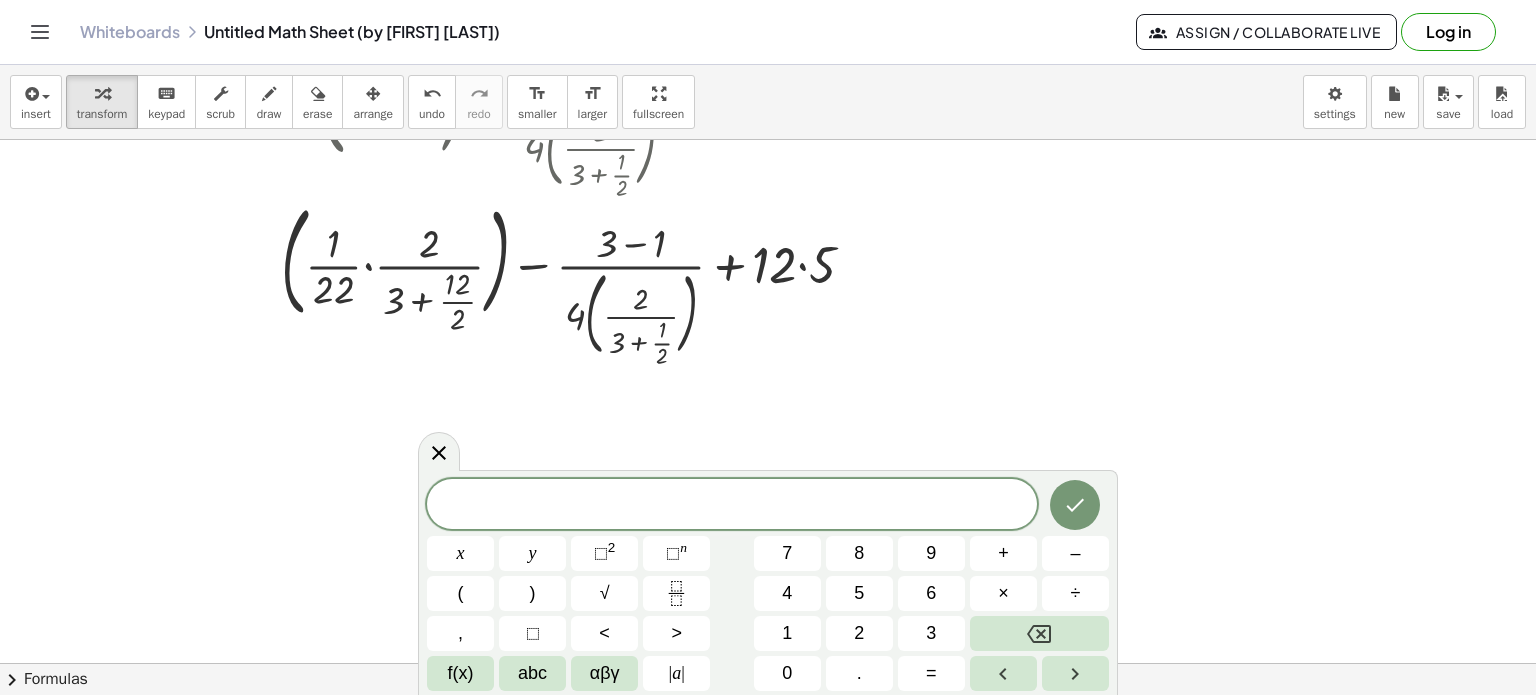scroll, scrollTop: 198, scrollLeft: 0, axis: vertical 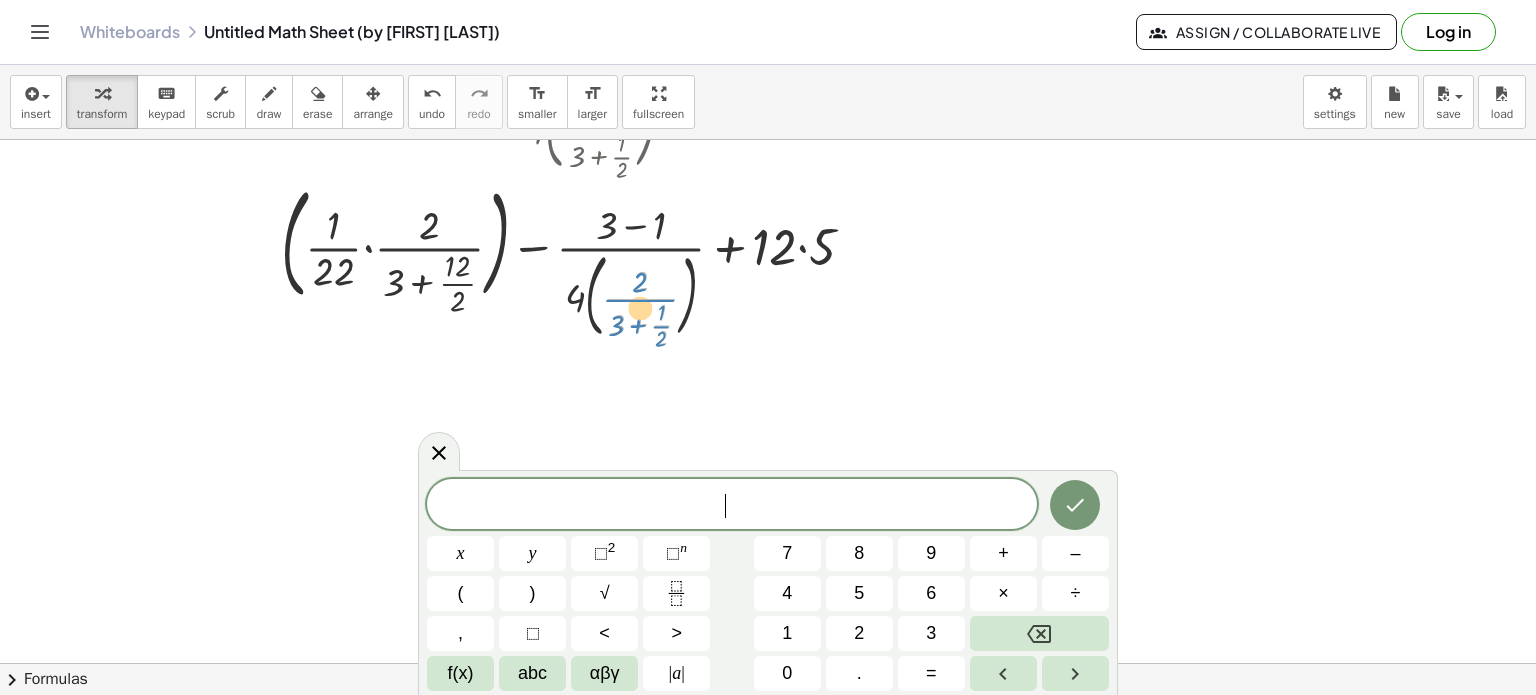 click at bounding box center [576, 260] 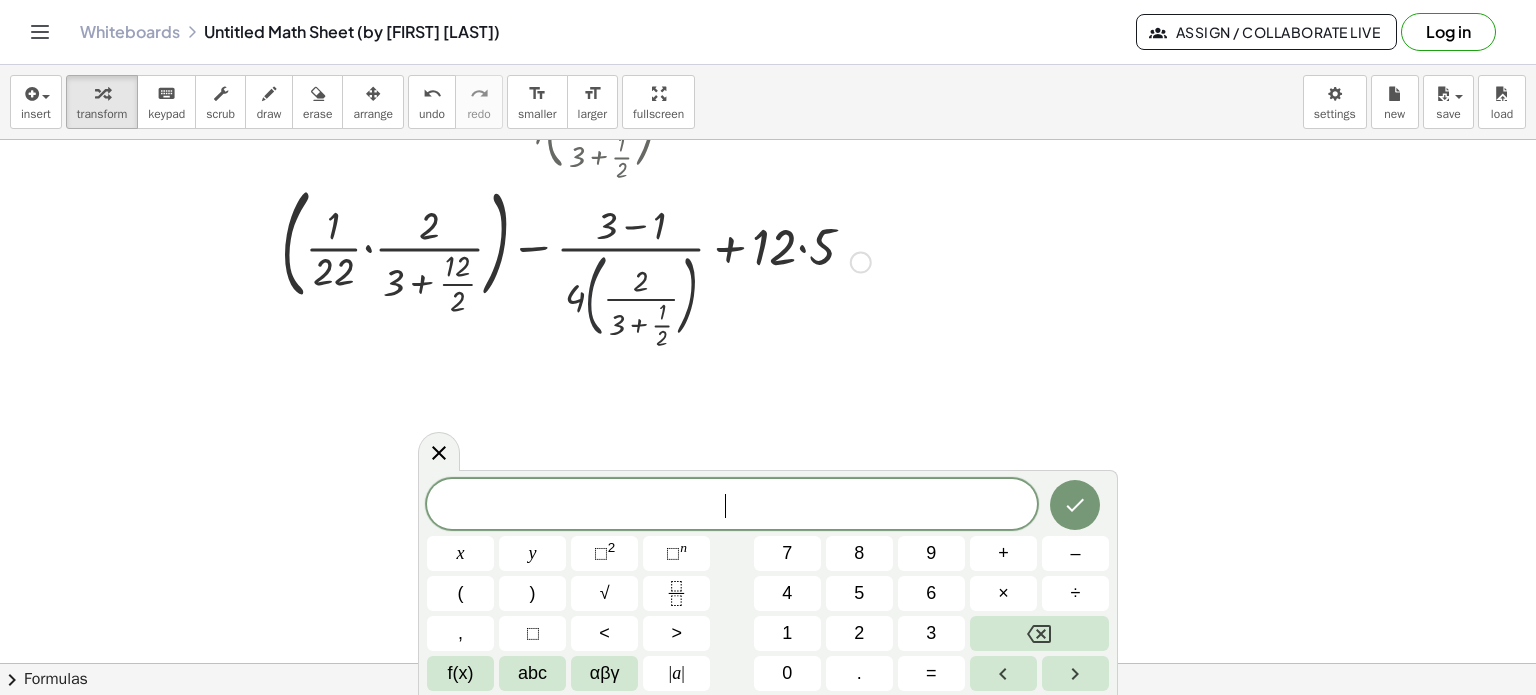 click at bounding box center [576, 260] 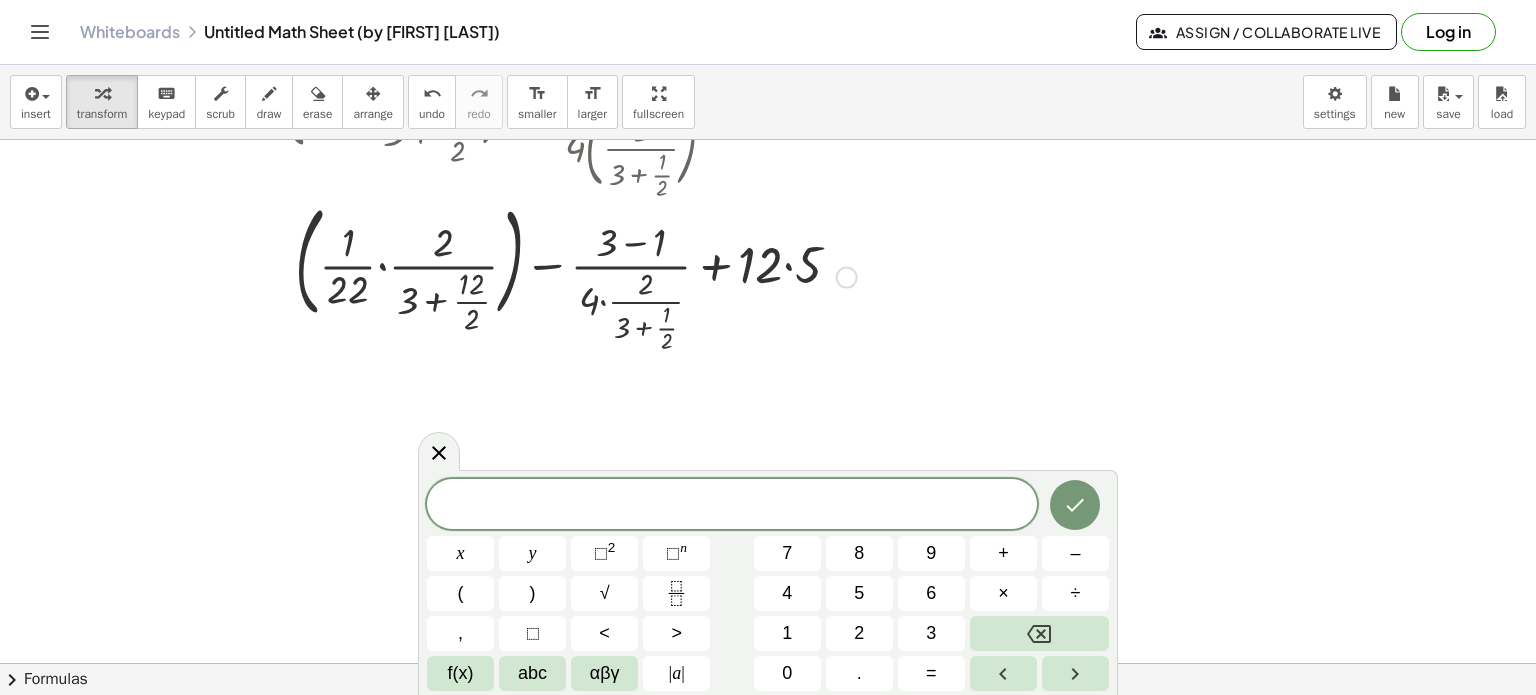 scroll, scrollTop: 367, scrollLeft: 0, axis: vertical 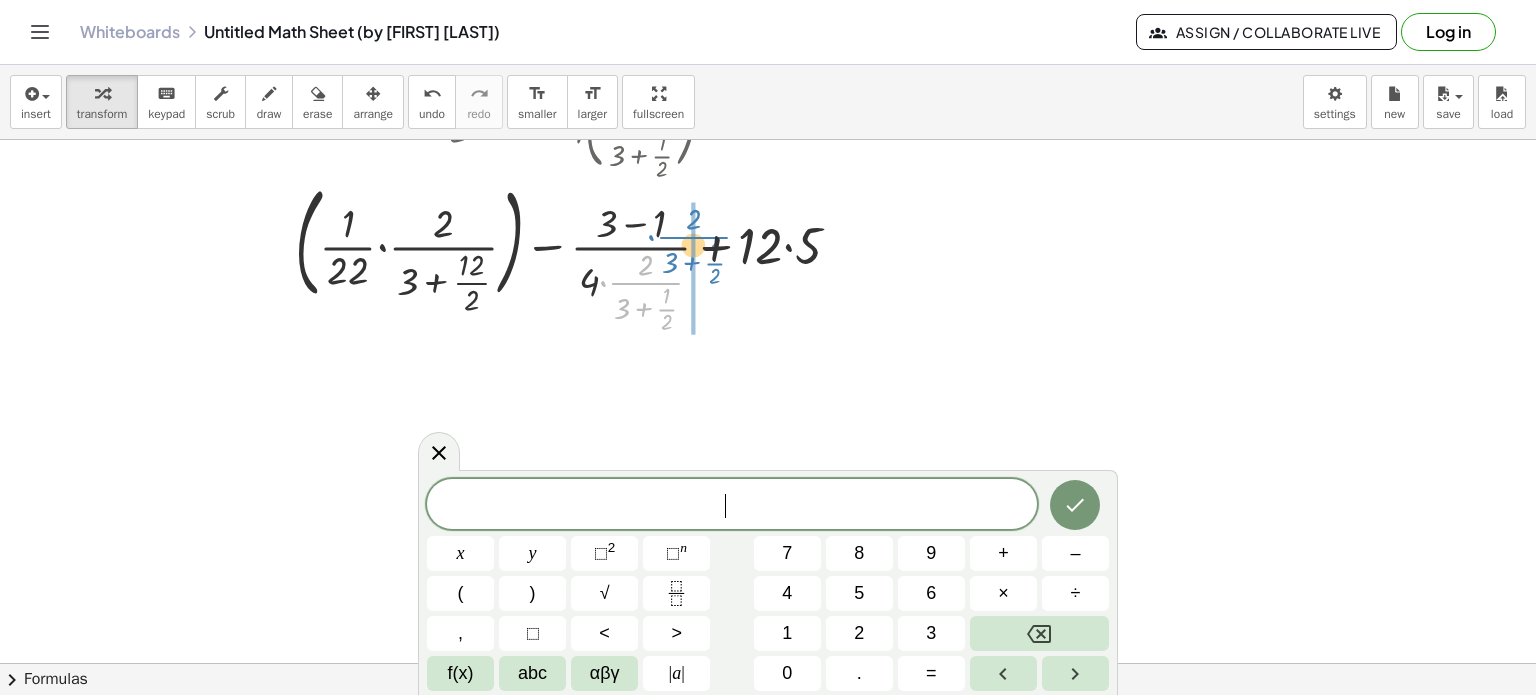 drag, startPoint x: 641, startPoint y: 283, endPoint x: 689, endPoint y: 237, distance: 66.48308 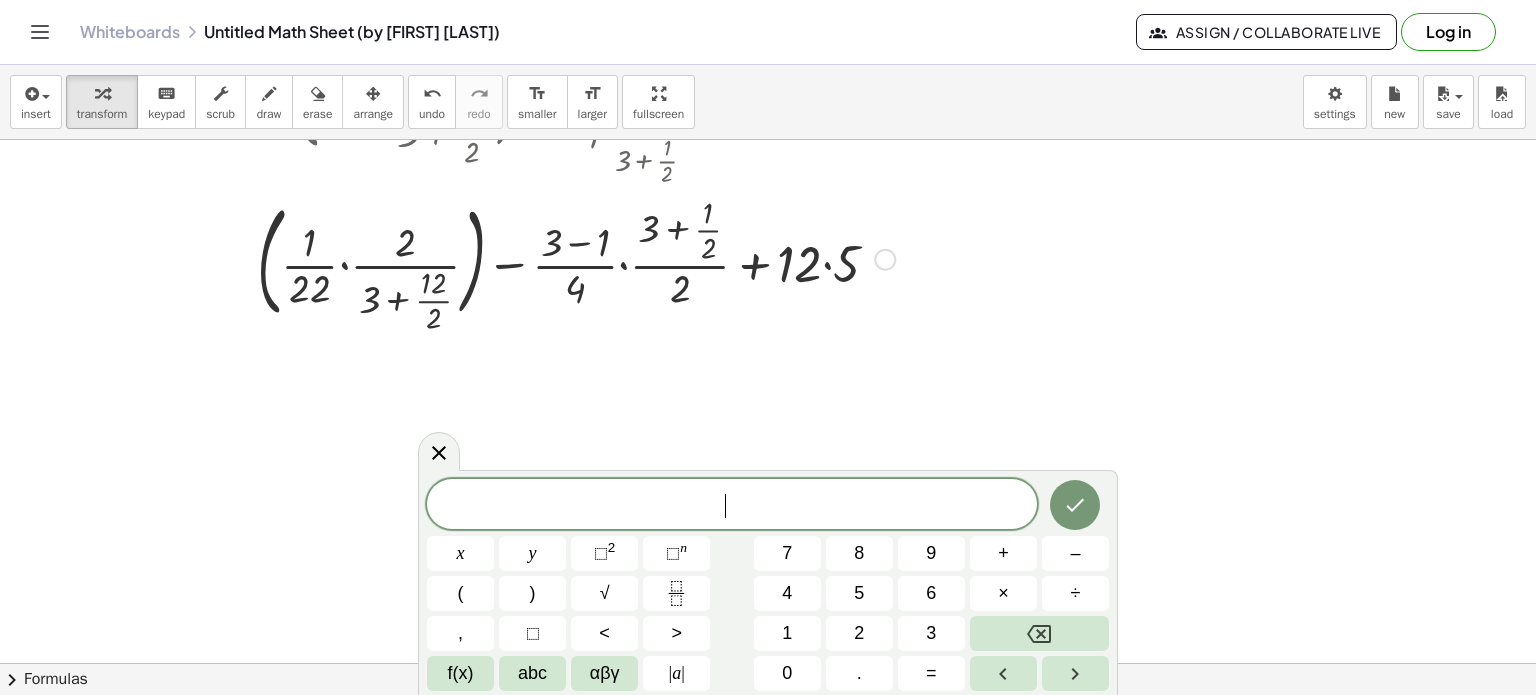 scroll, scrollTop: 516, scrollLeft: 0, axis: vertical 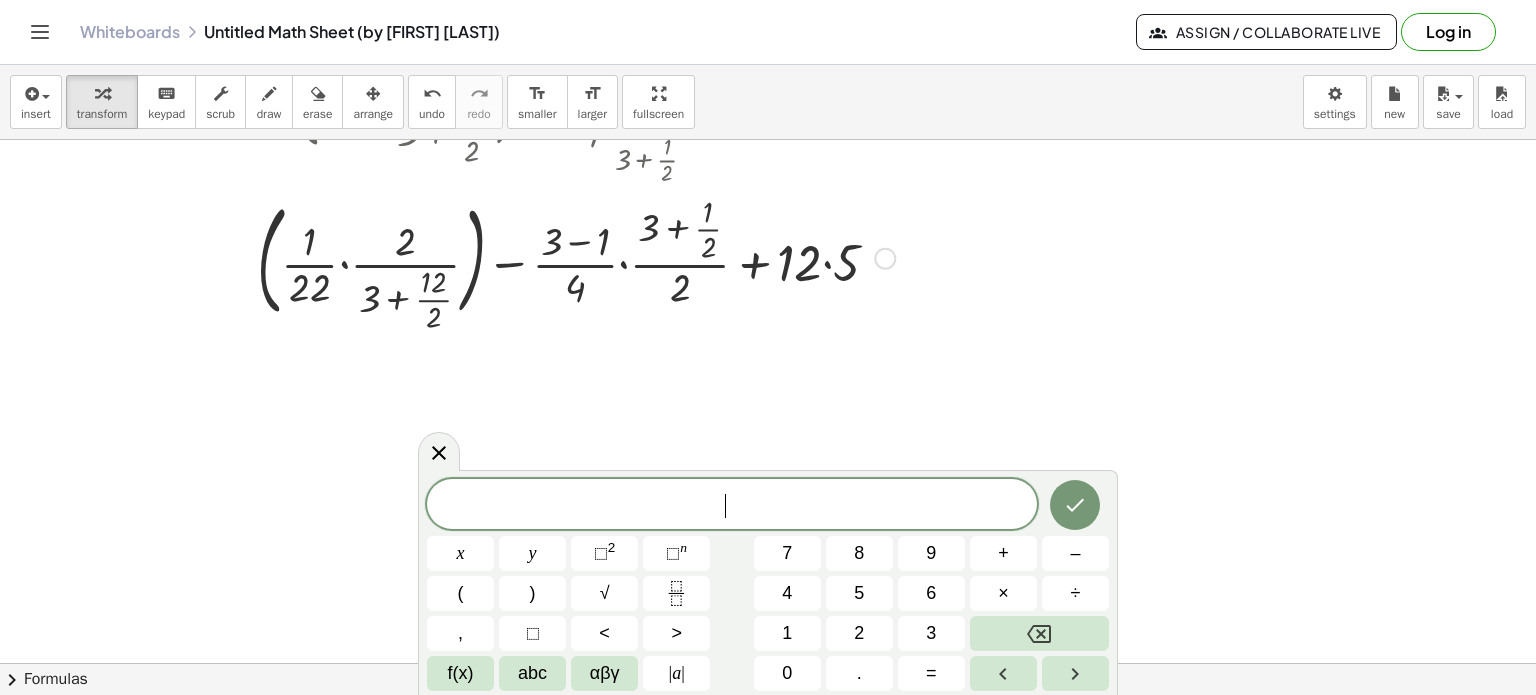 click on "Fix a mistake Transform line Copy line as LaTeX Copy derivation as LaTeX Expand new lines: On" at bounding box center [885, 258] 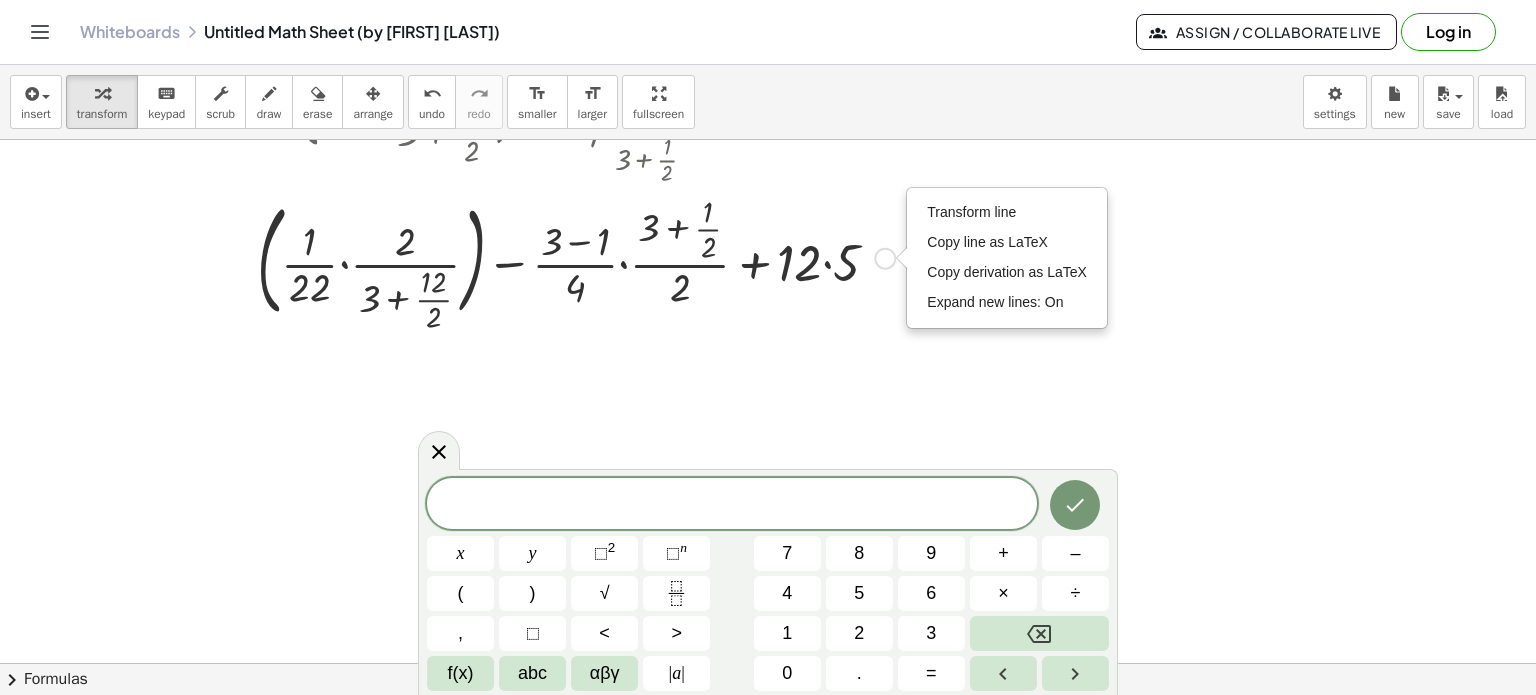 click on "Copy line as LaTeX" at bounding box center [987, 242] 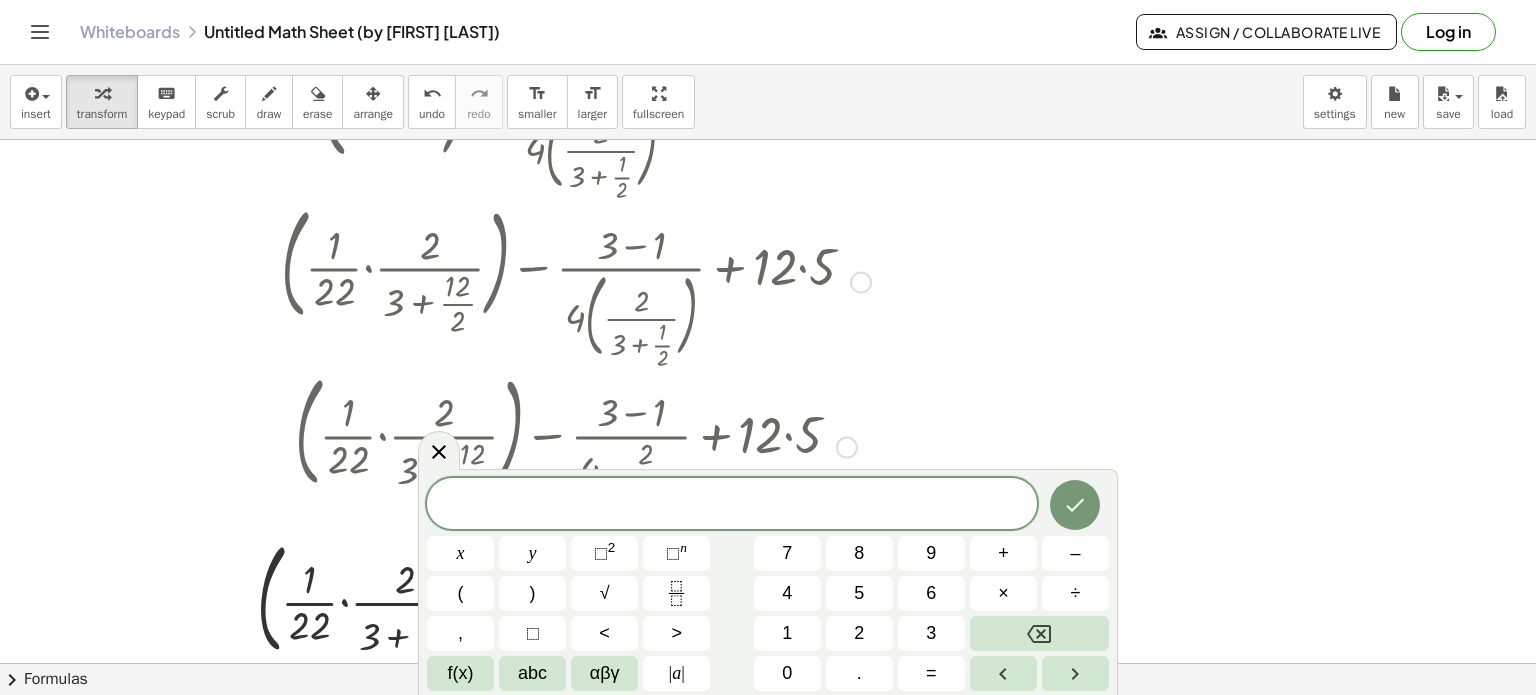 scroll, scrollTop: 84, scrollLeft: 0, axis: vertical 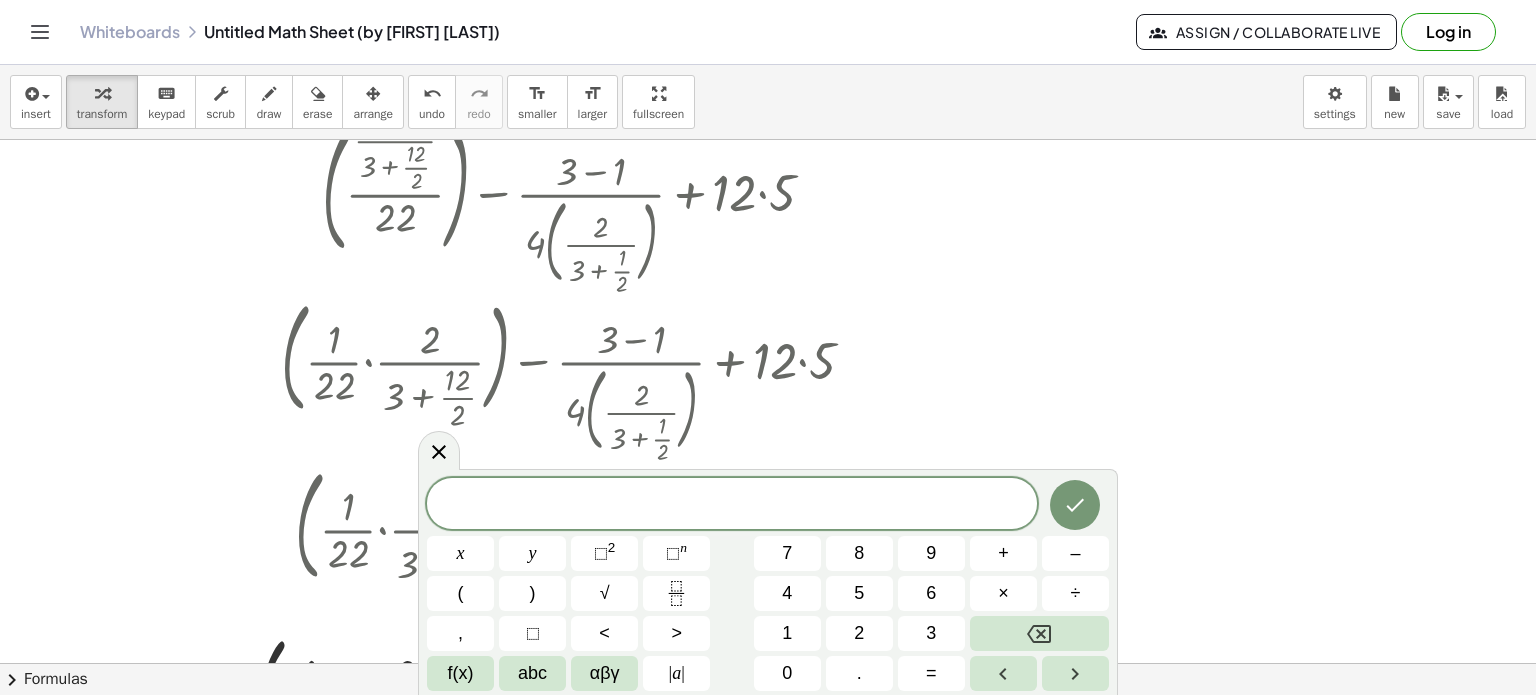 click 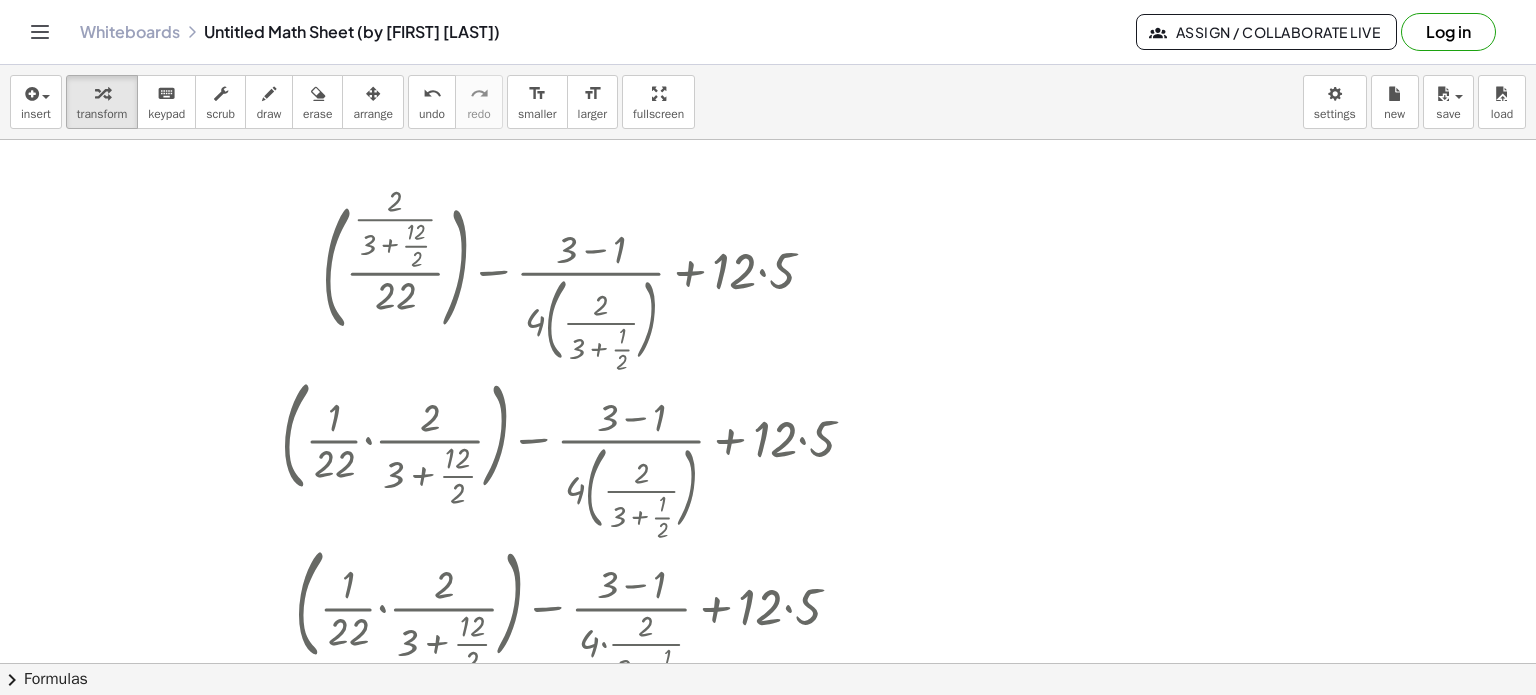 scroll, scrollTop: 0, scrollLeft: 0, axis: both 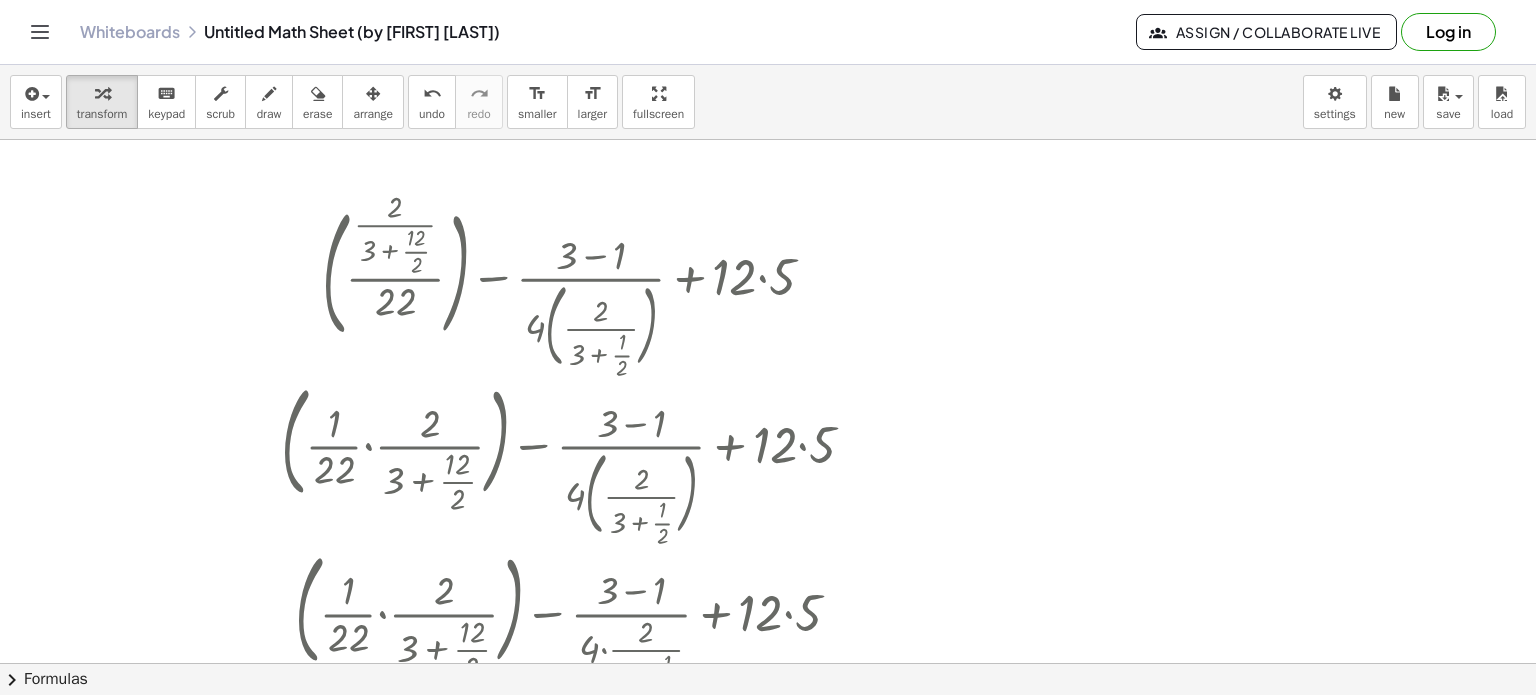 click at bounding box center [768, 664] 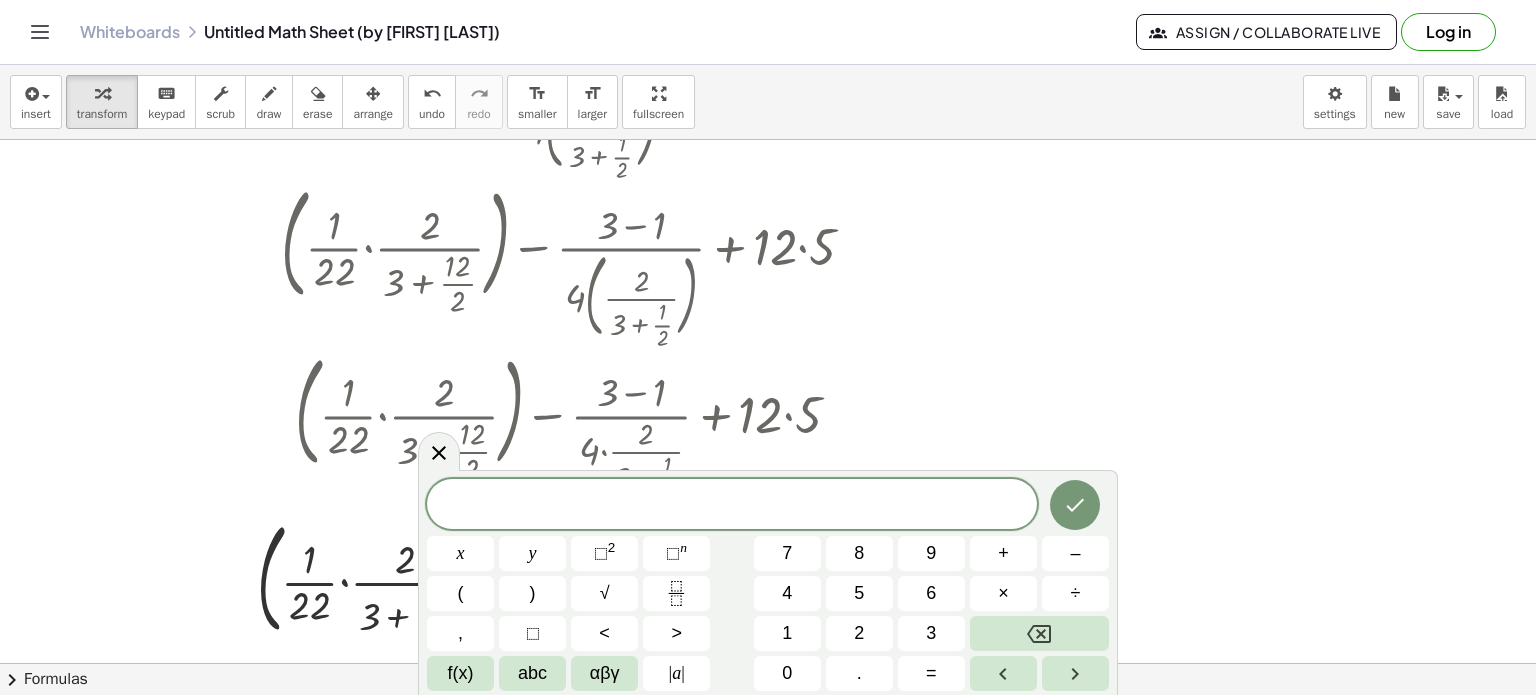 scroll, scrollTop: 199, scrollLeft: 0, axis: vertical 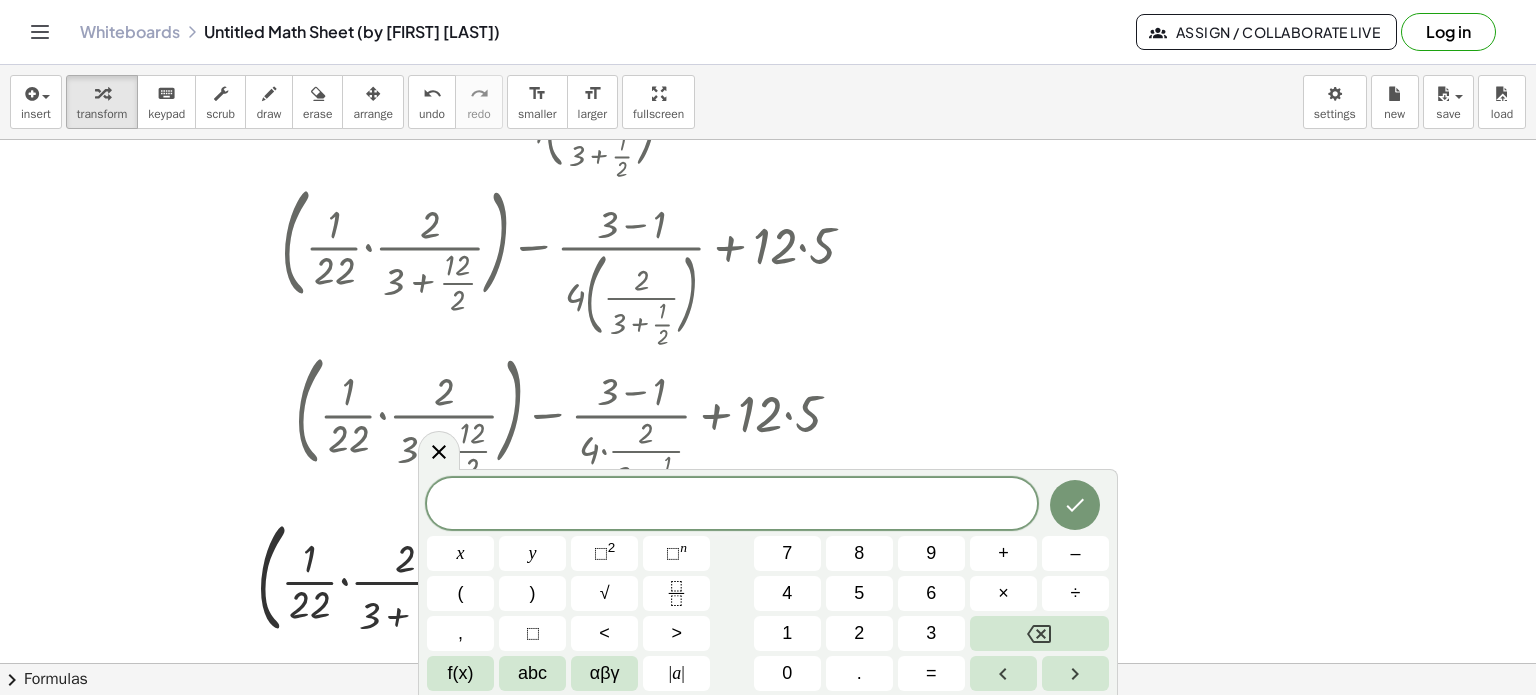 click 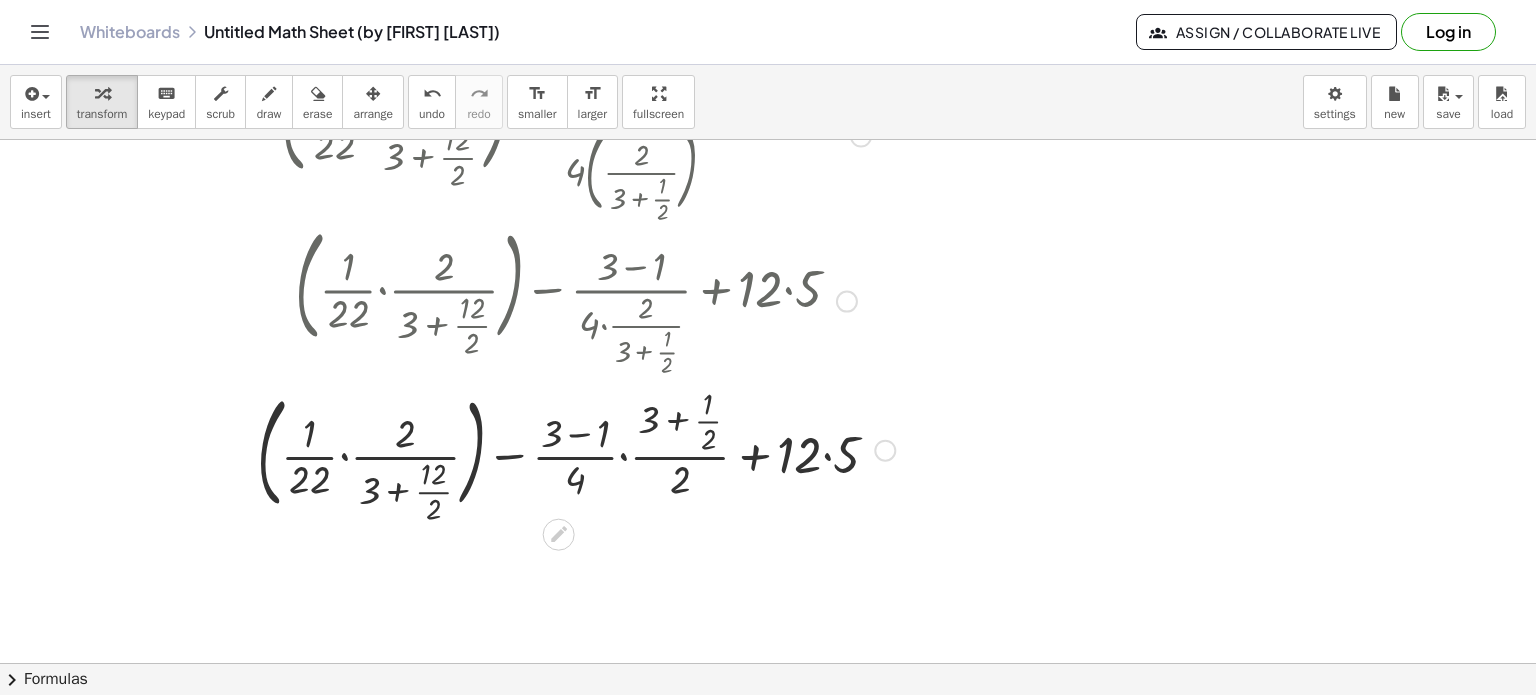 scroll, scrollTop: 324, scrollLeft: 0, axis: vertical 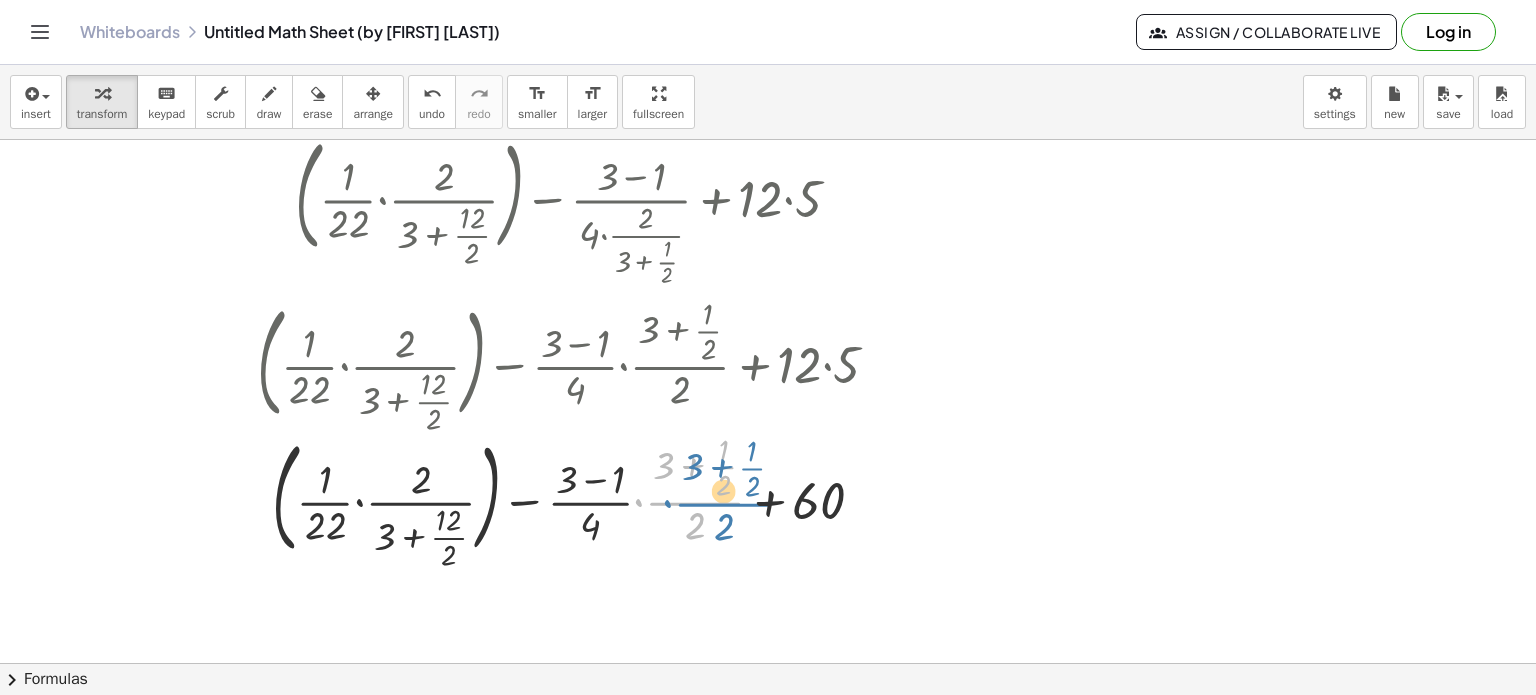 click at bounding box center [576, 494] 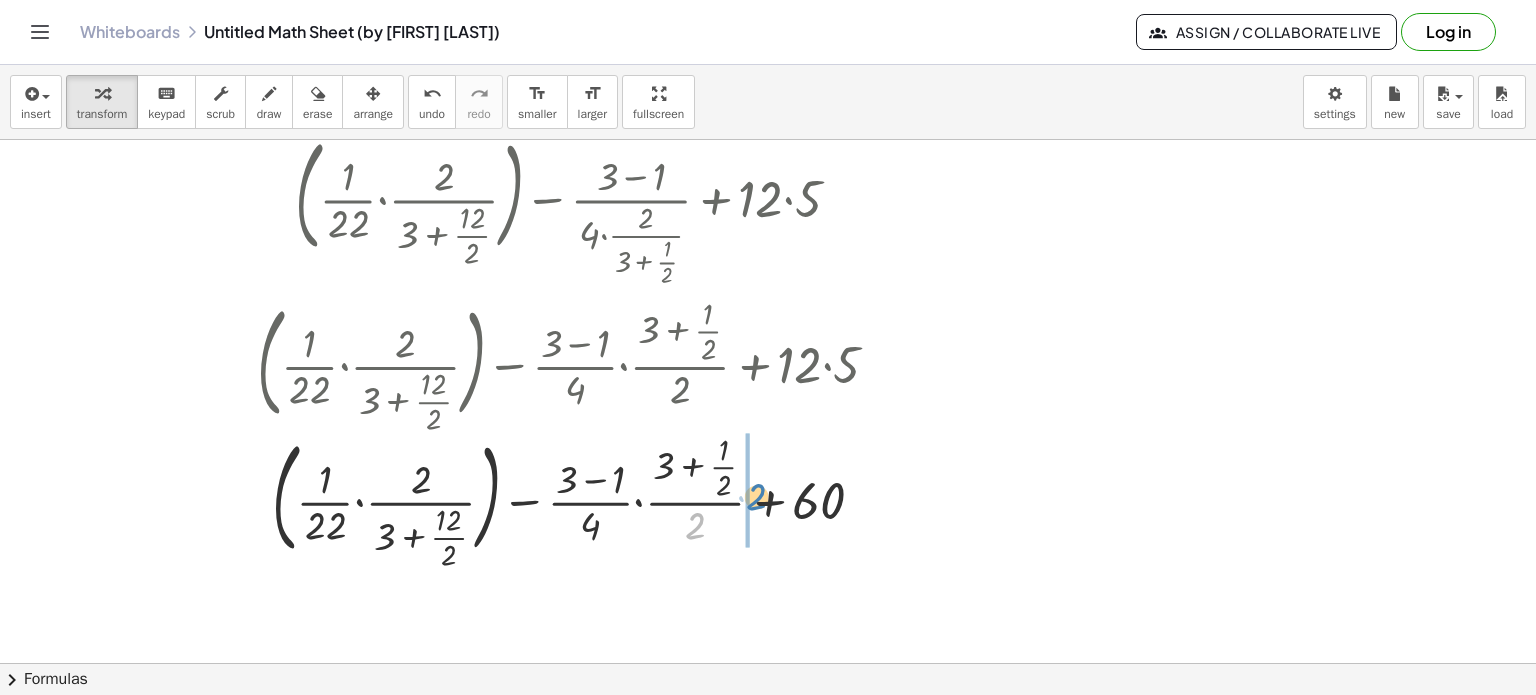 drag, startPoint x: 694, startPoint y: 527, endPoint x: 755, endPoint y: 498, distance: 67.54258 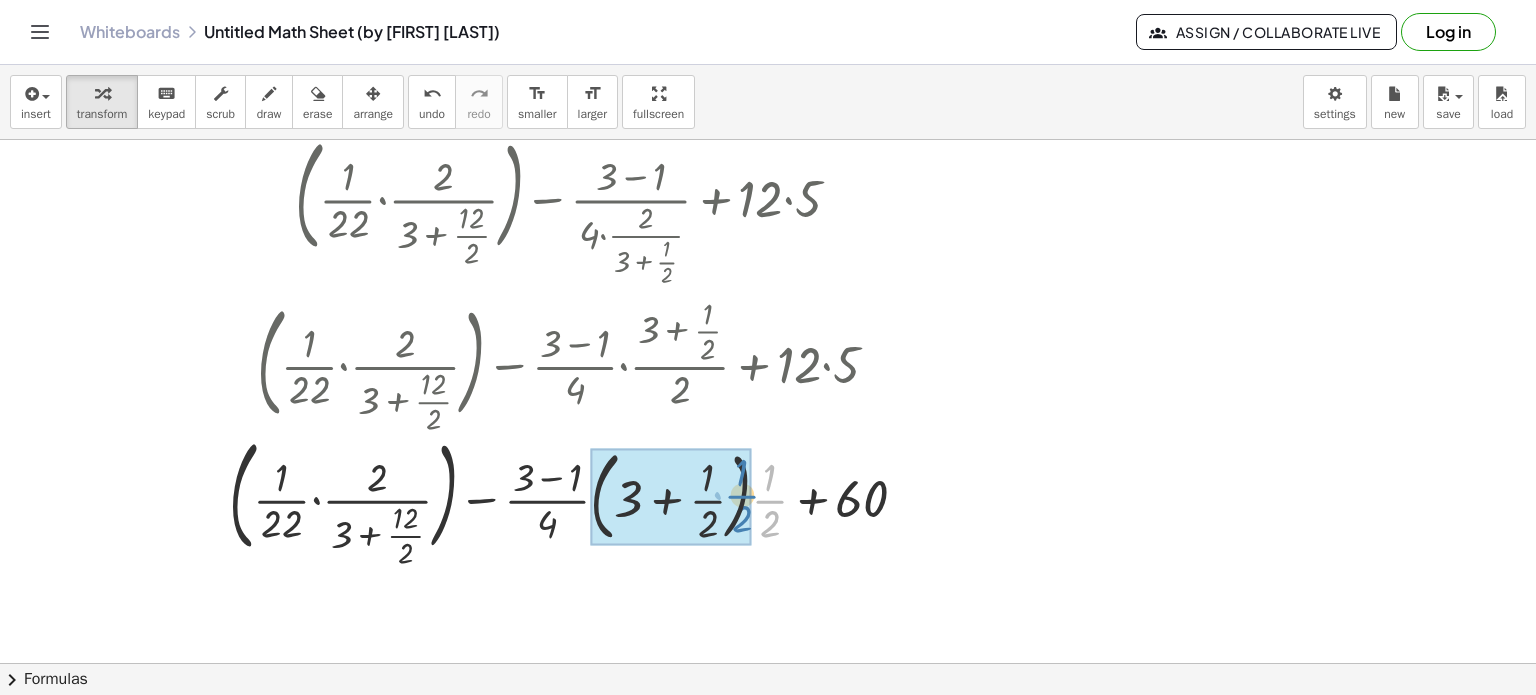 drag, startPoint x: 769, startPoint y: 497, endPoint x: 741, endPoint y: 492, distance: 28.442924 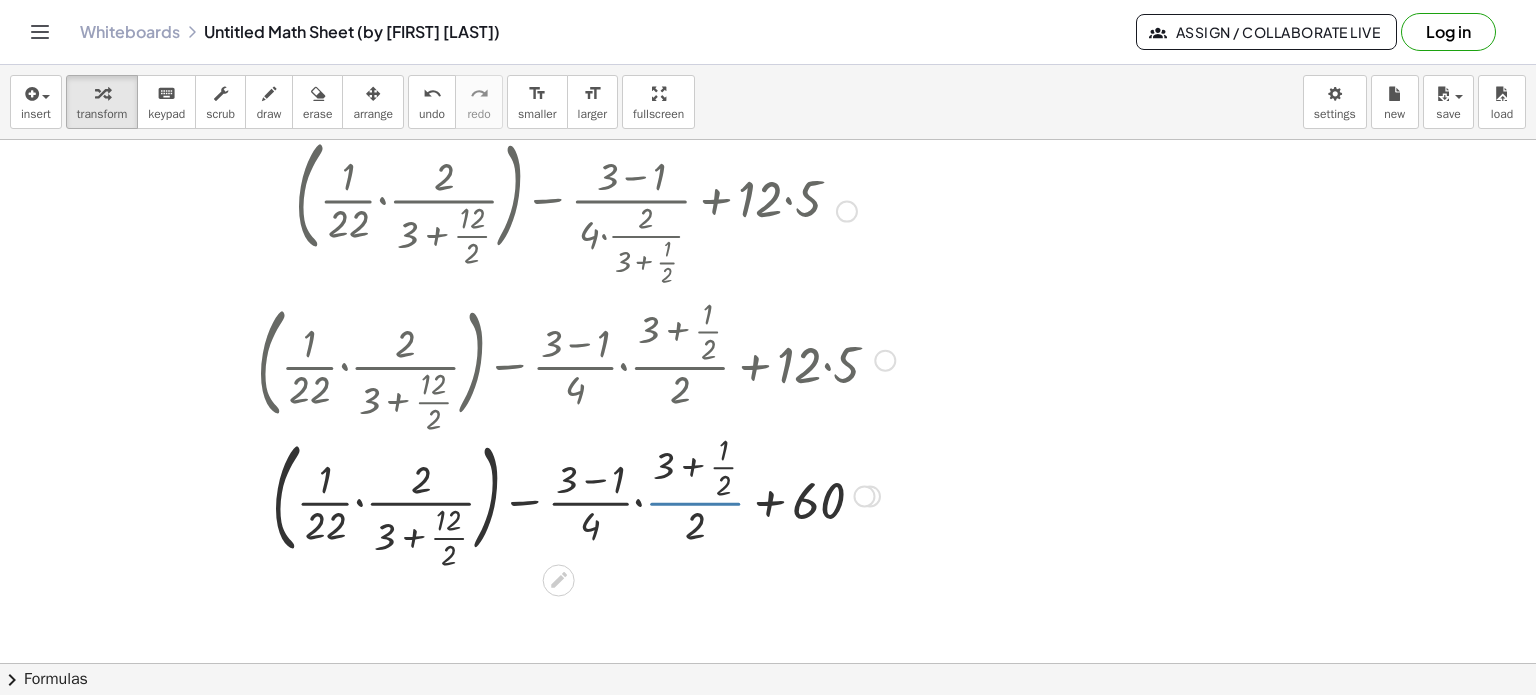 click at bounding box center [576, 494] 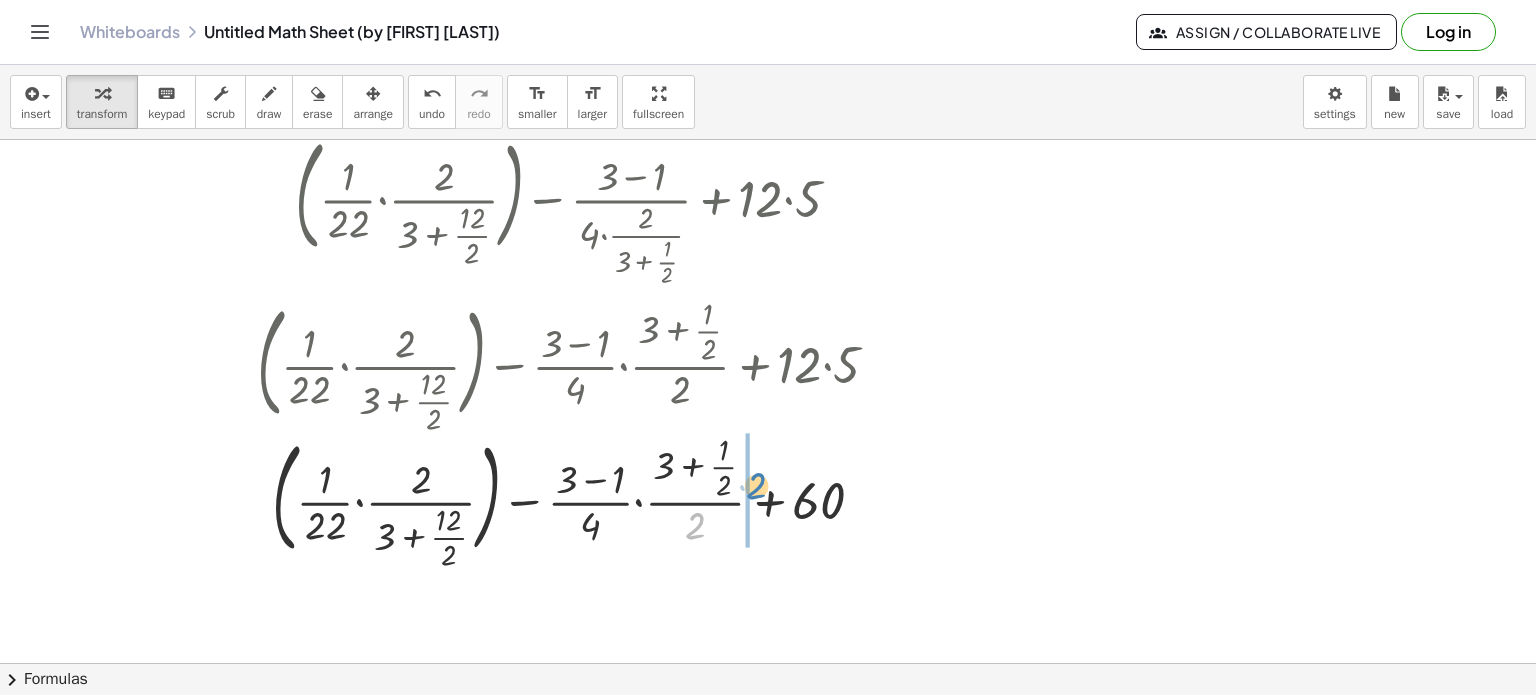 drag, startPoint x: 696, startPoint y: 515, endPoint x: 756, endPoint y: 474, distance: 72.67049 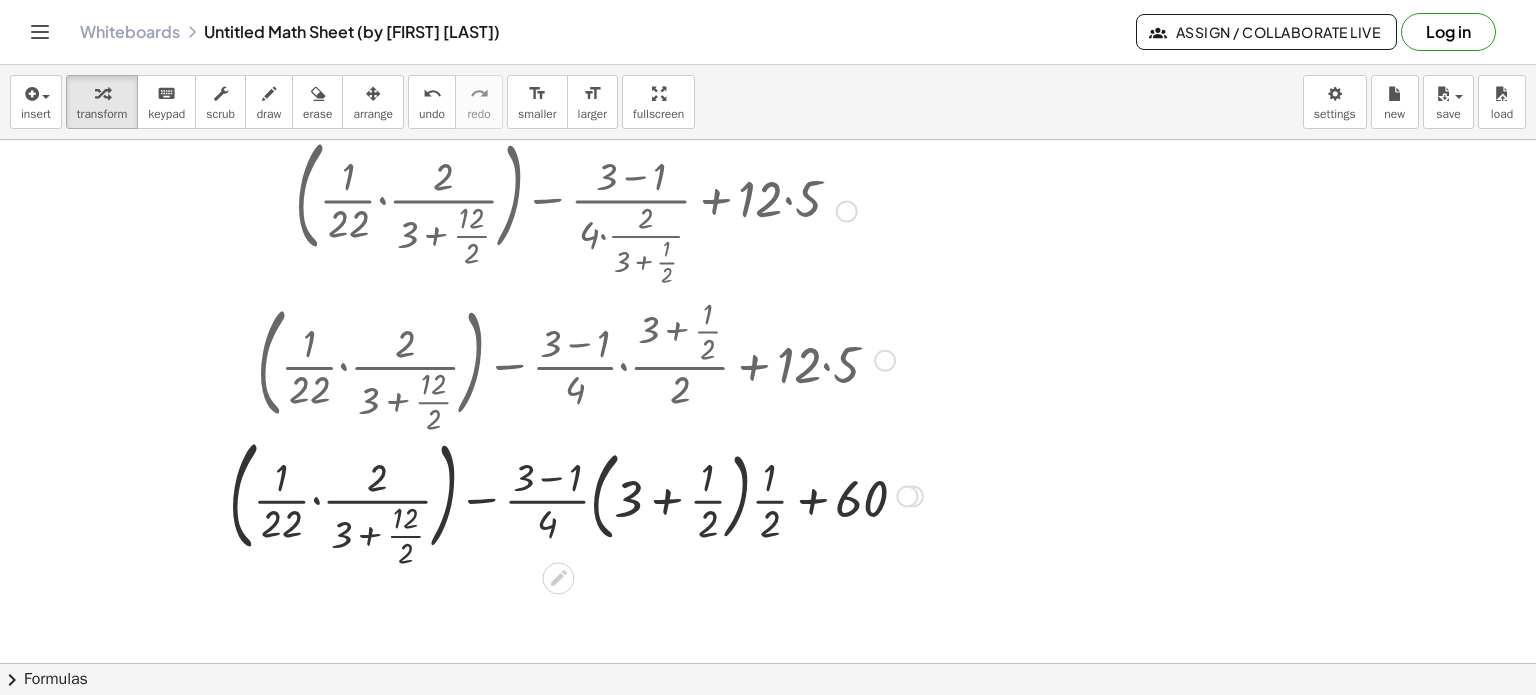 click at bounding box center (576, 494) 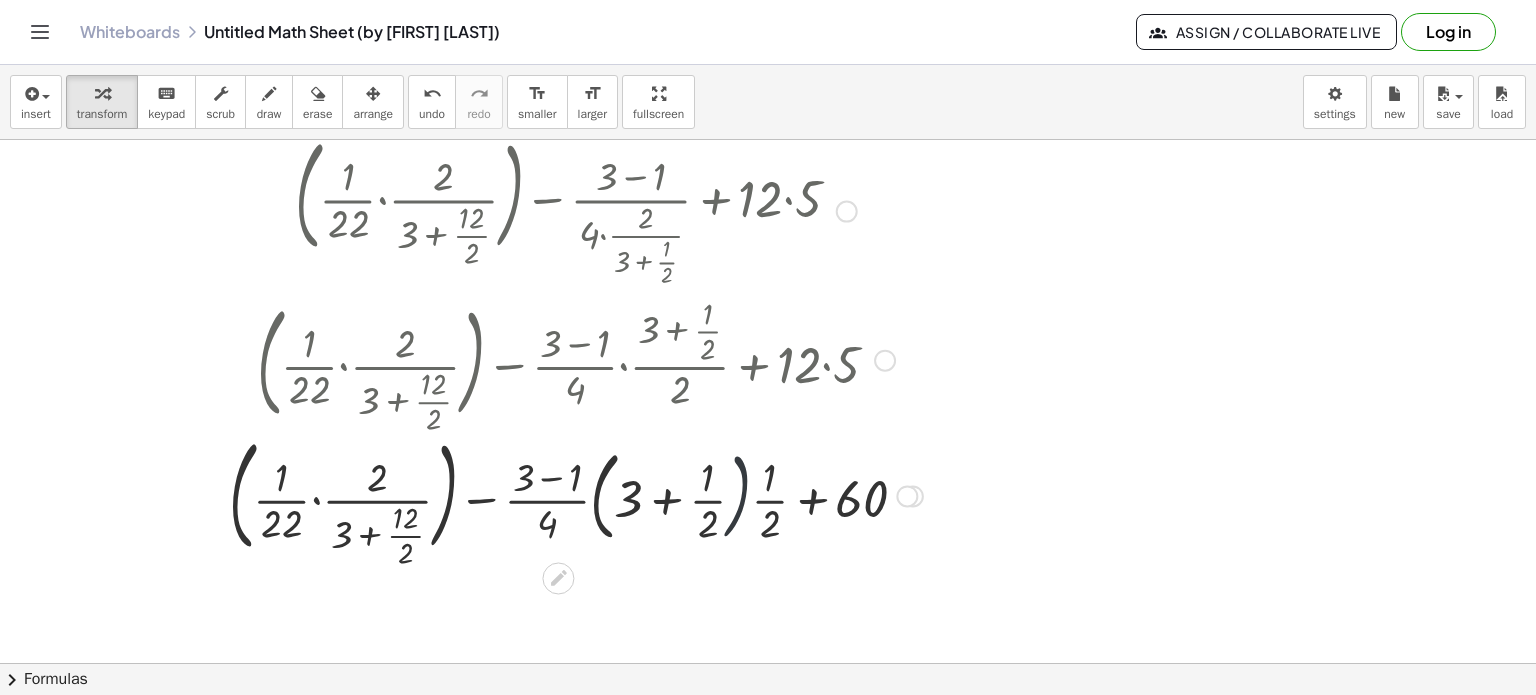 click at bounding box center [576, 494] 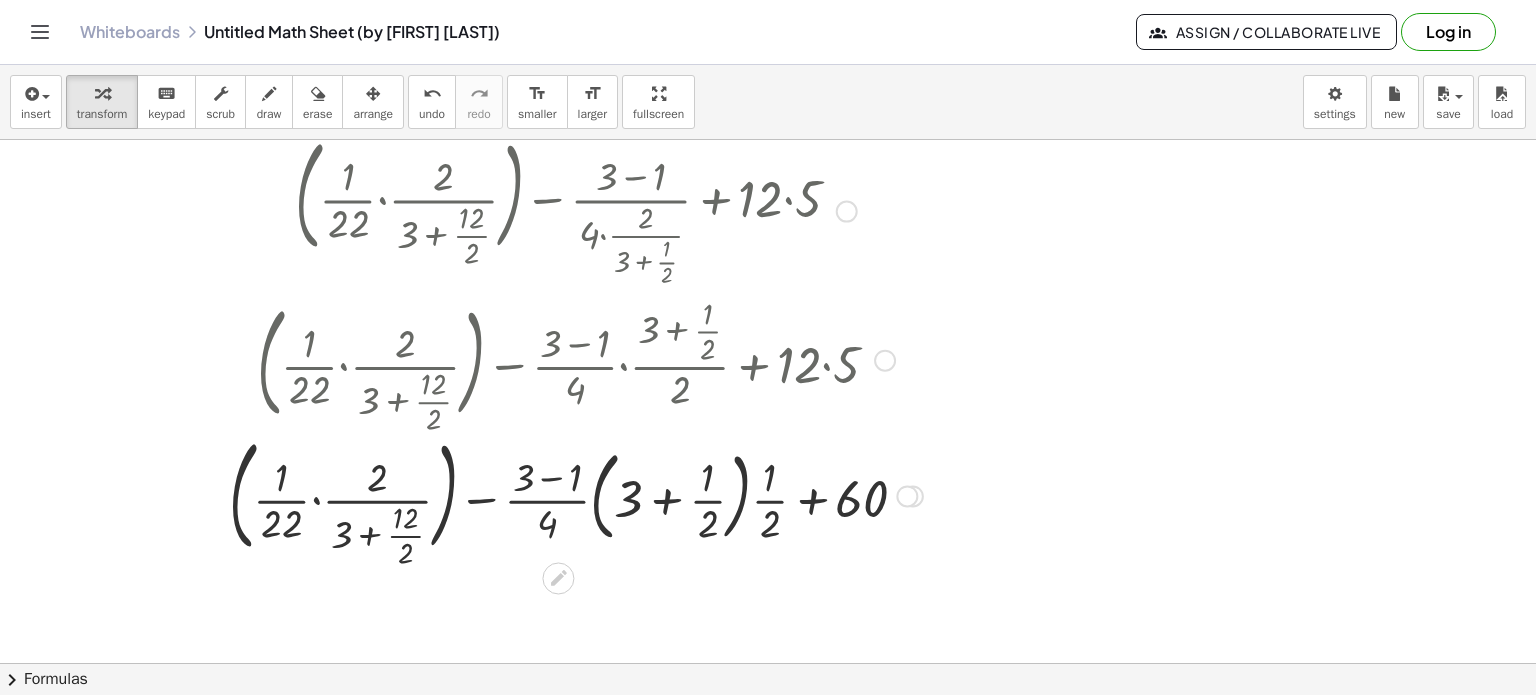 click at bounding box center [576, 494] 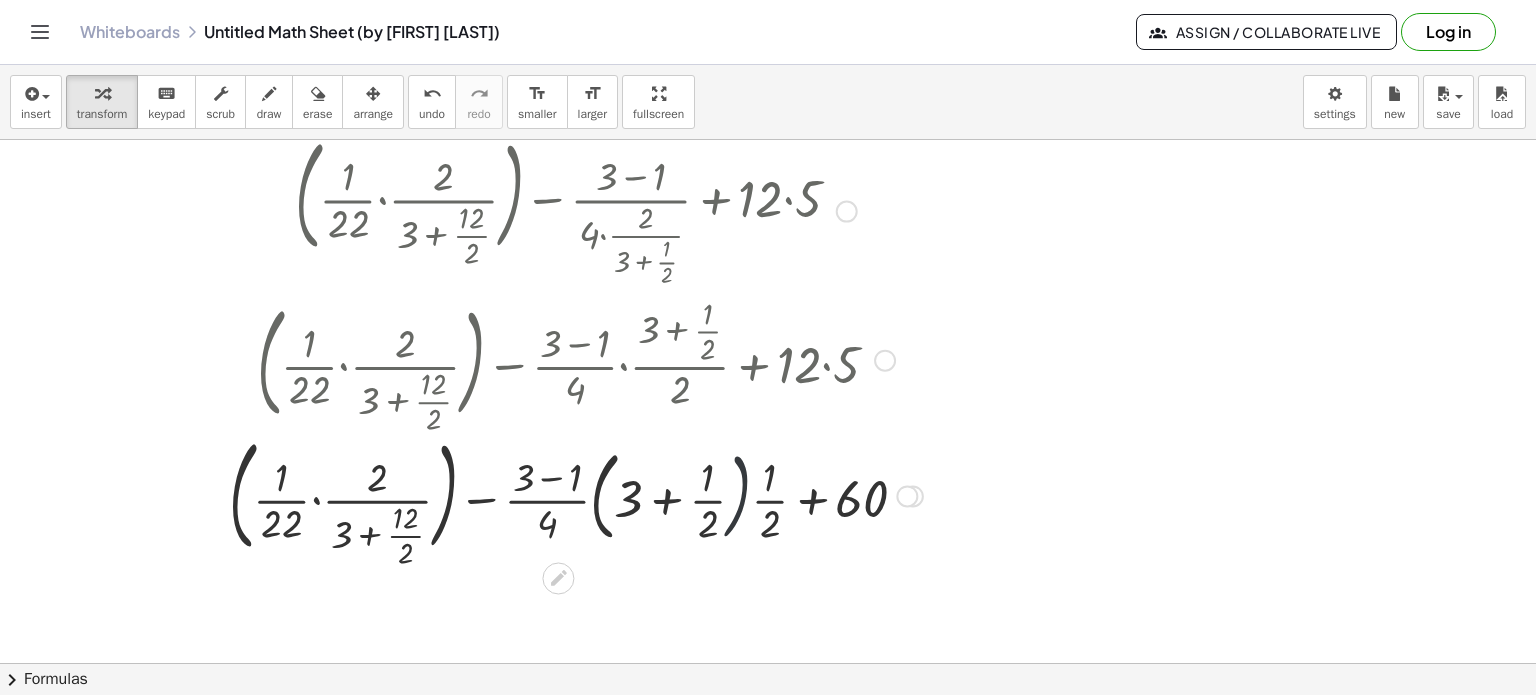 click at bounding box center [576, 494] 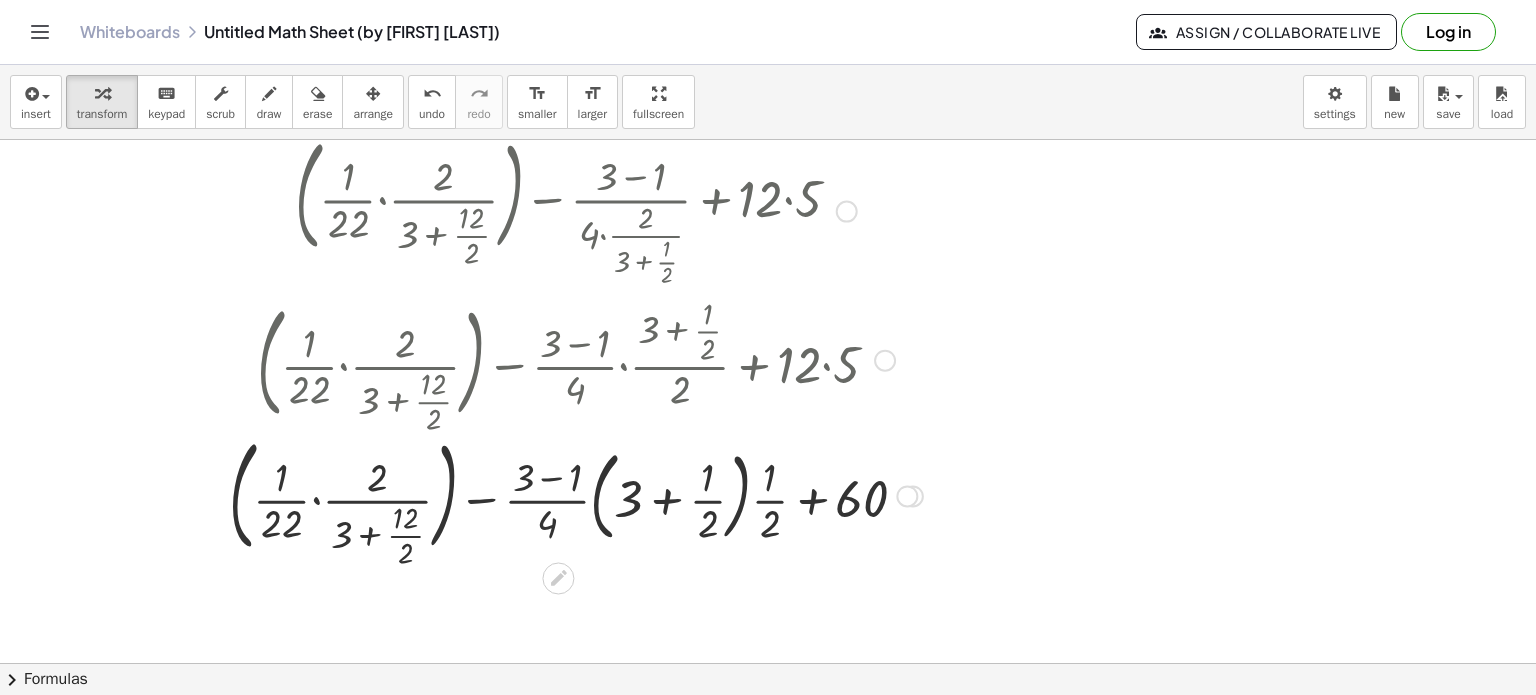 click at bounding box center [576, 494] 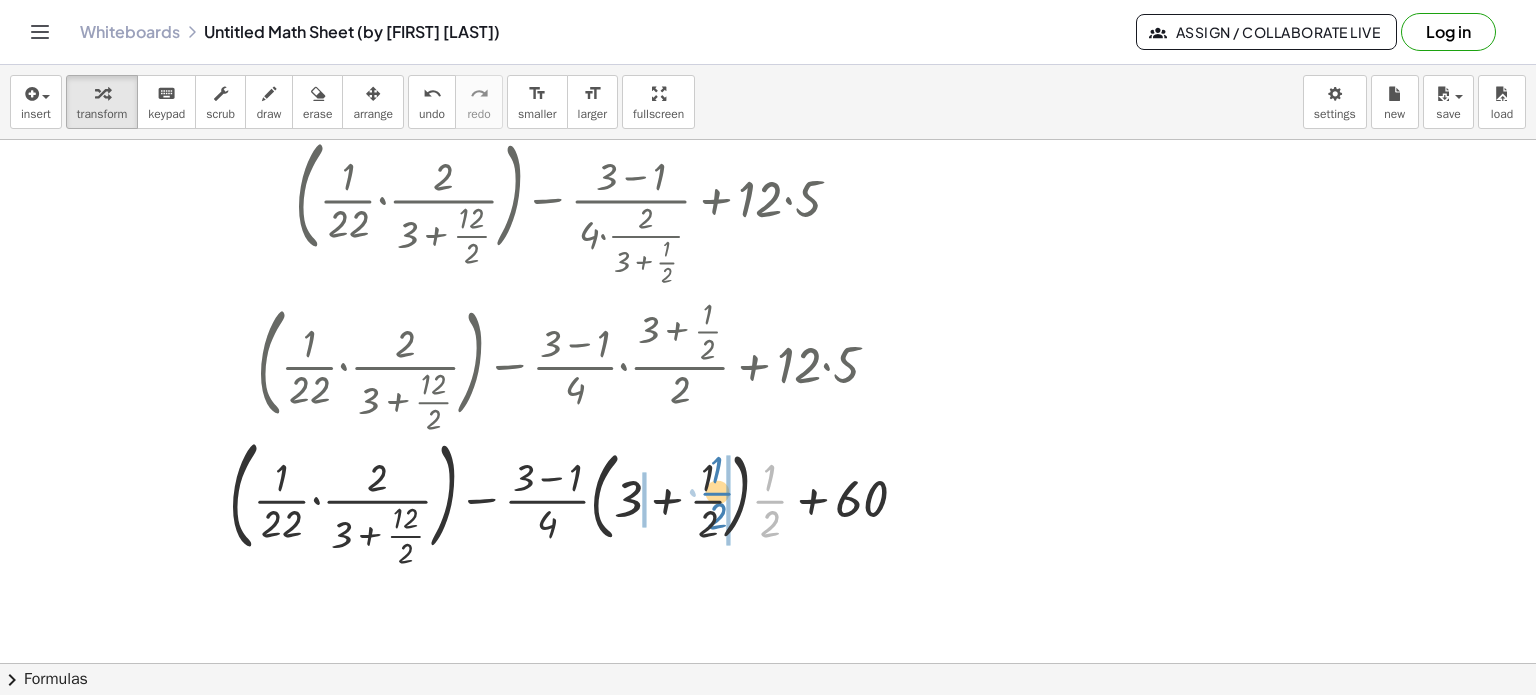drag, startPoint x: 770, startPoint y: 500, endPoint x: 717, endPoint y: 492, distance: 53.600372 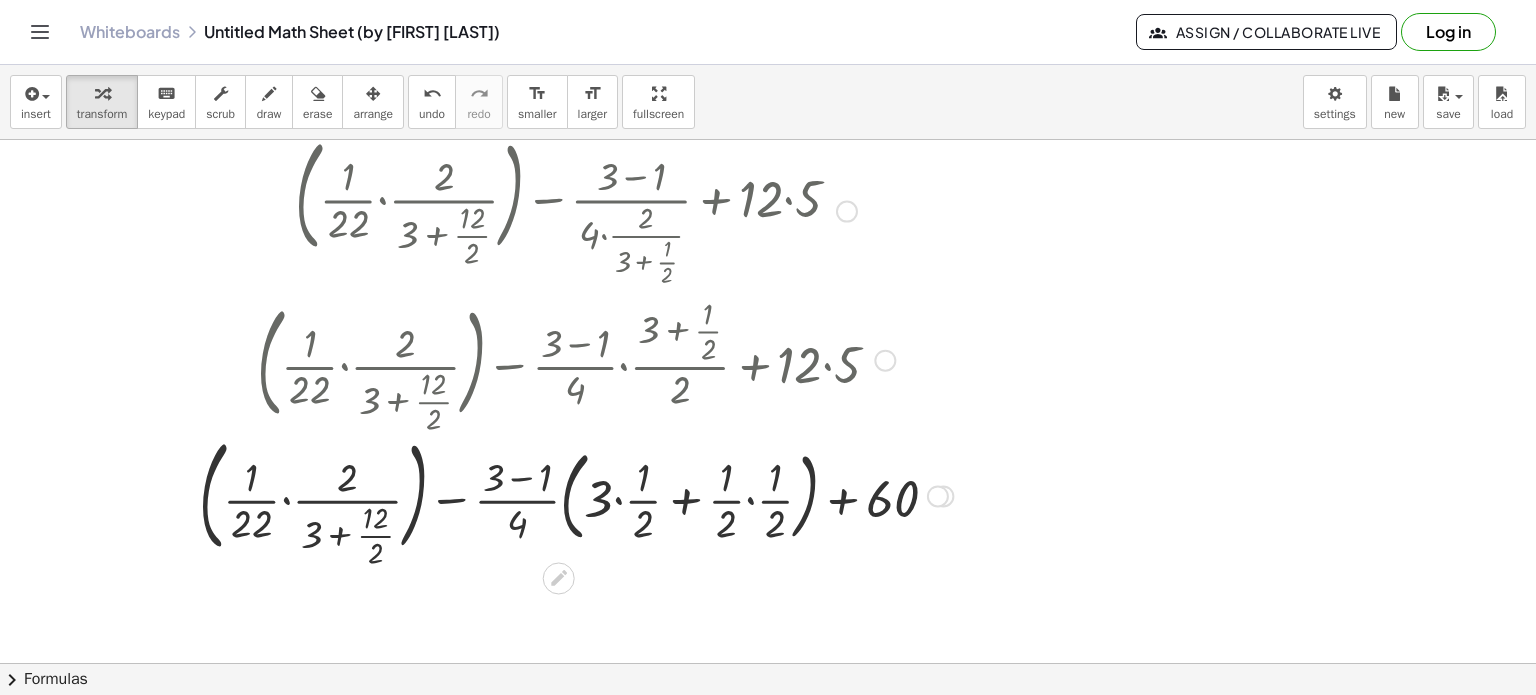 click at bounding box center [576, 494] 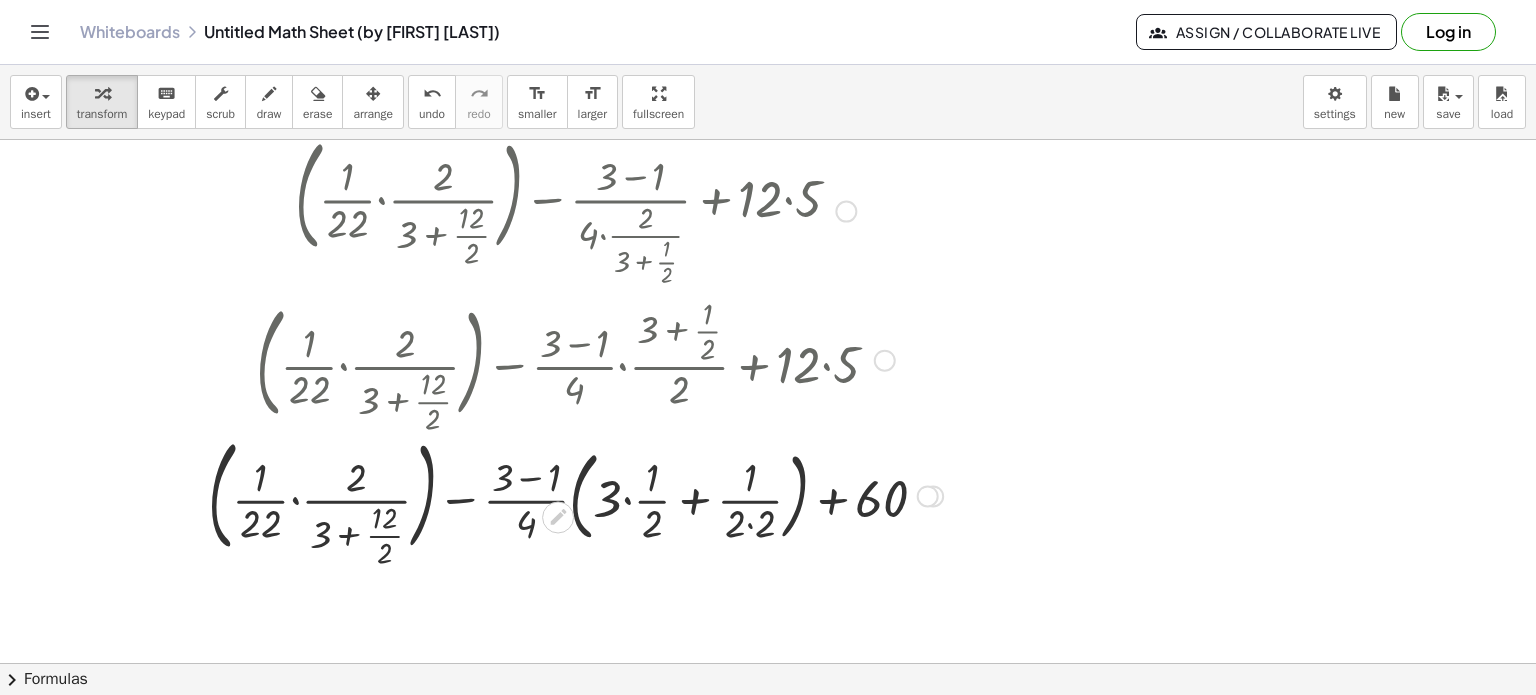 click at bounding box center [575, 494] 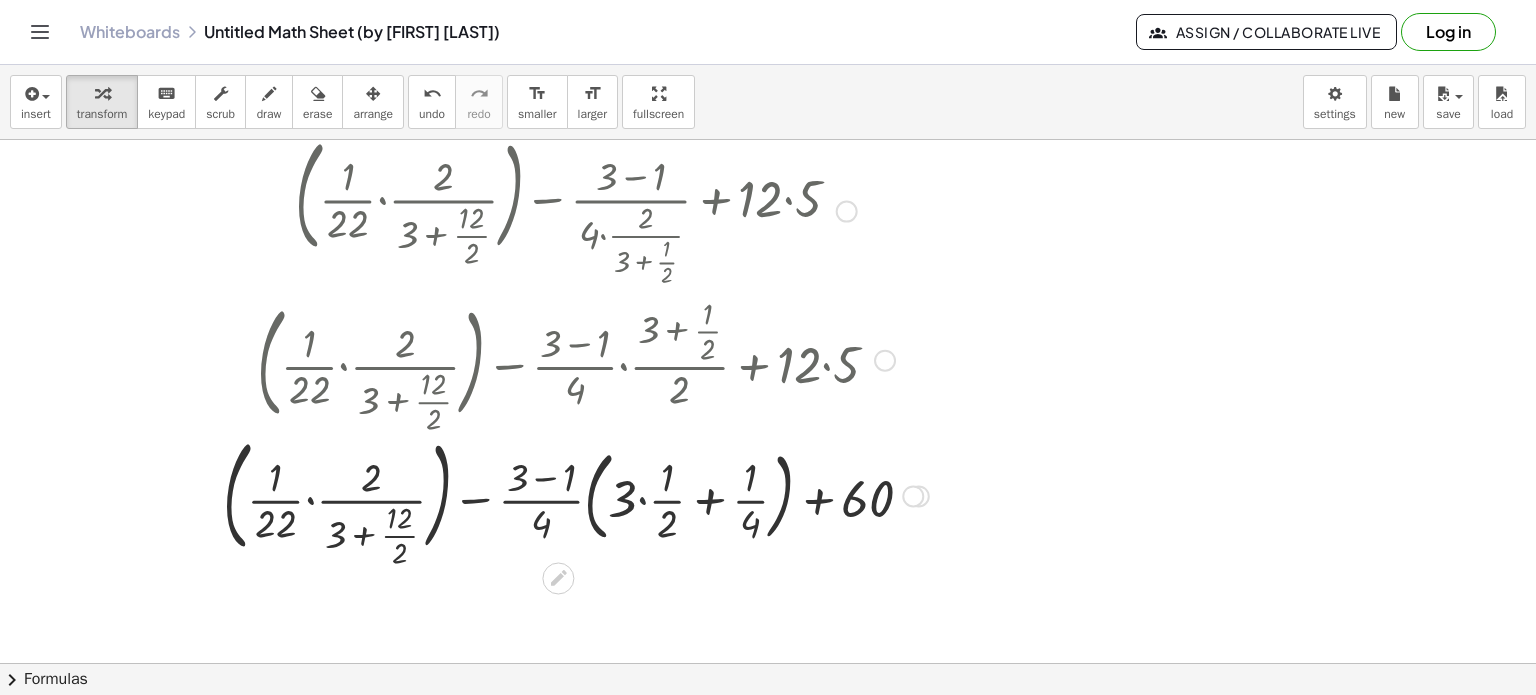 click at bounding box center [576, 494] 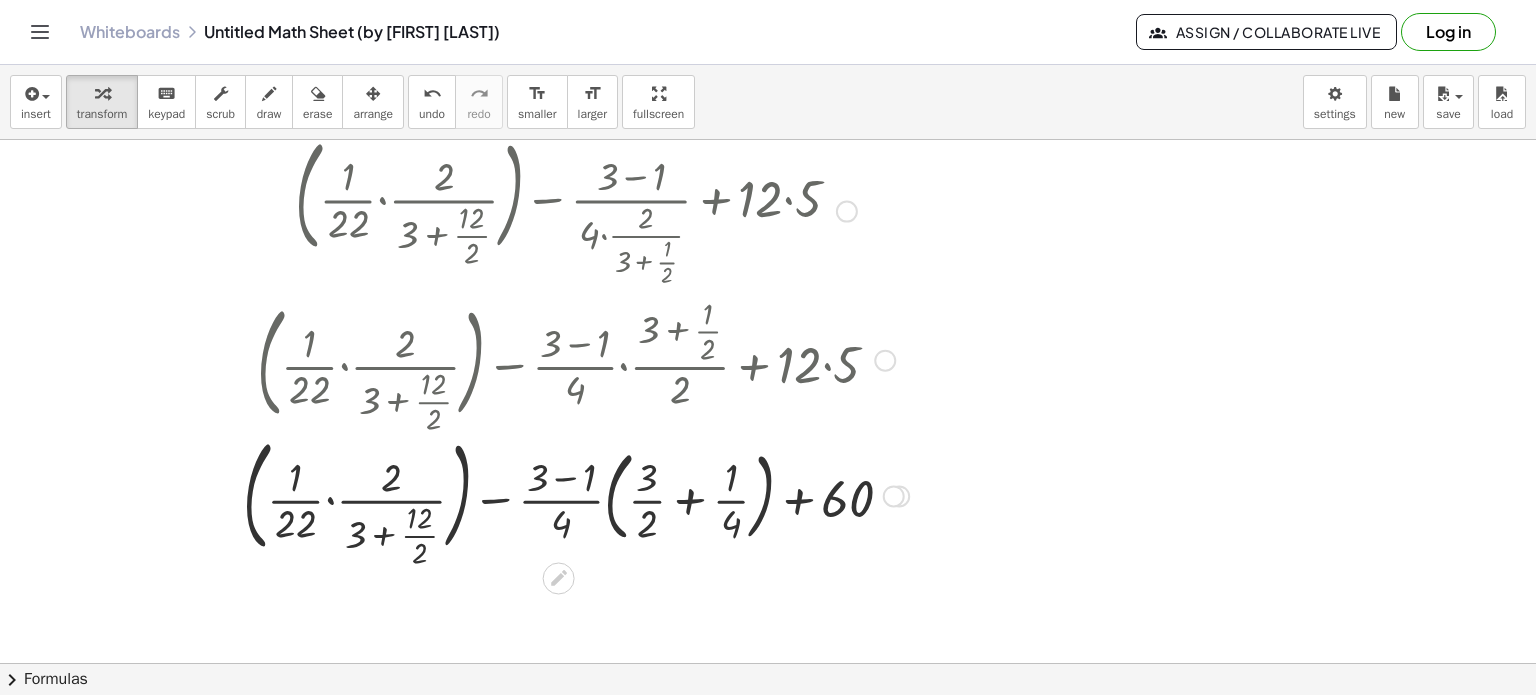 click at bounding box center (576, 494) 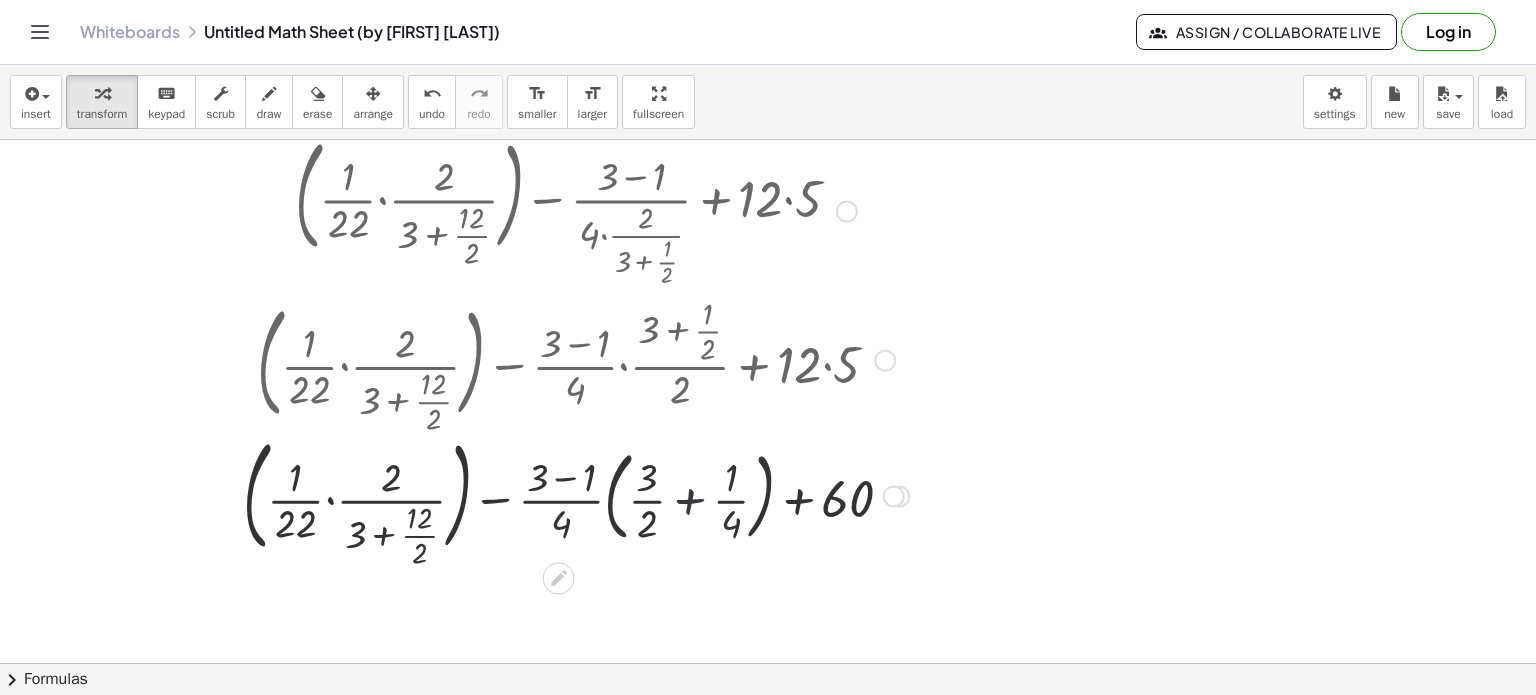 click at bounding box center (576, 494) 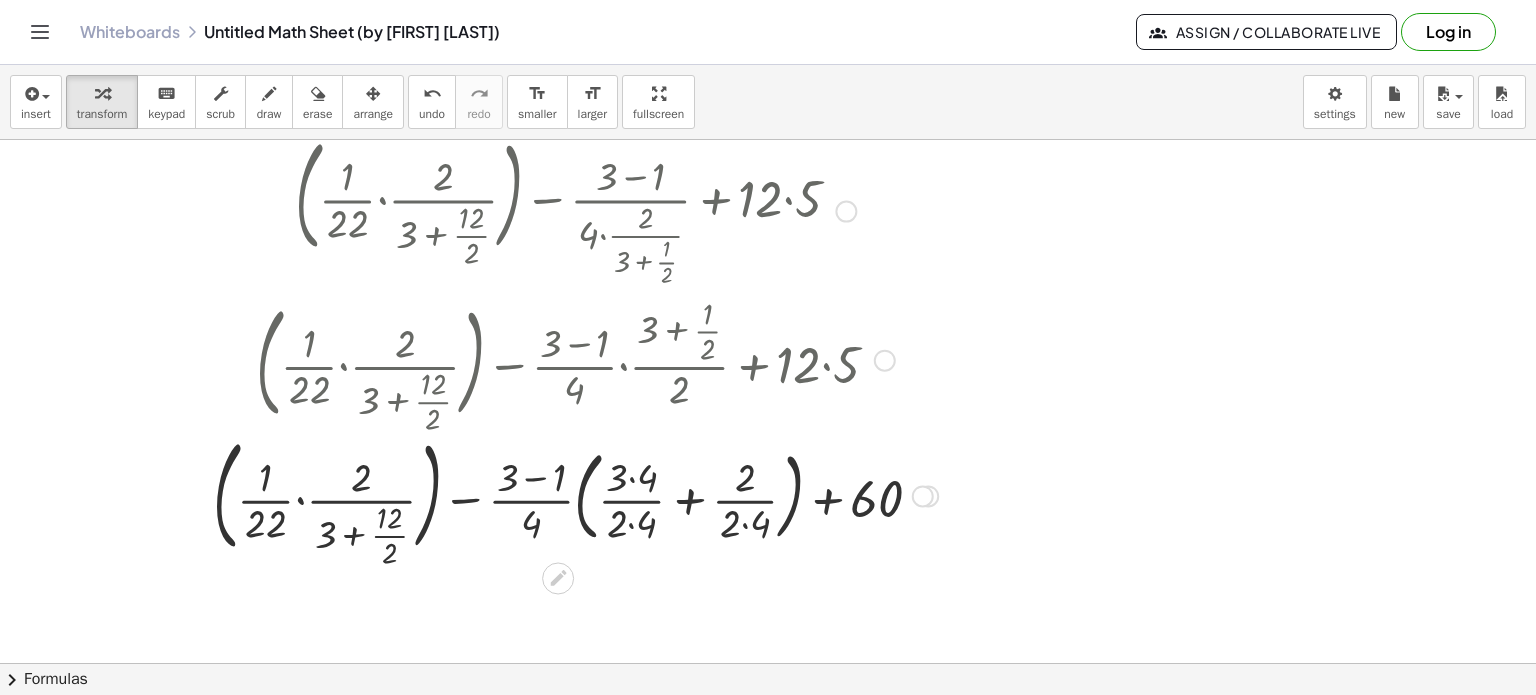 click at bounding box center (575, 494) 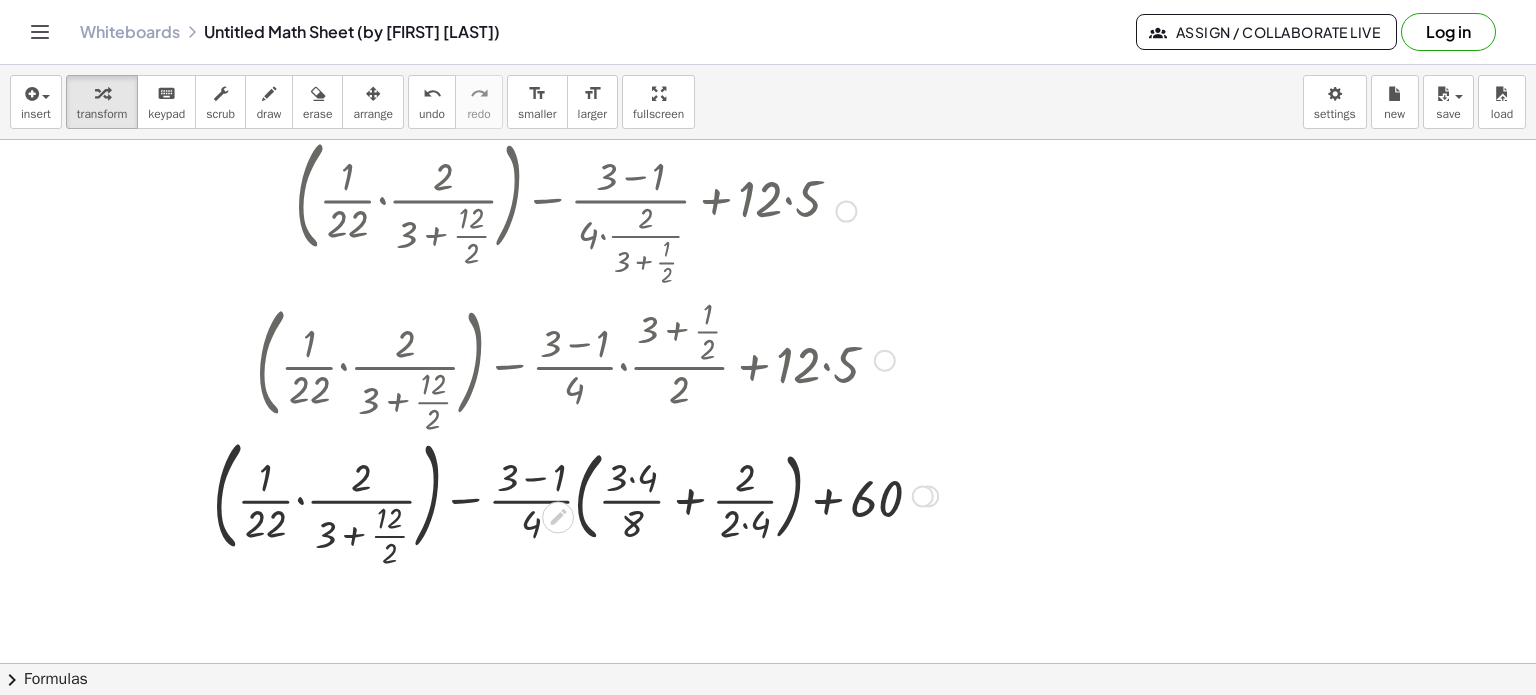 click at bounding box center (575, 494) 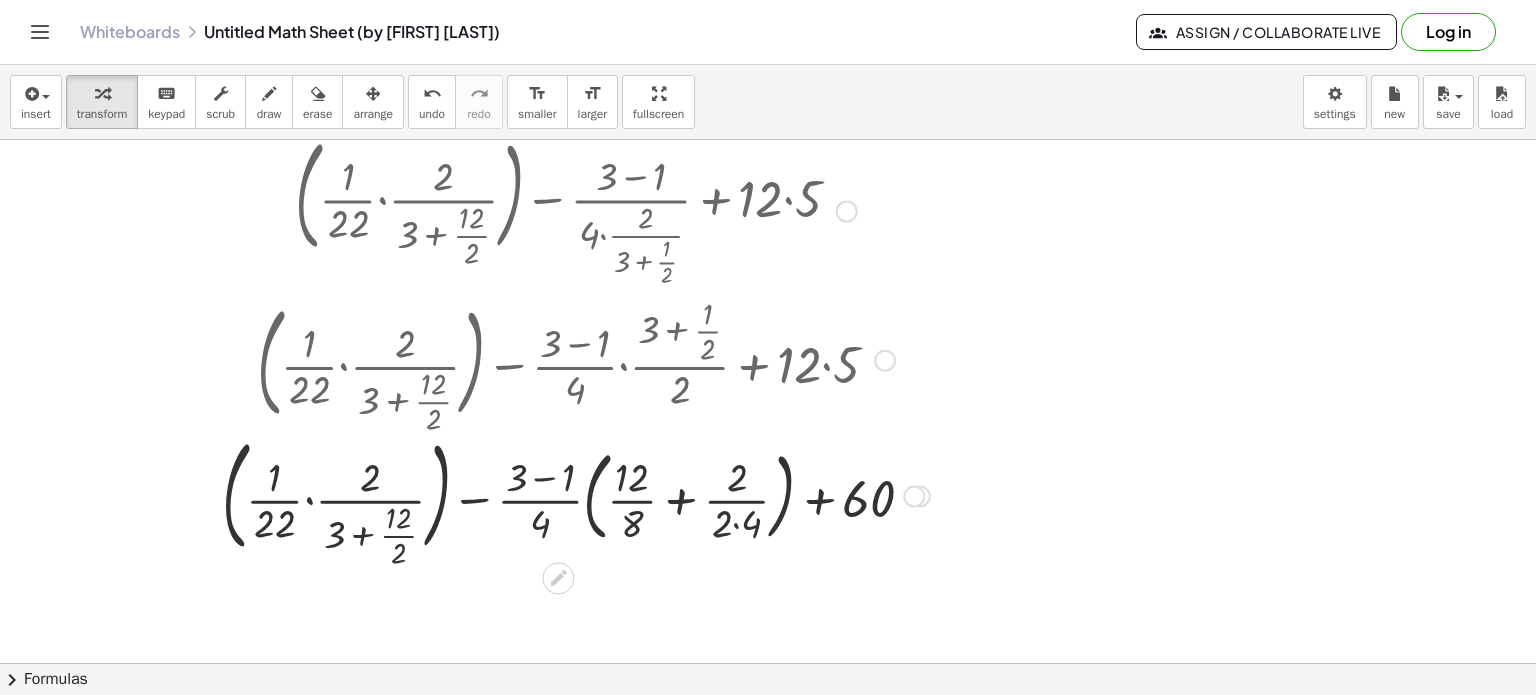 click at bounding box center (576, 494) 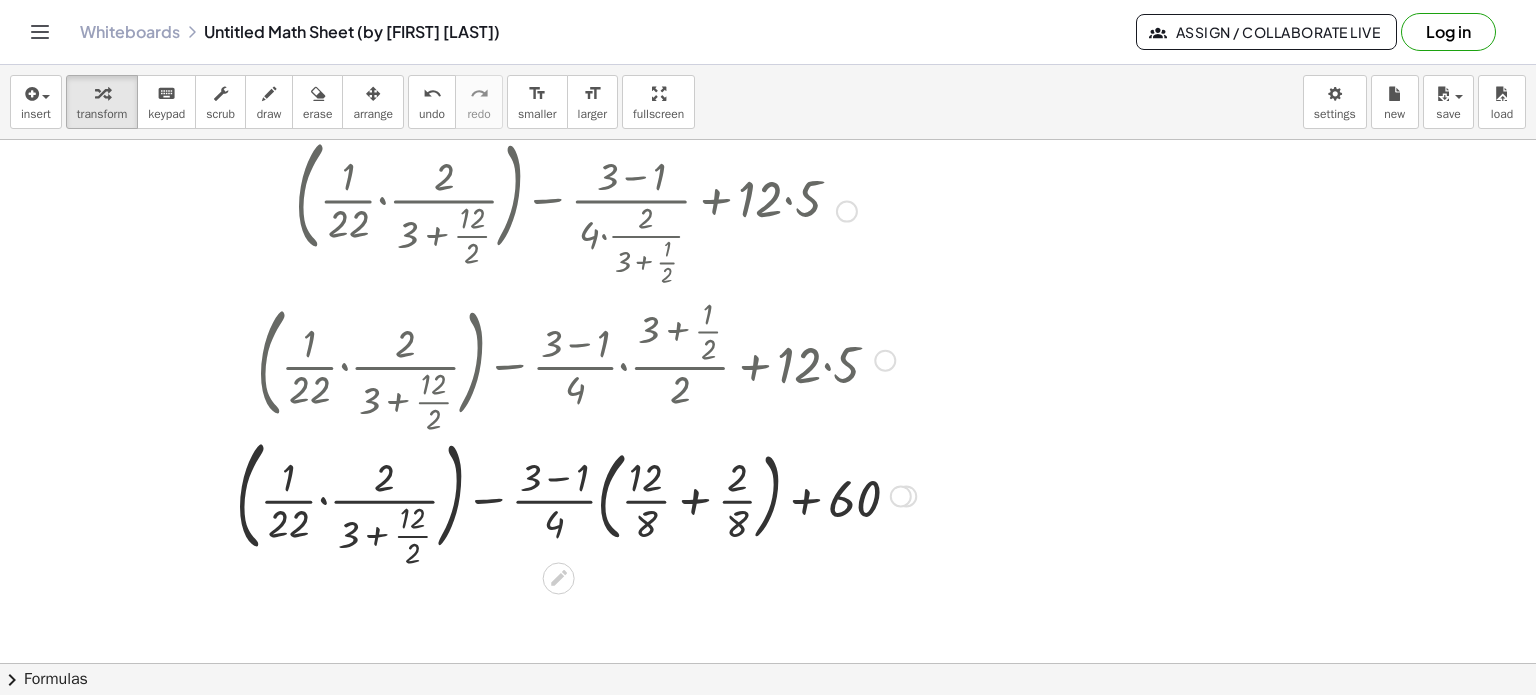 click at bounding box center [576, 494] 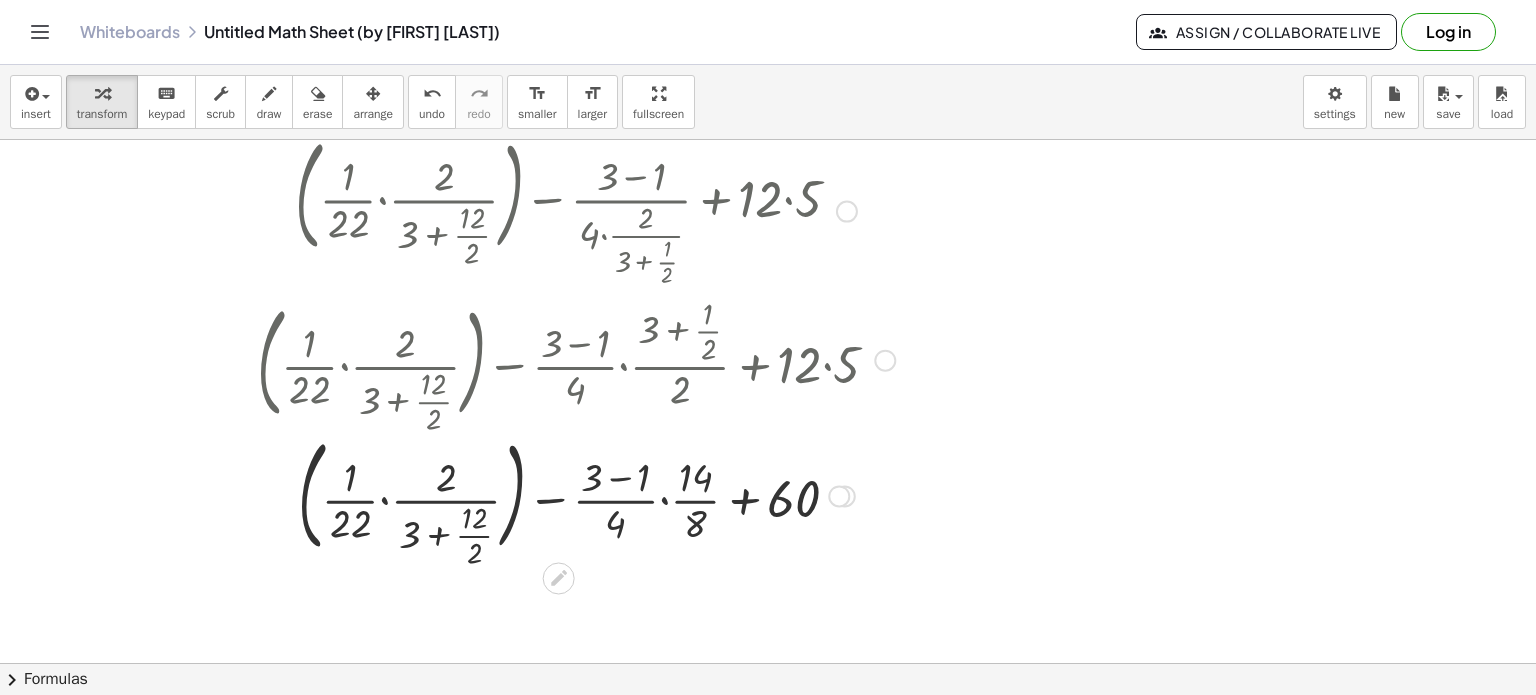 click at bounding box center [576, 494] 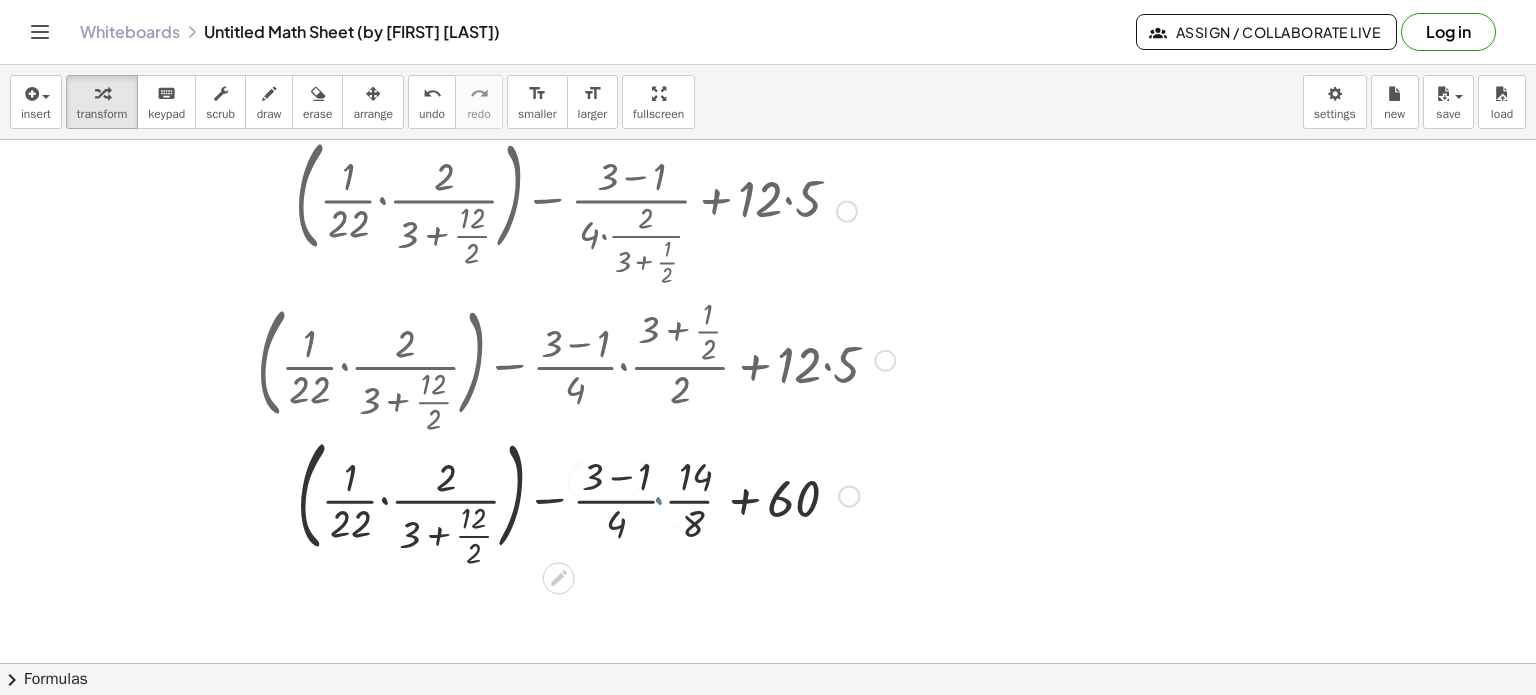 click at bounding box center [576, 494] 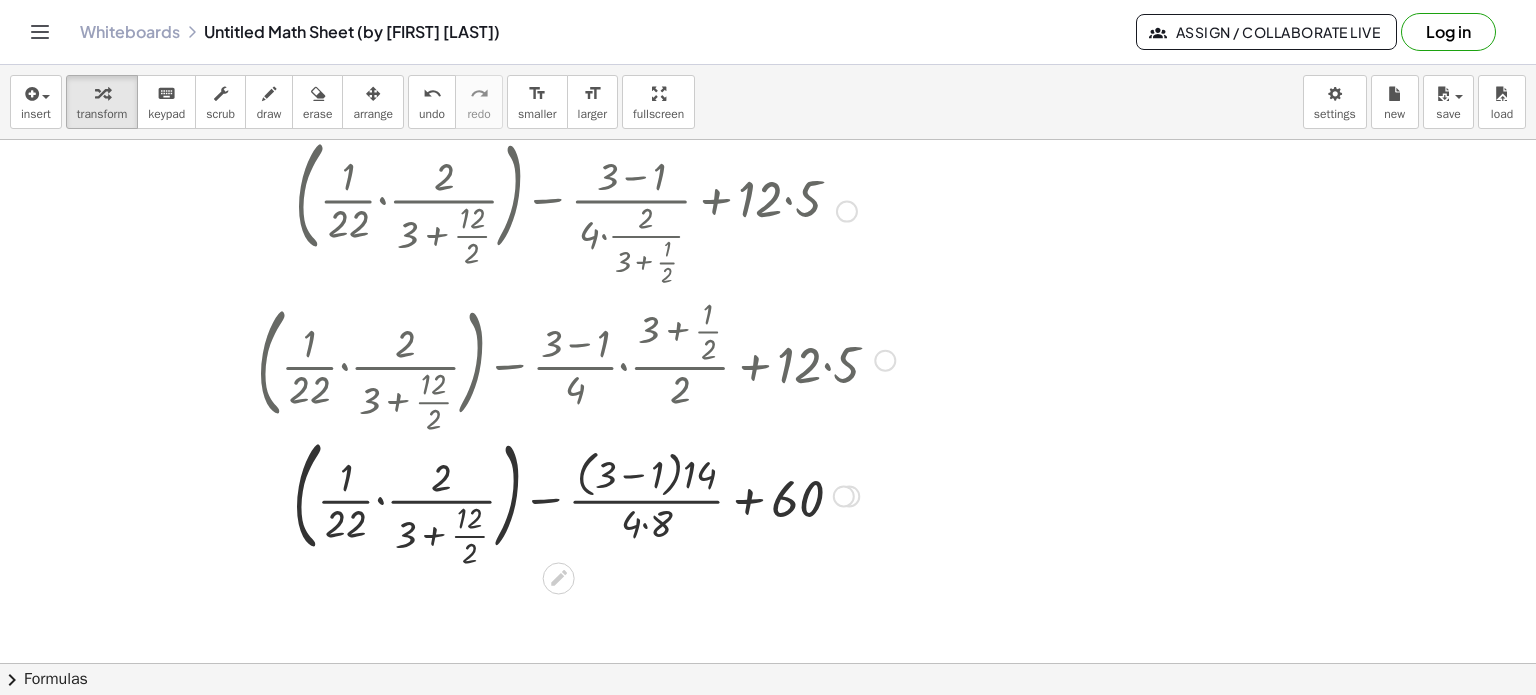click at bounding box center (576, 494) 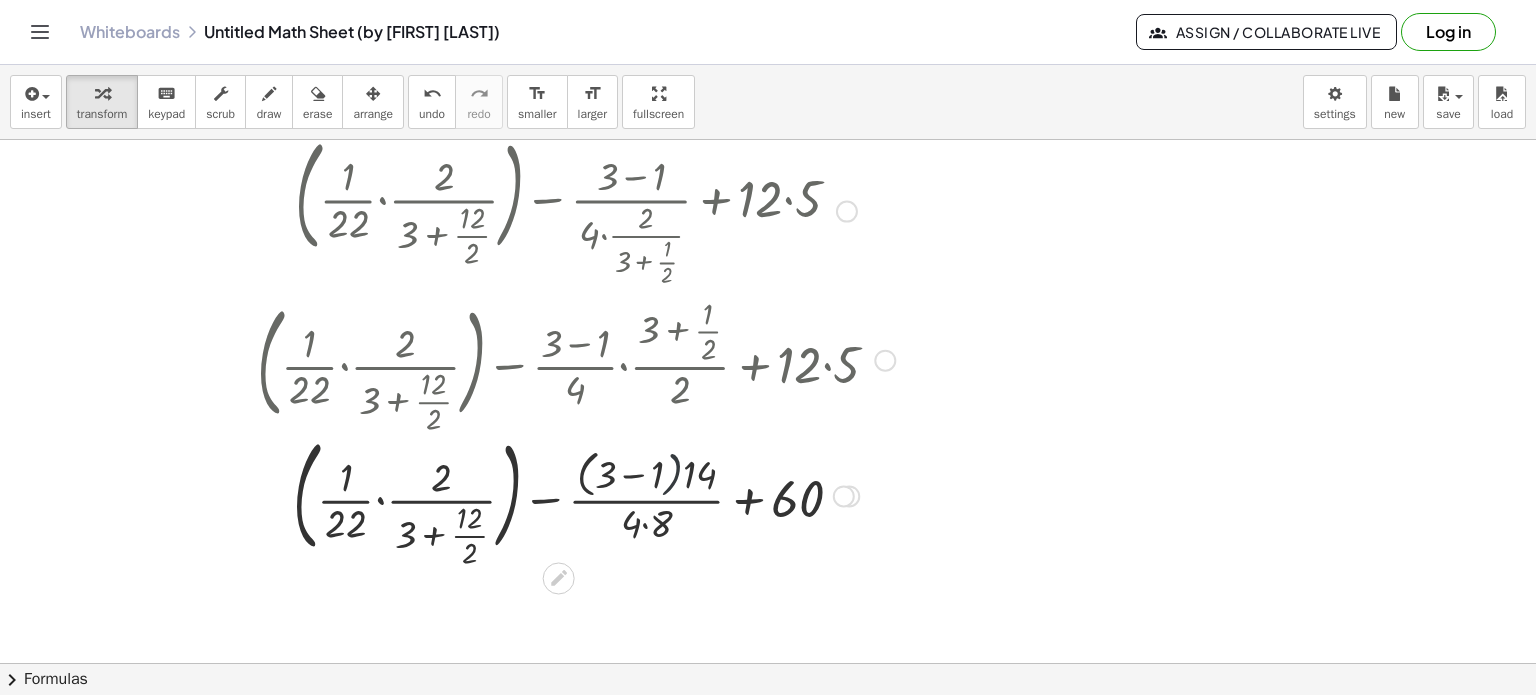 click at bounding box center [576, 494] 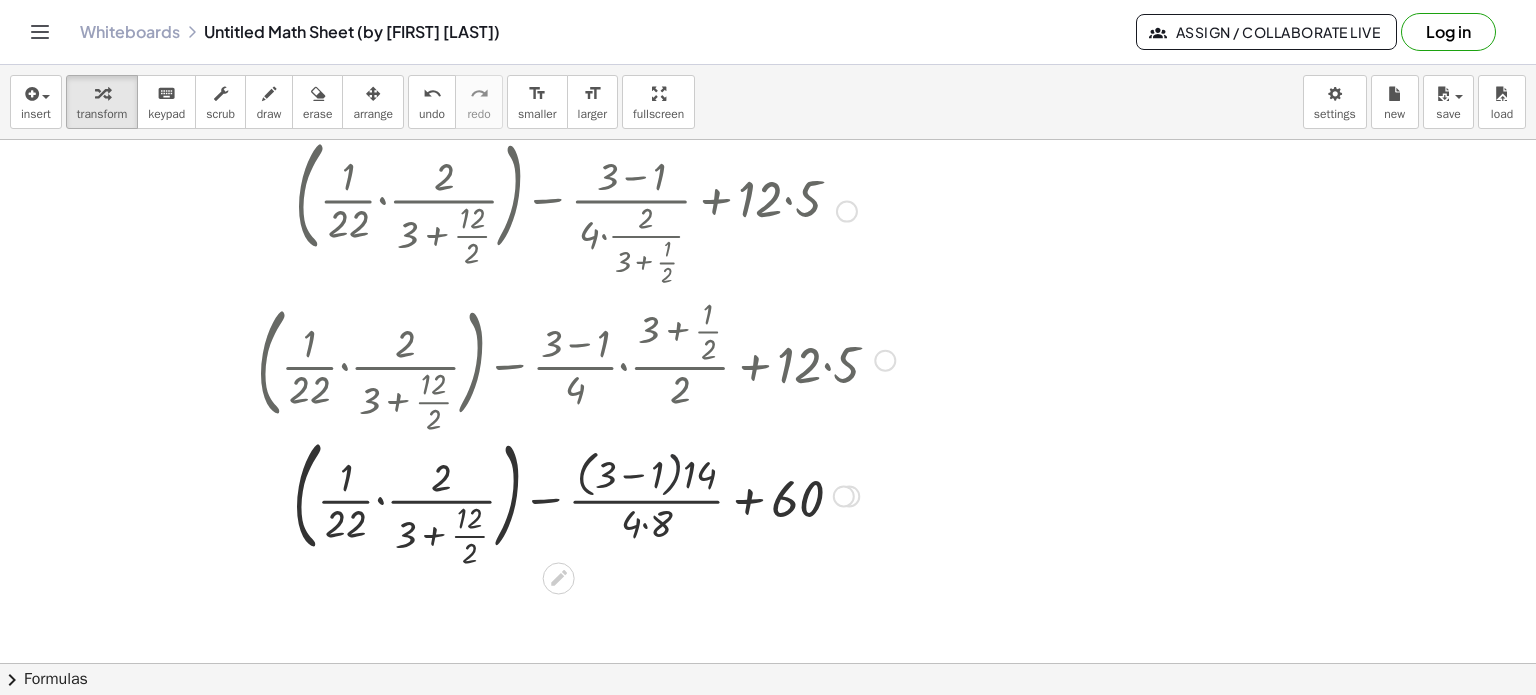 click at bounding box center [576, 494] 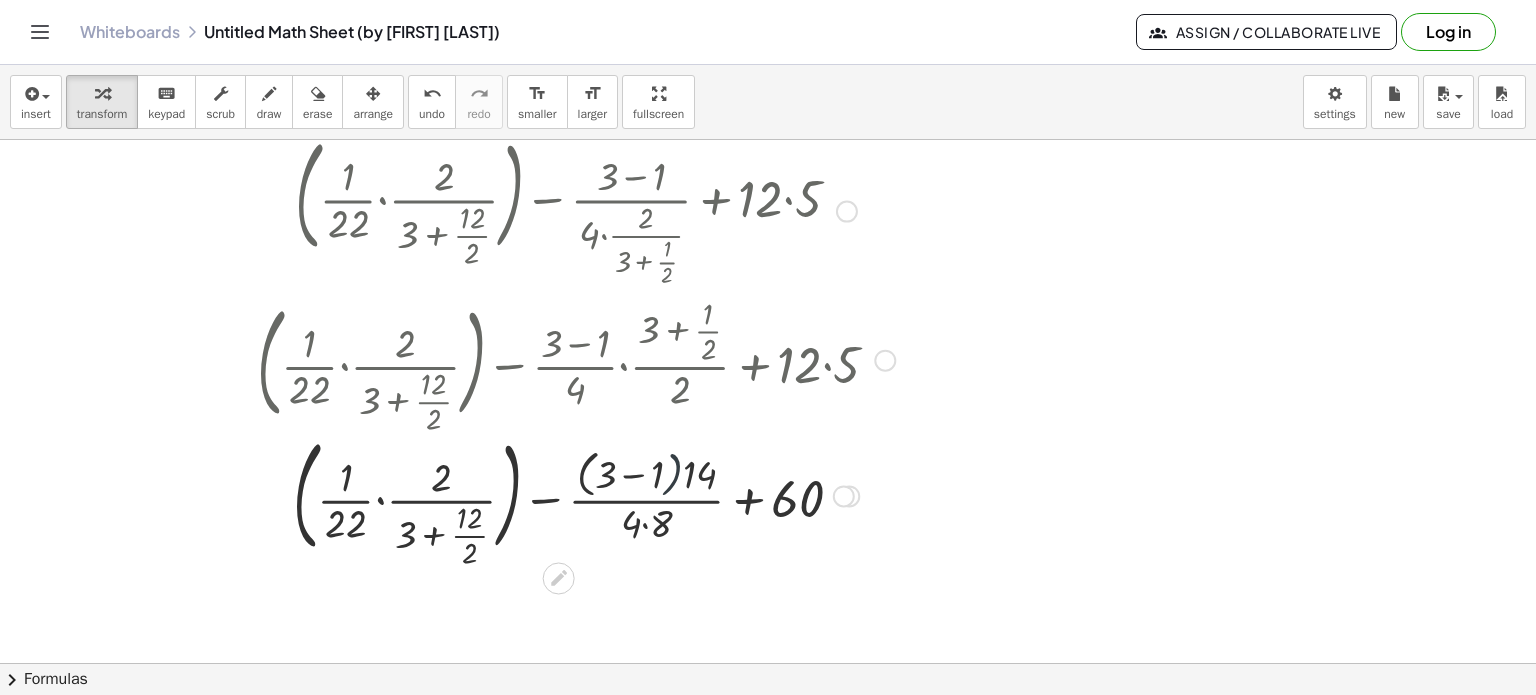 click at bounding box center (576, 494) 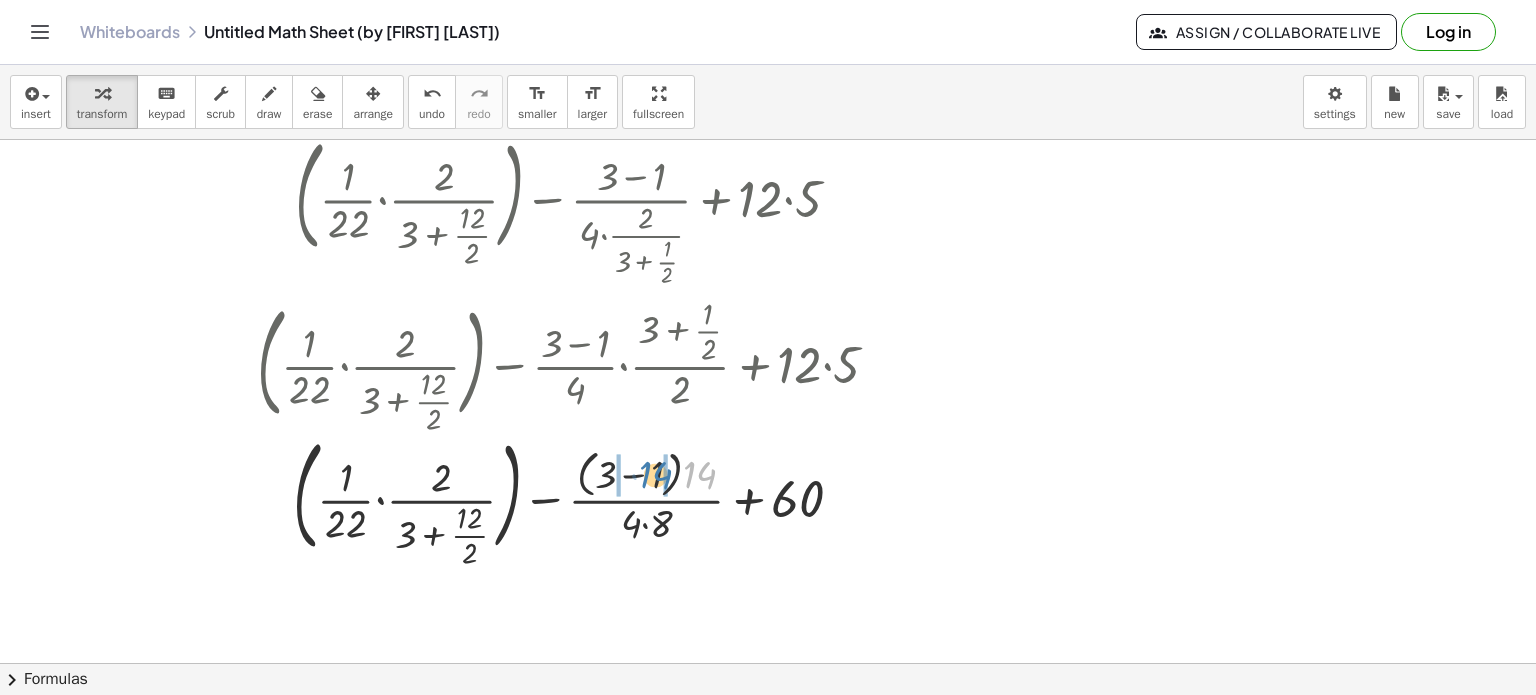 drag, startPoint x: 700, startPoint y: 471, endPoint x: 656, endPoint y: 471, distance: 44 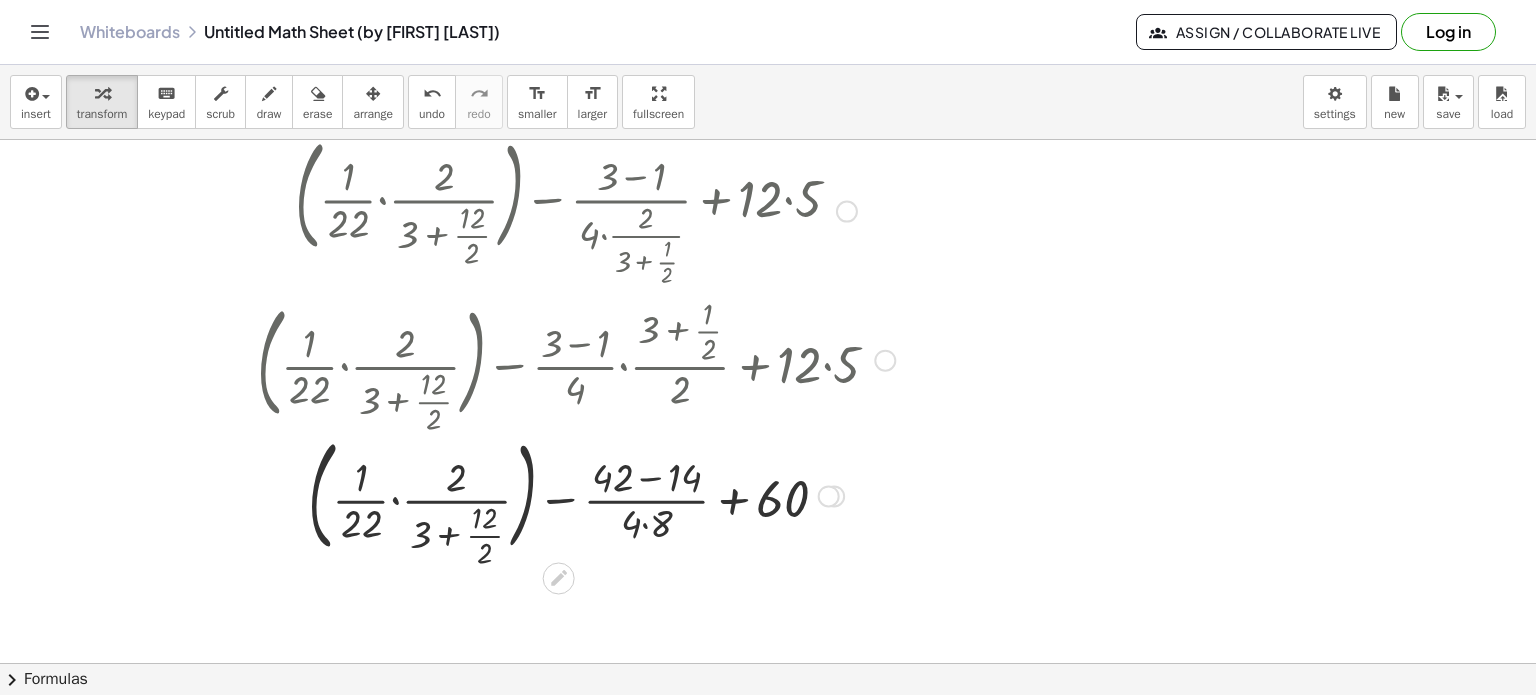 click at bounding box center [576, 494] 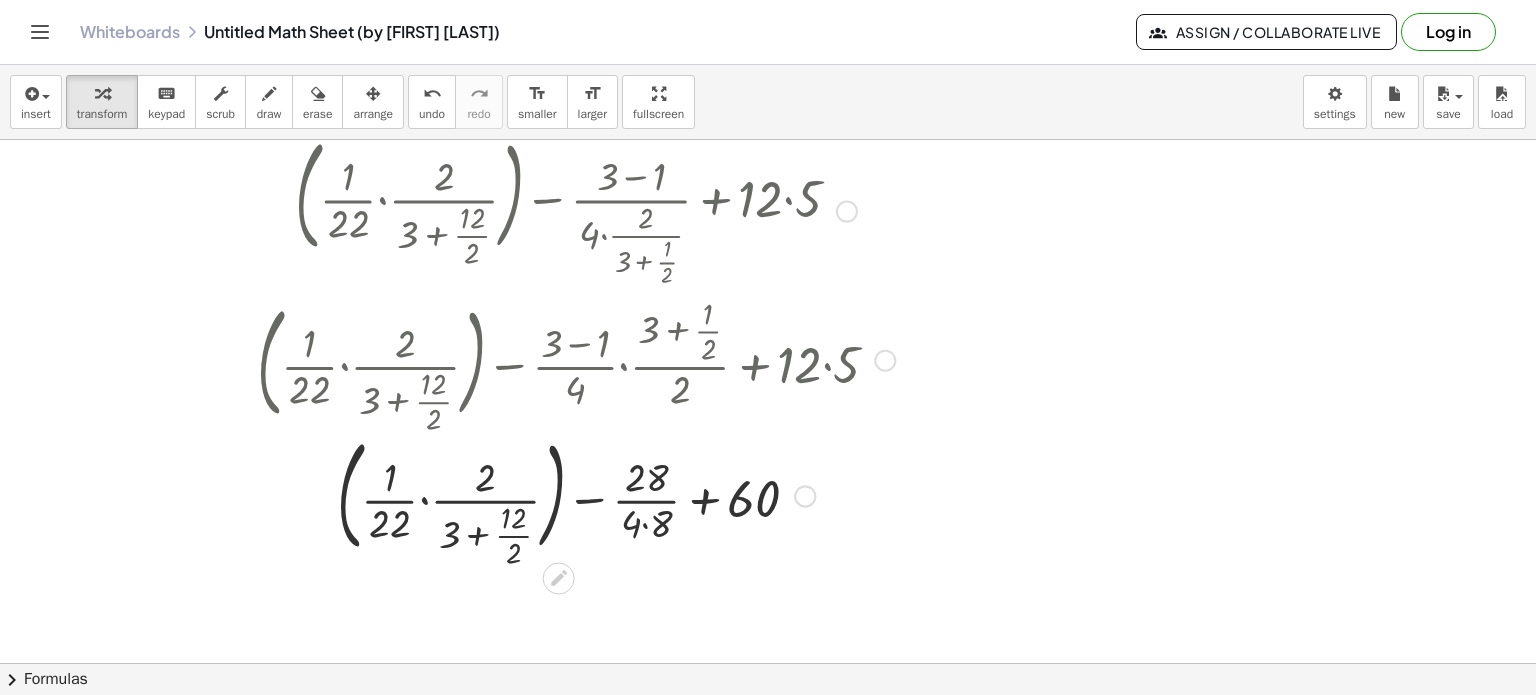 click at bounding box center (576, 494) 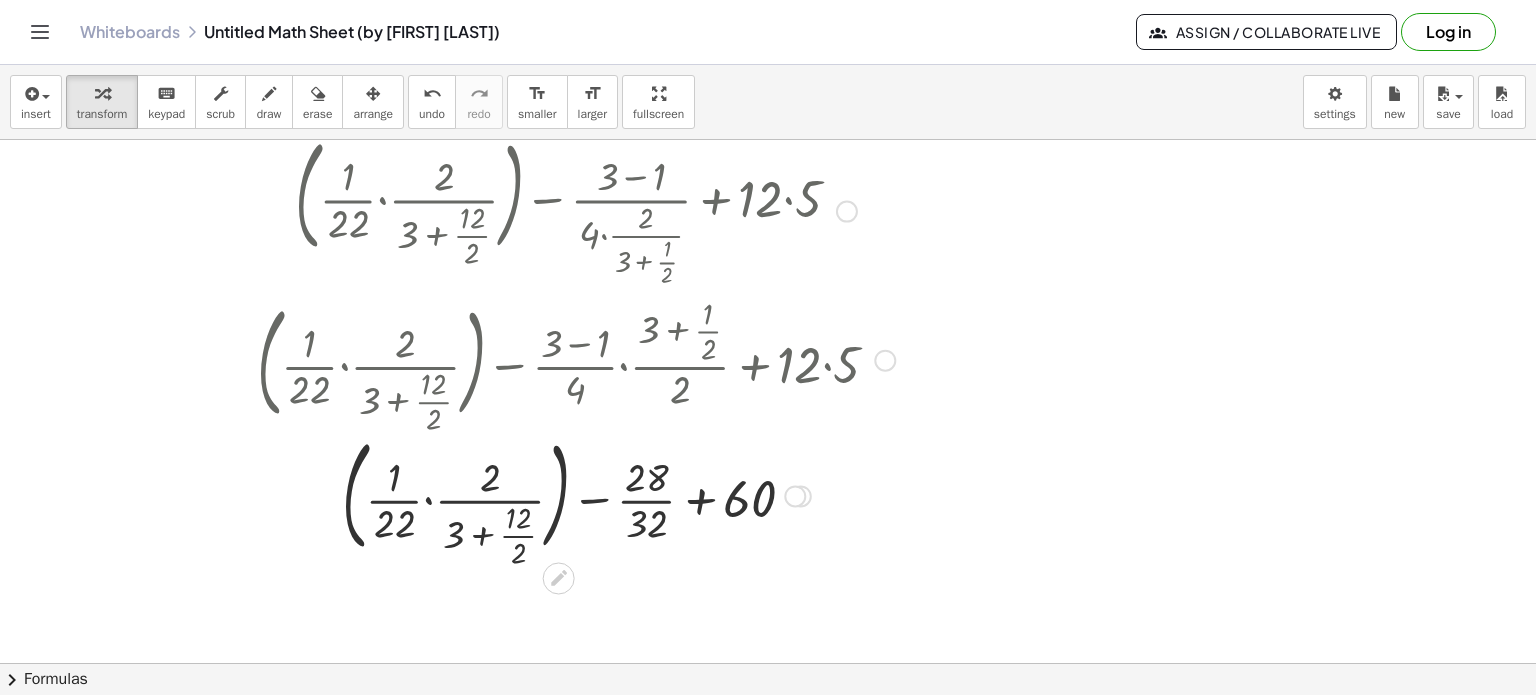 click at bounding box center (576, 494) 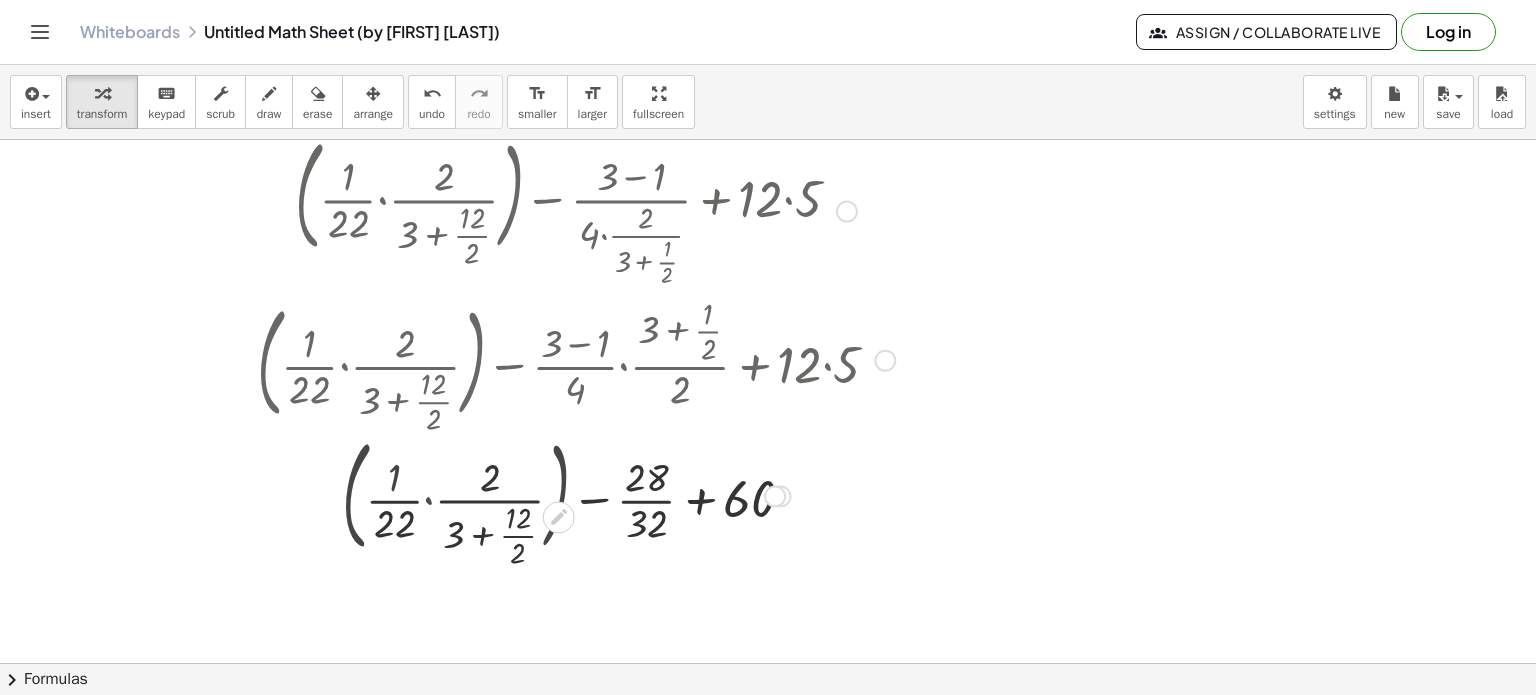 click at bounding box center [576, 494] 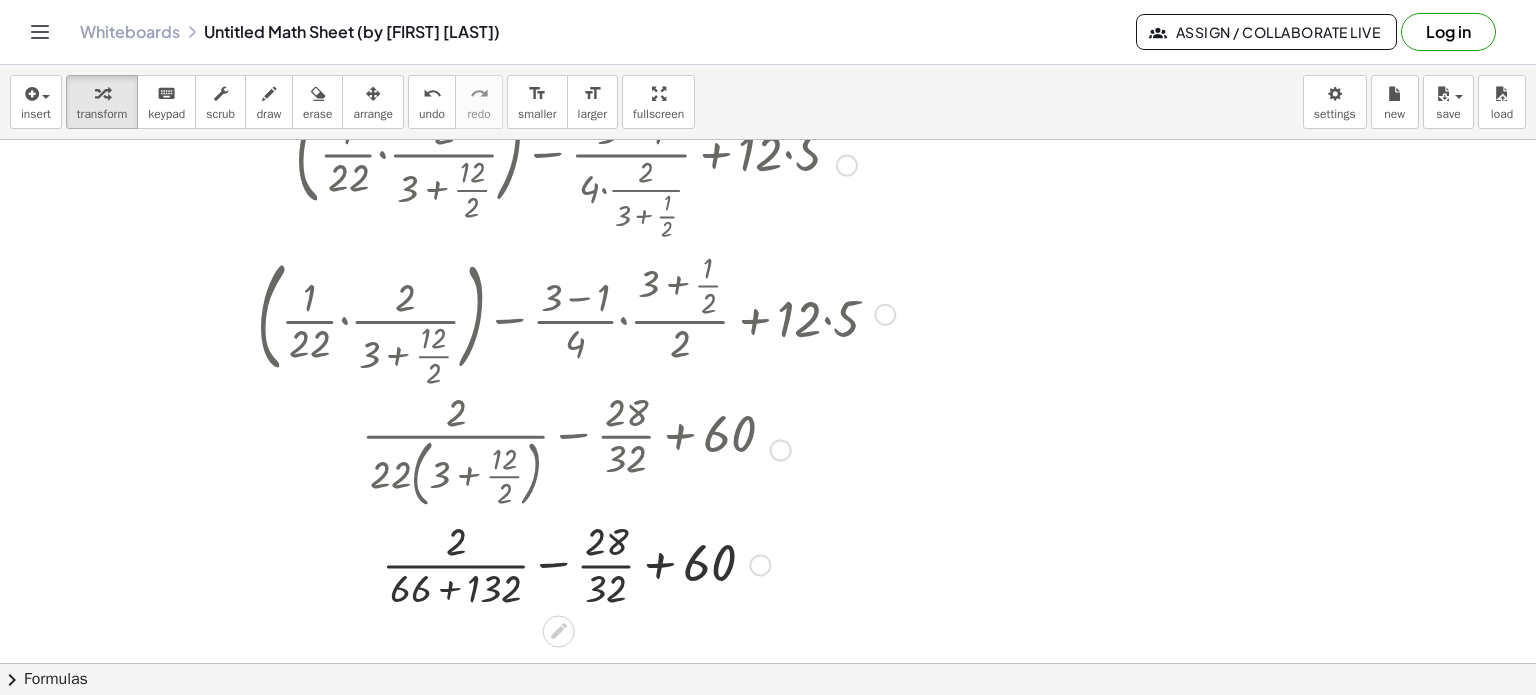 scroll, scrollTop: 482, scrollLeft: 0, axis: vertical 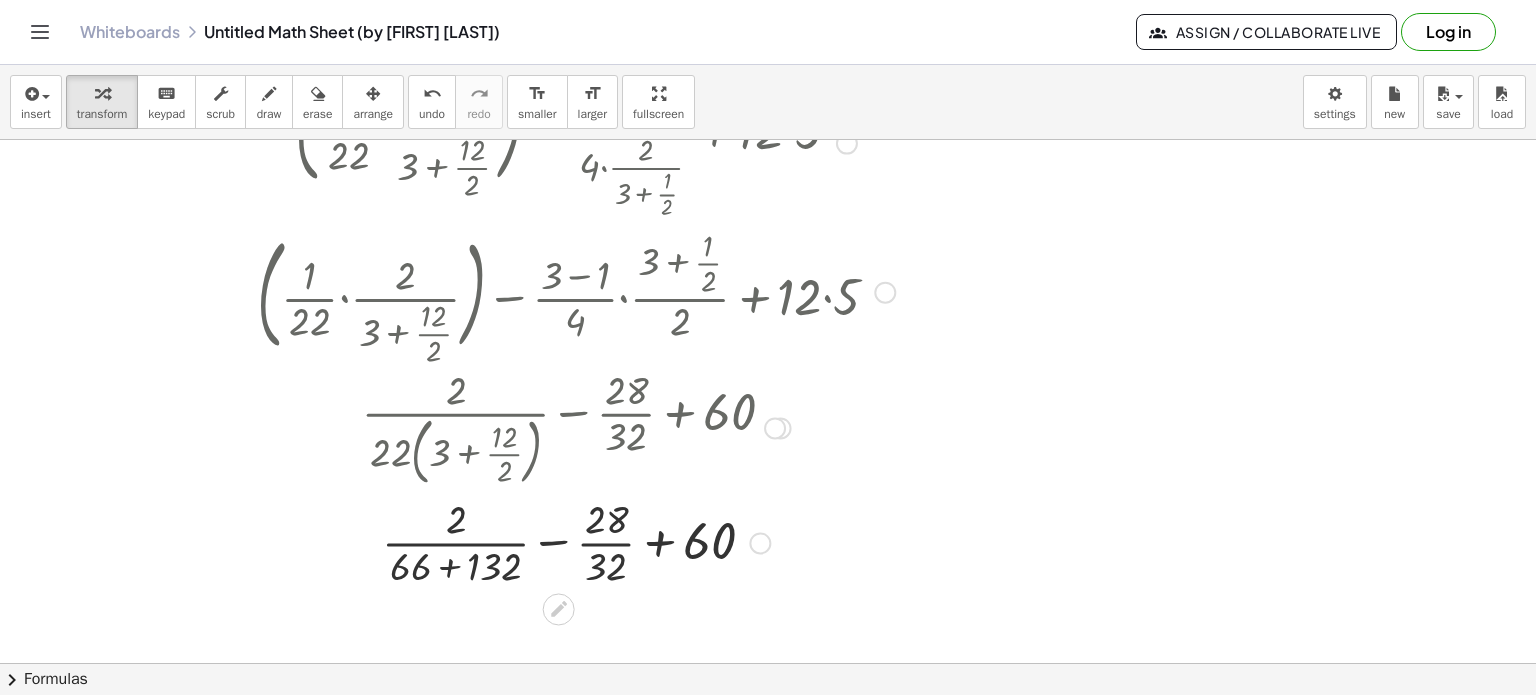 click at bounding box center (576, 541) 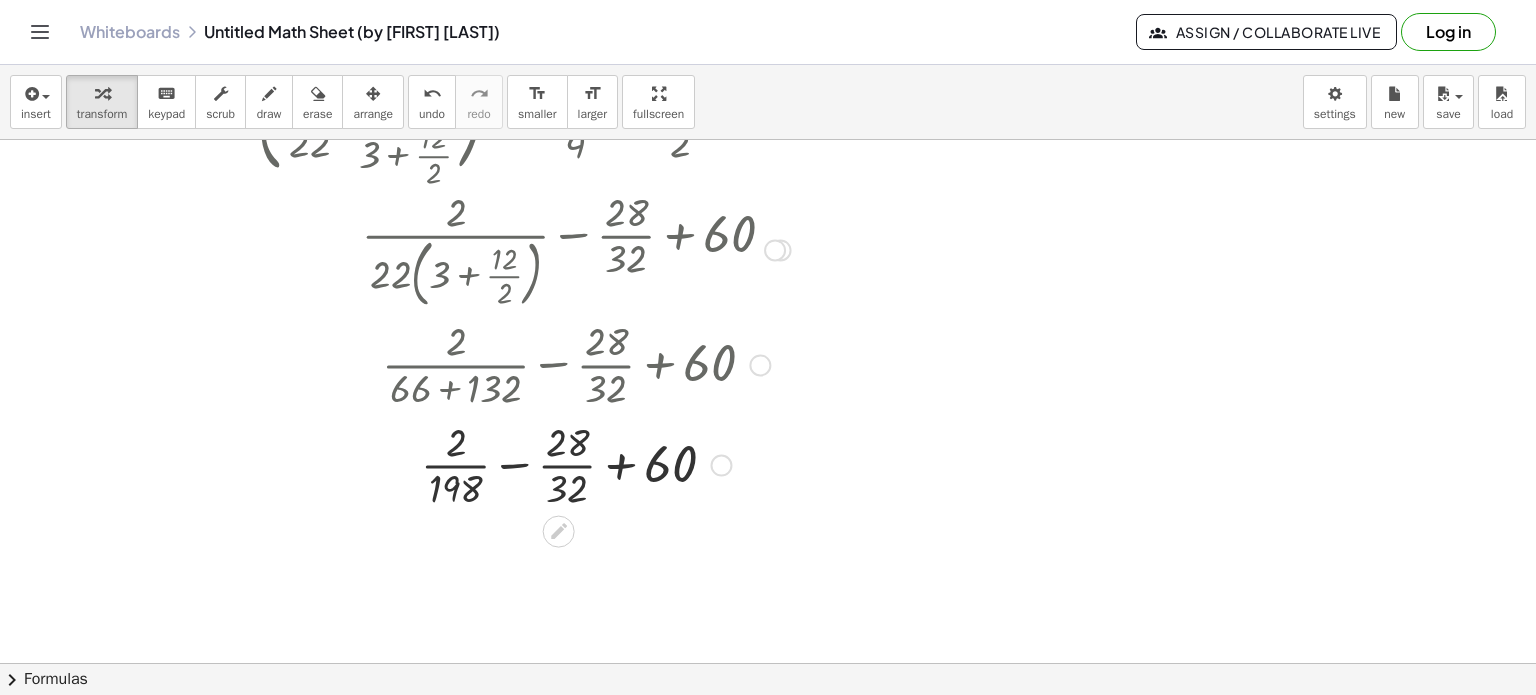 scroll, scrollTop: 667, scrollLeft: 0, axis: vertical 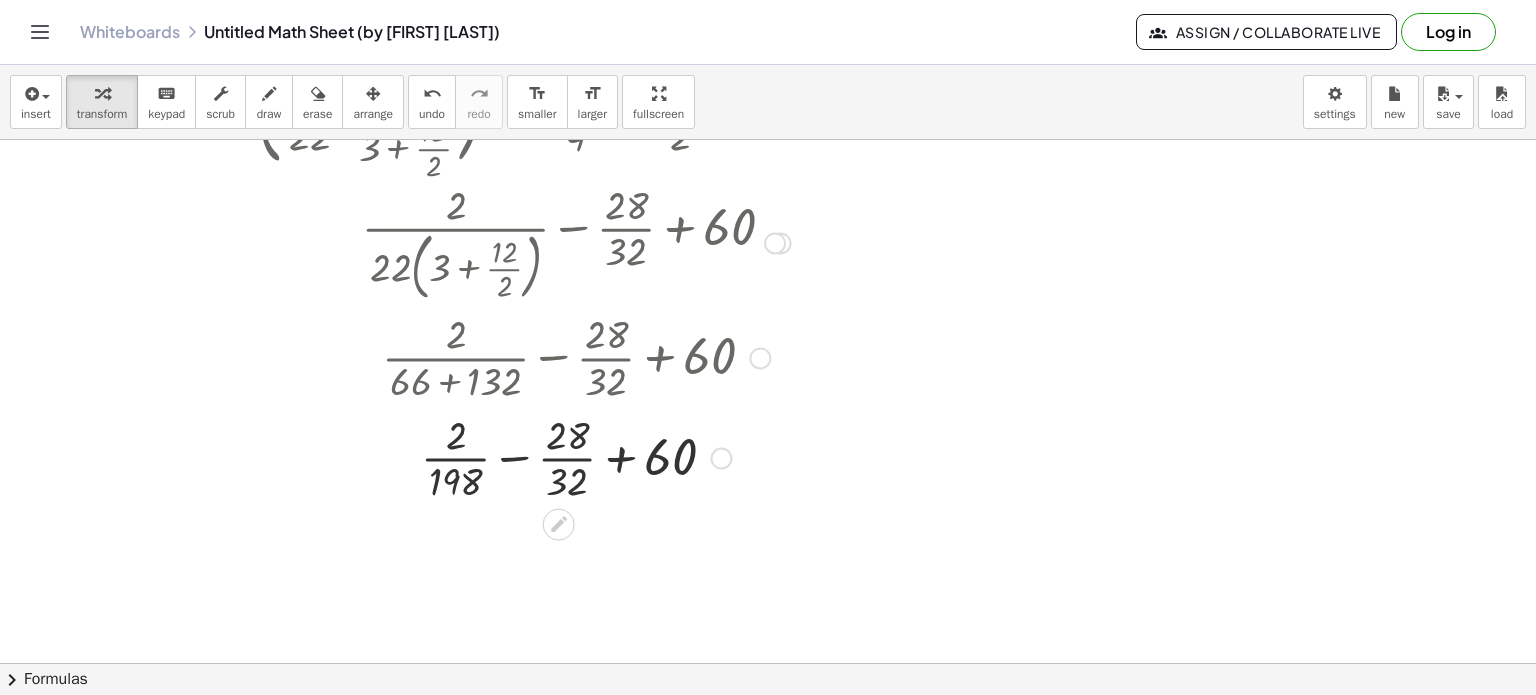 click on "Copied done" at bounding box center (721, 458) 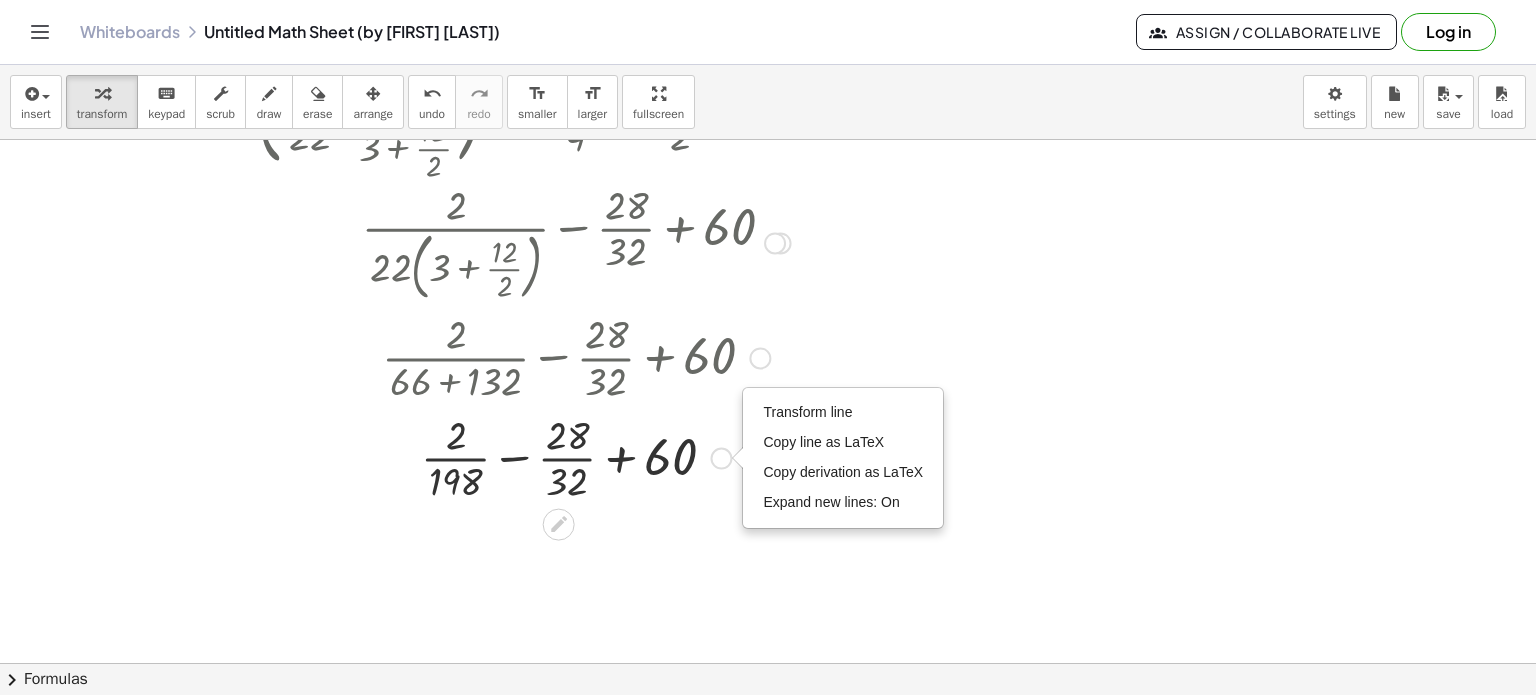 click on "Copy line as LaTeX" at bounding box center [823, 442] 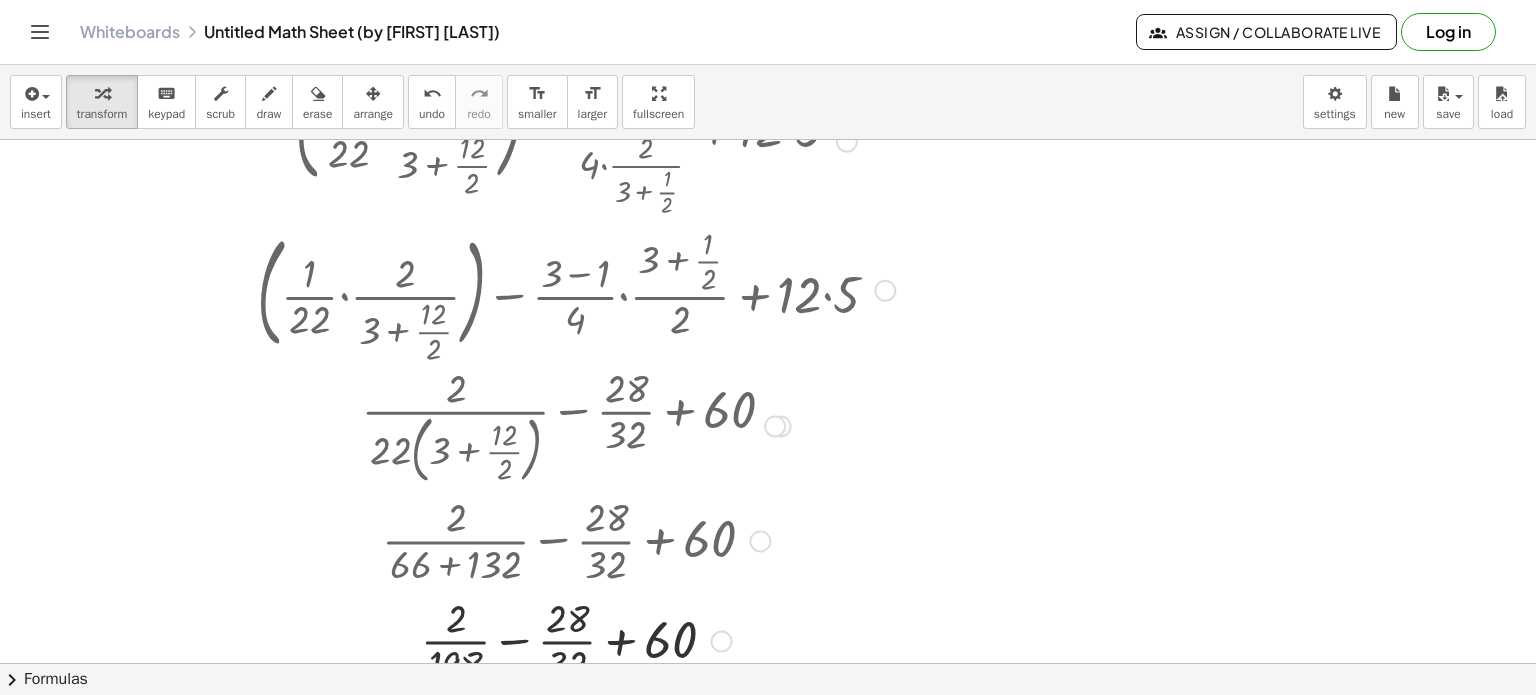 scroll, scrollTop: 482, scrollLeft: 0, axis: vertical 